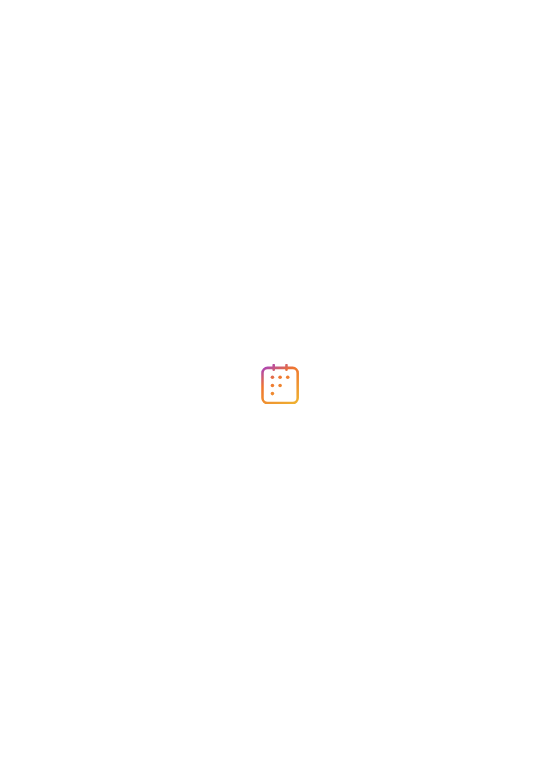 scroll, scrollTop: 0, scrollLeft: 0, axis: both 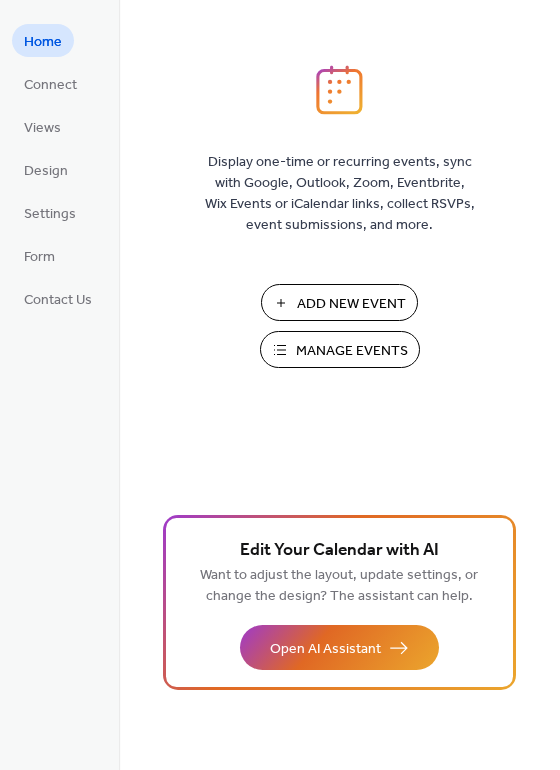 click on "Add New Event" at bounding box center [351, 304] 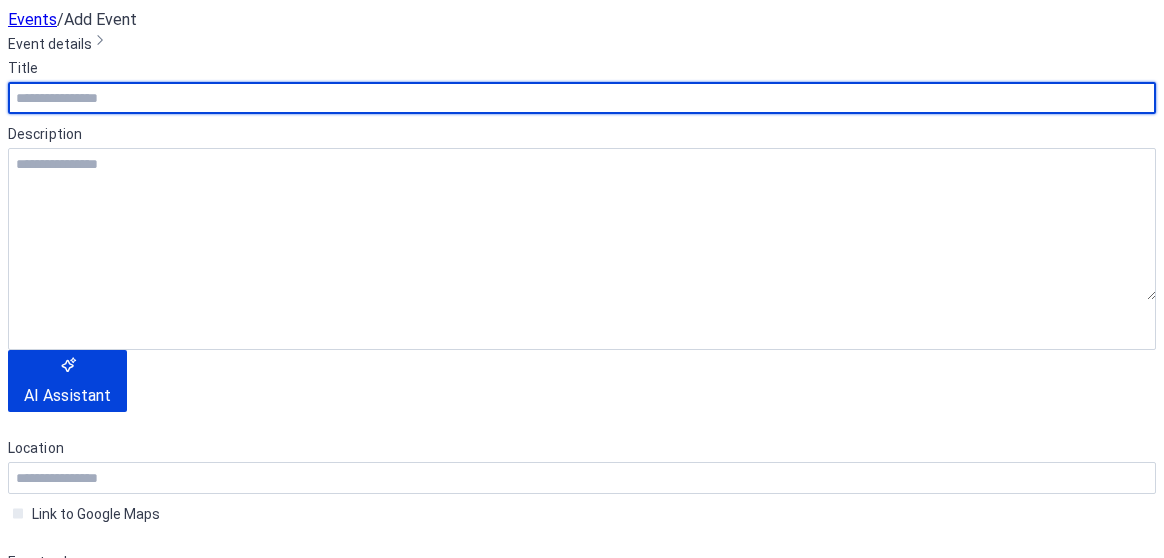 scroll, scrollTop: 0, scrollLeft: 0, axis: both 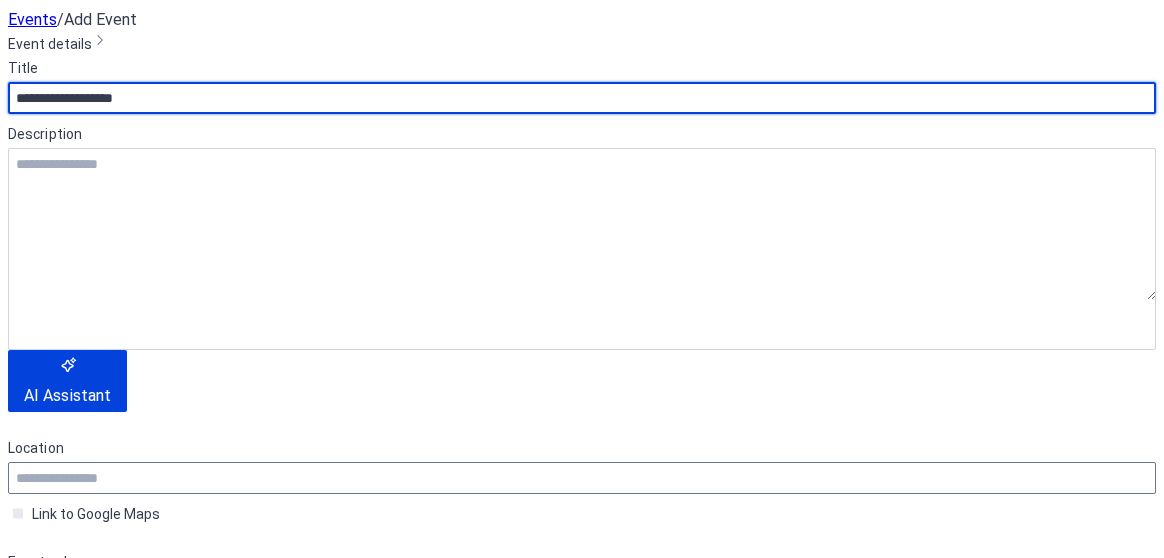 type on "**********" 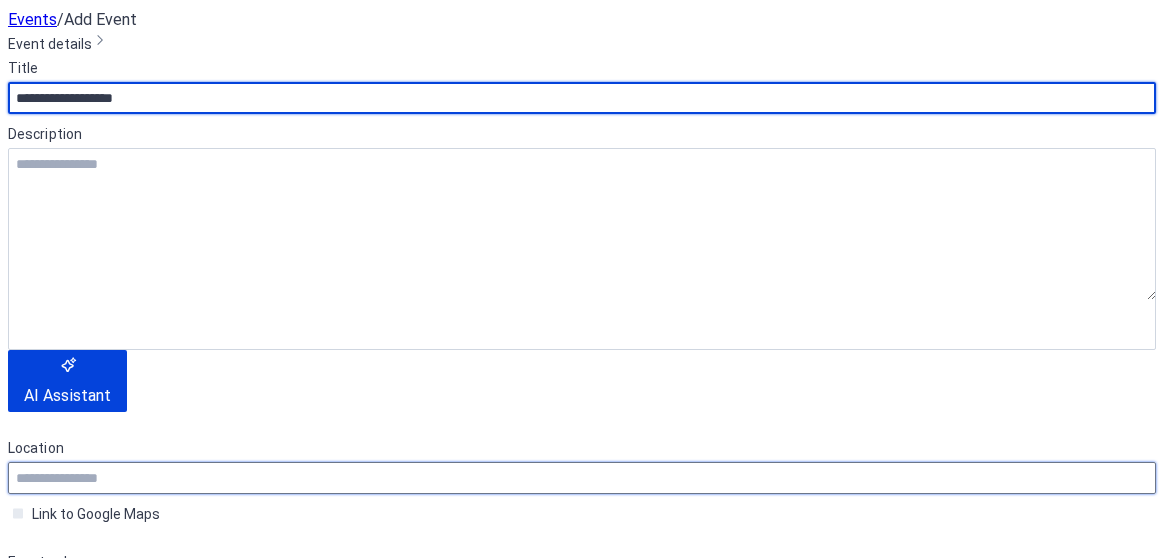 click at bounding box center [582, 478] 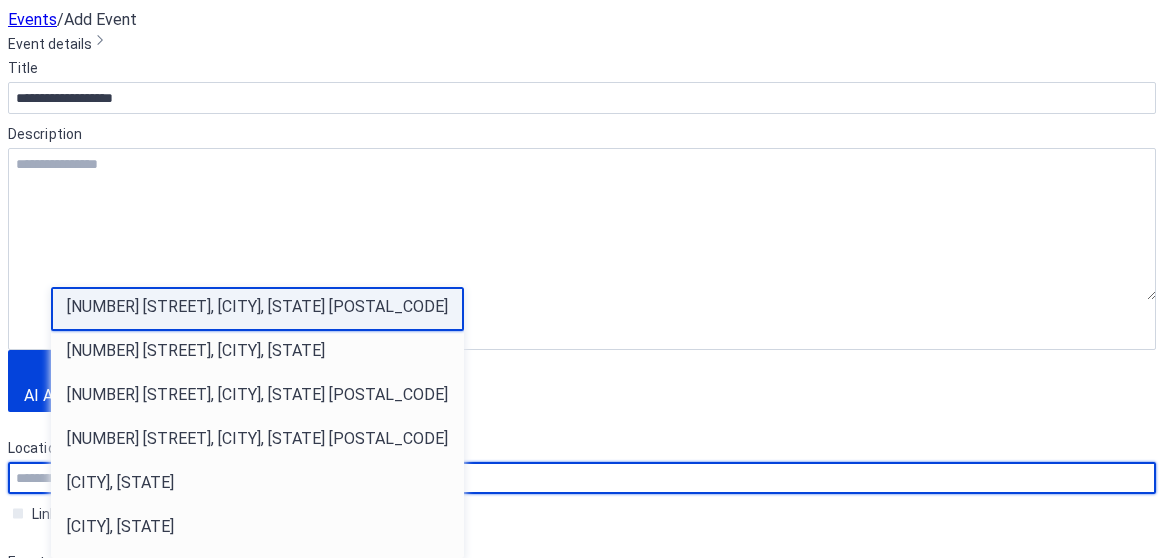 click on "[NUMBER] [STREET], [CITY], [STATE] [POSTAL_CODE]" at bounding box center (257, 307) 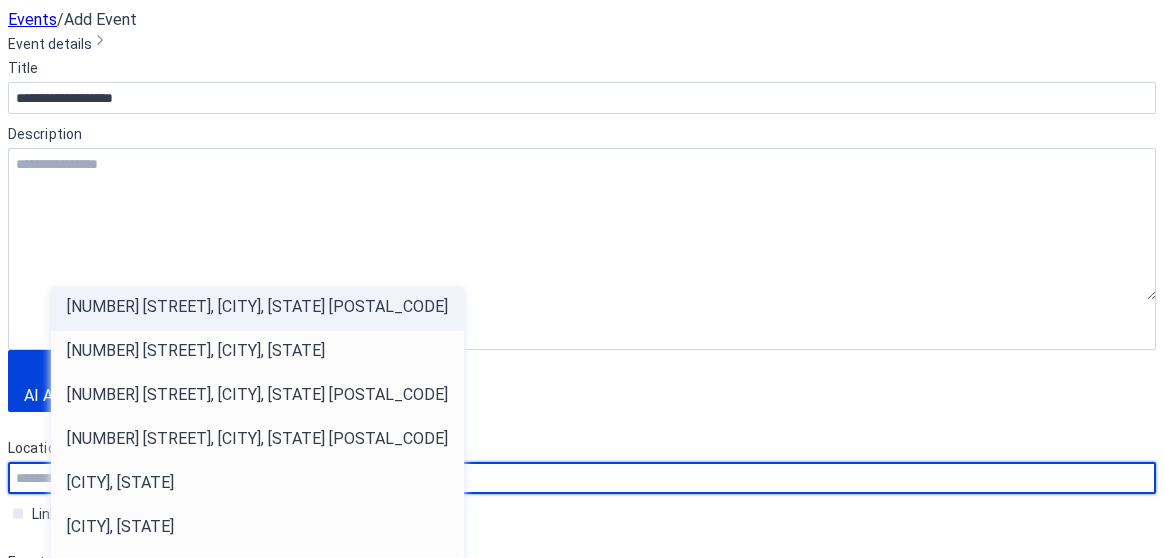type on "**********" 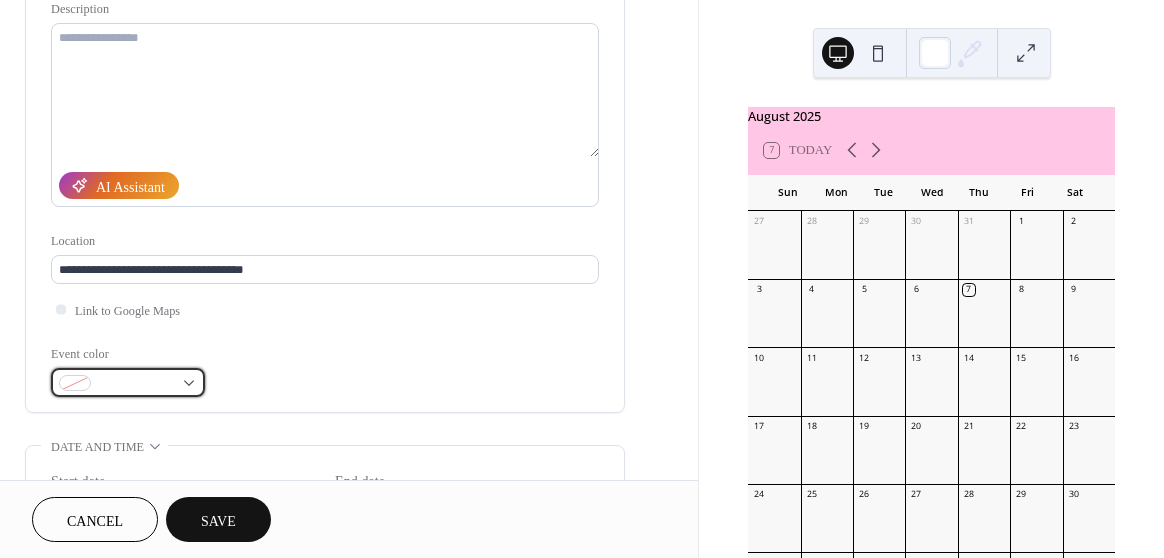 click at bounding box center [136, 384] 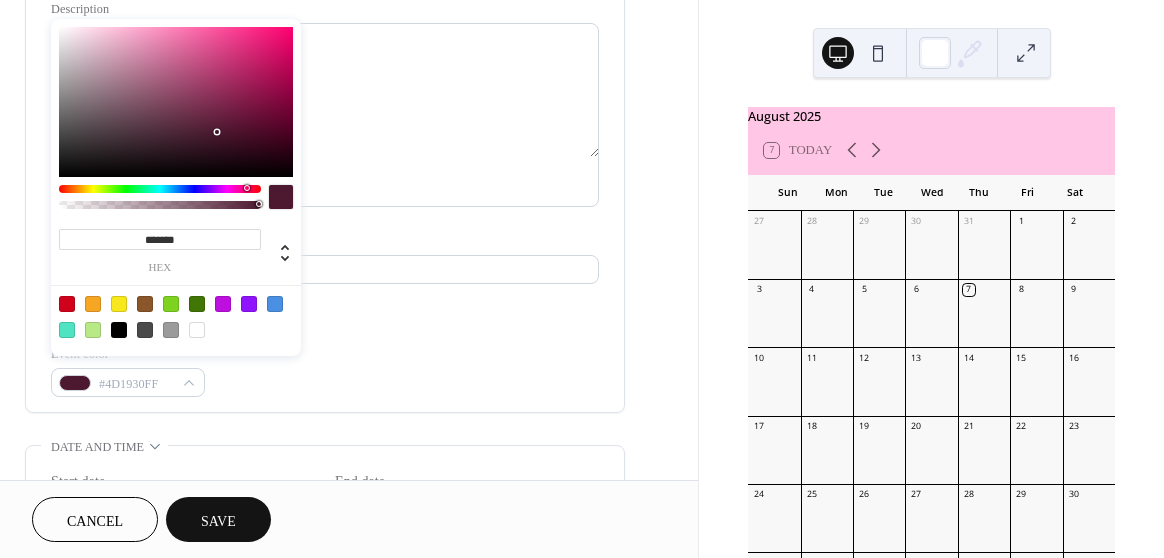 drag, startPoint x: 198, startPoint y: 188, endPoint x: 246, endPoint y: 194, distance: 48.373547 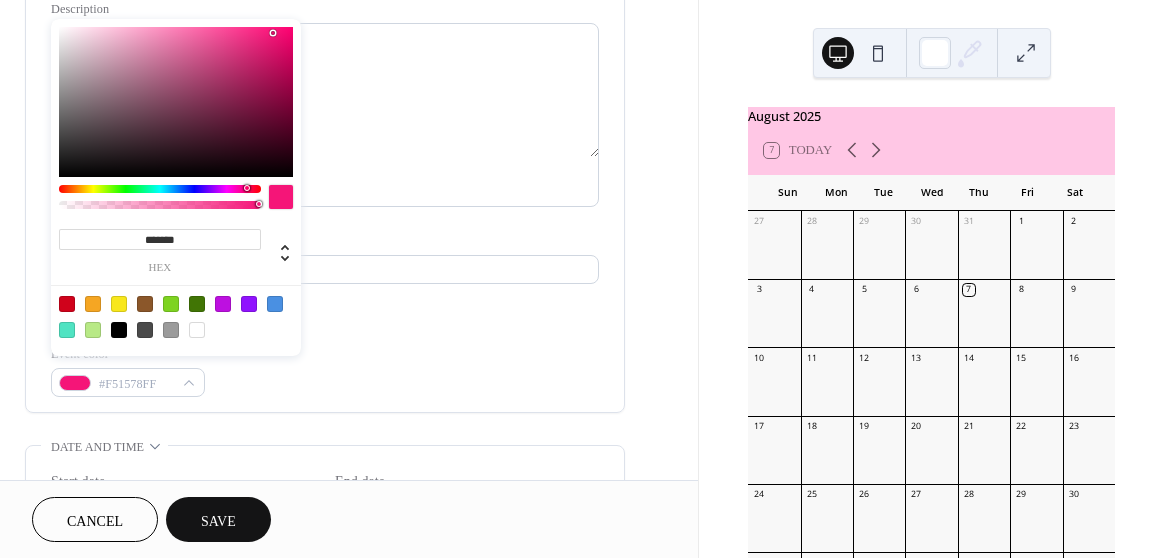 type on "*******" 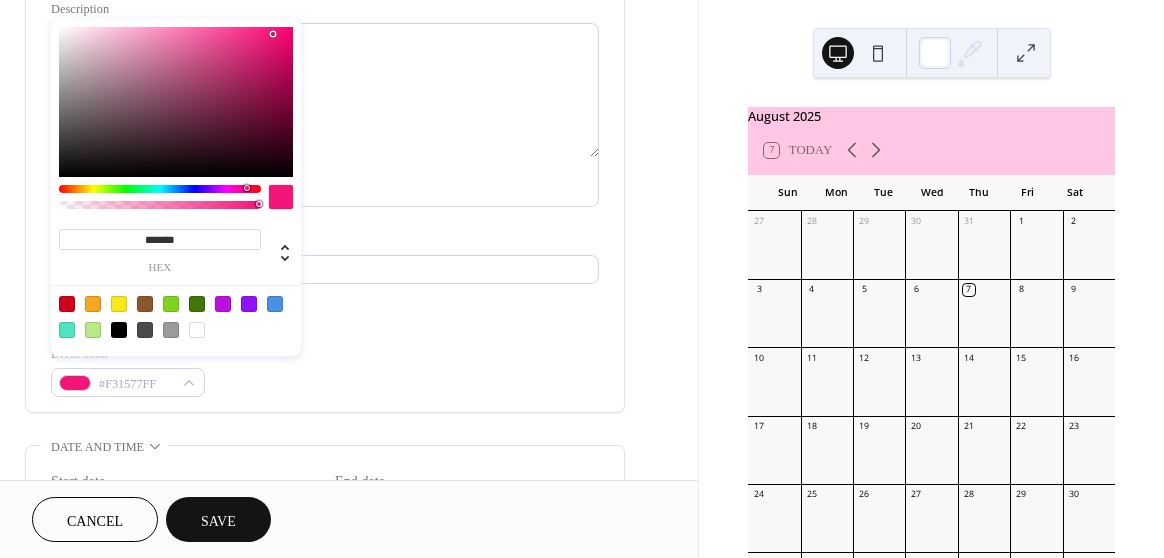 drag, startPoint x: 216, startPoint y: 131, endPoint x: 273, endPoint y: 34, distance: 112.507774 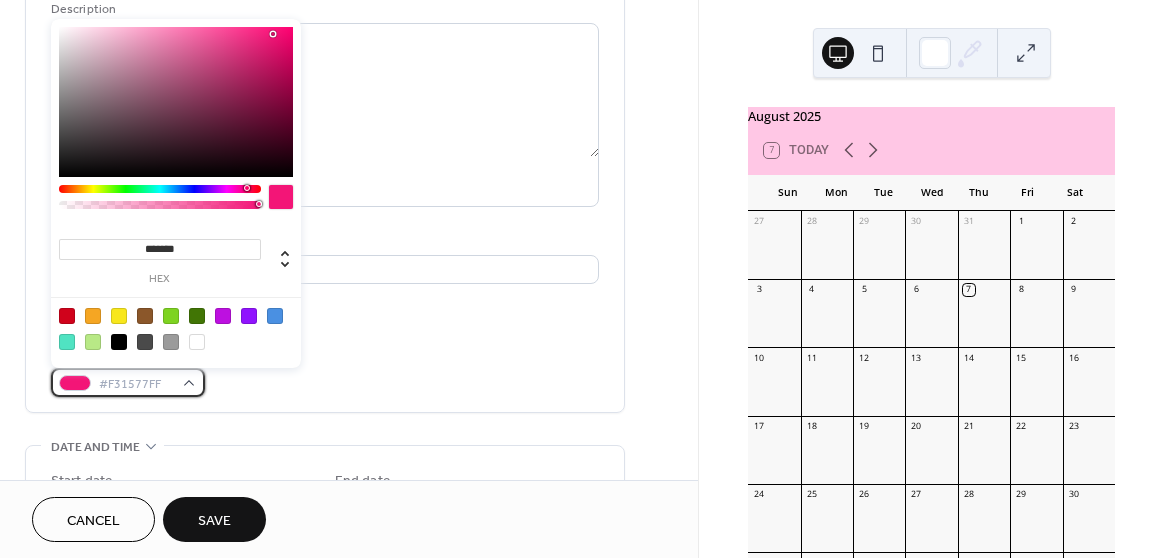 click at bounding box center (75, 383) 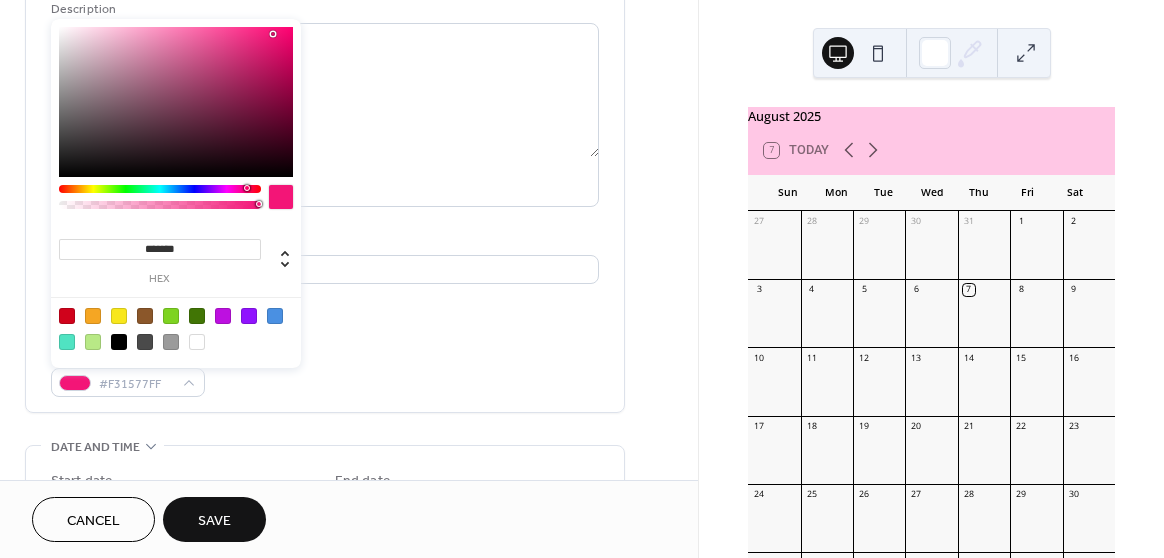 click at bounding box center (281, 197) 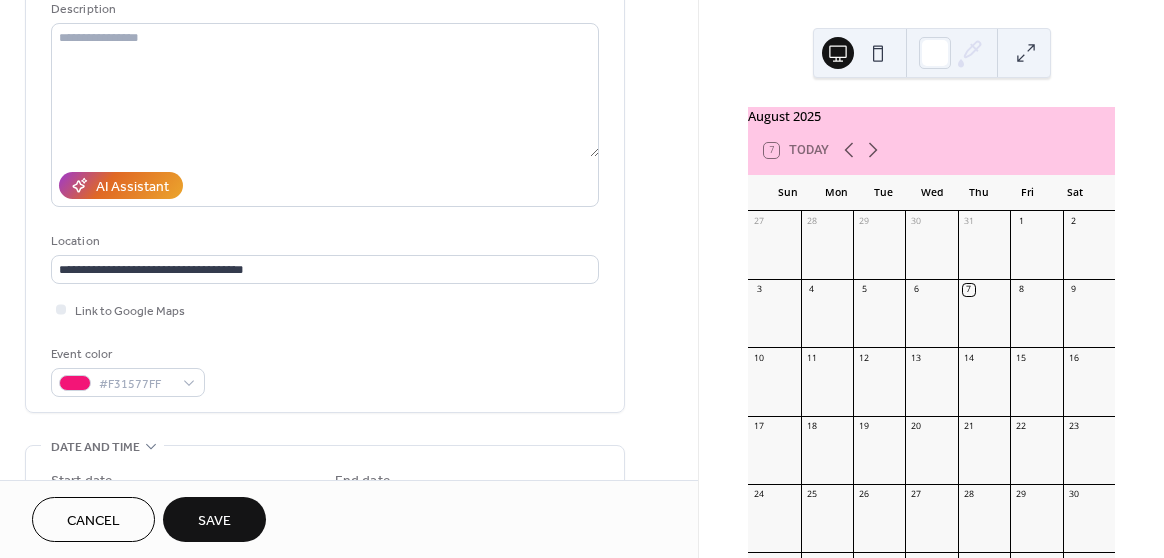 click on "Event color #F31577FF" at bounding box center [325, 370] 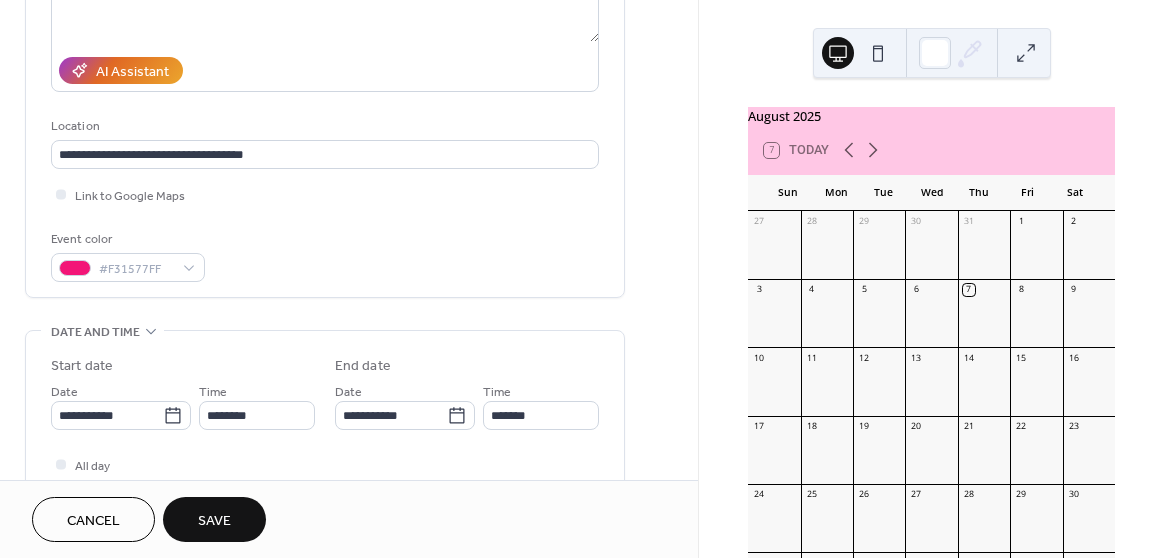 scroll, scrollTop: 339, scrollLeft: 0, axis: vertical 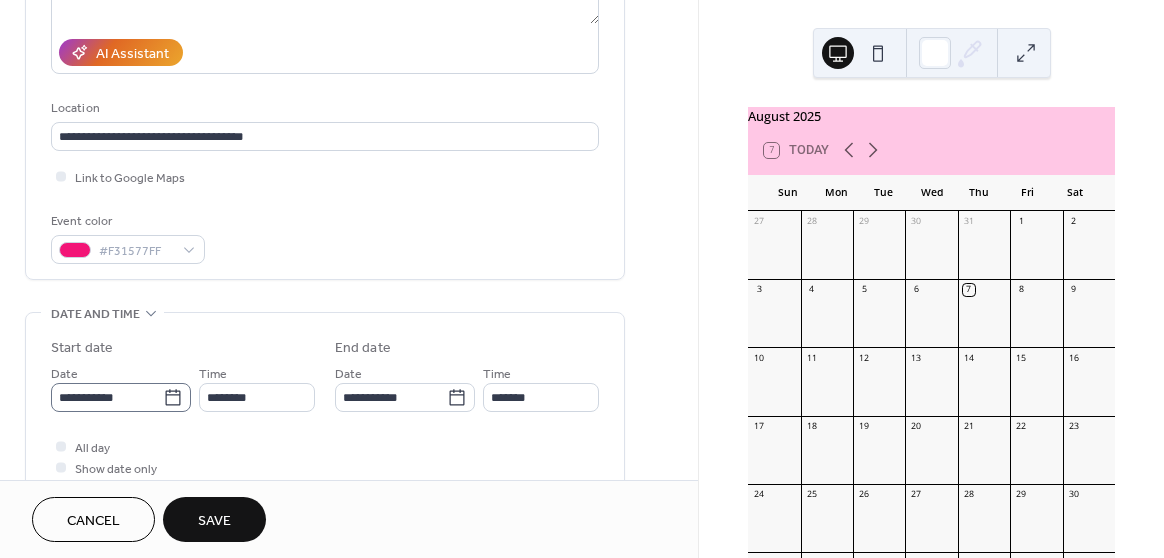 click on "**********" at bounding box center (582, 279) 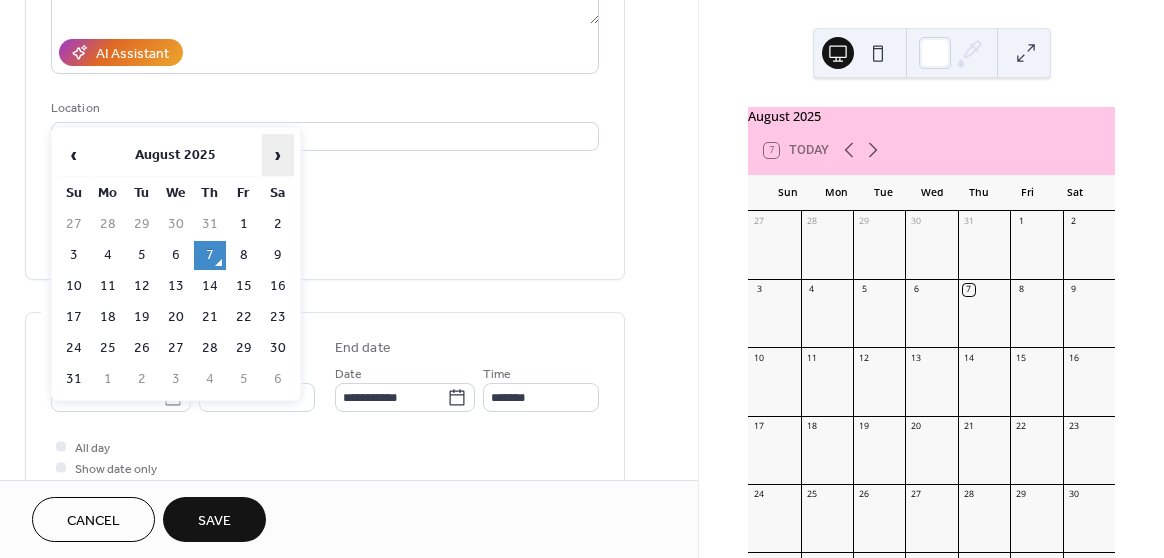 click on "›" at bounding box center [278, 155] 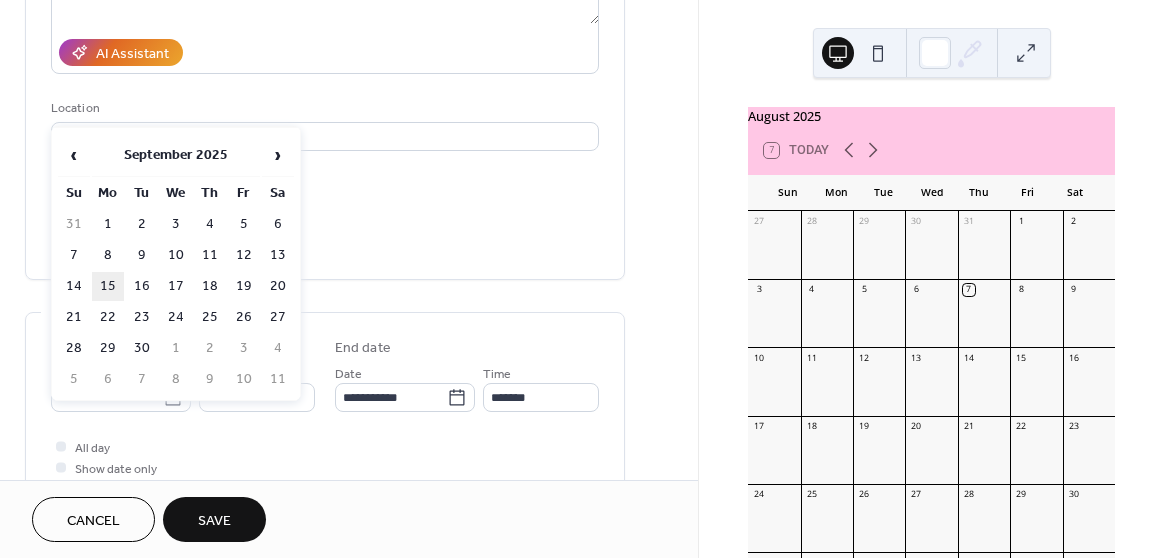 click on "15" at bounding box center (108, 286) 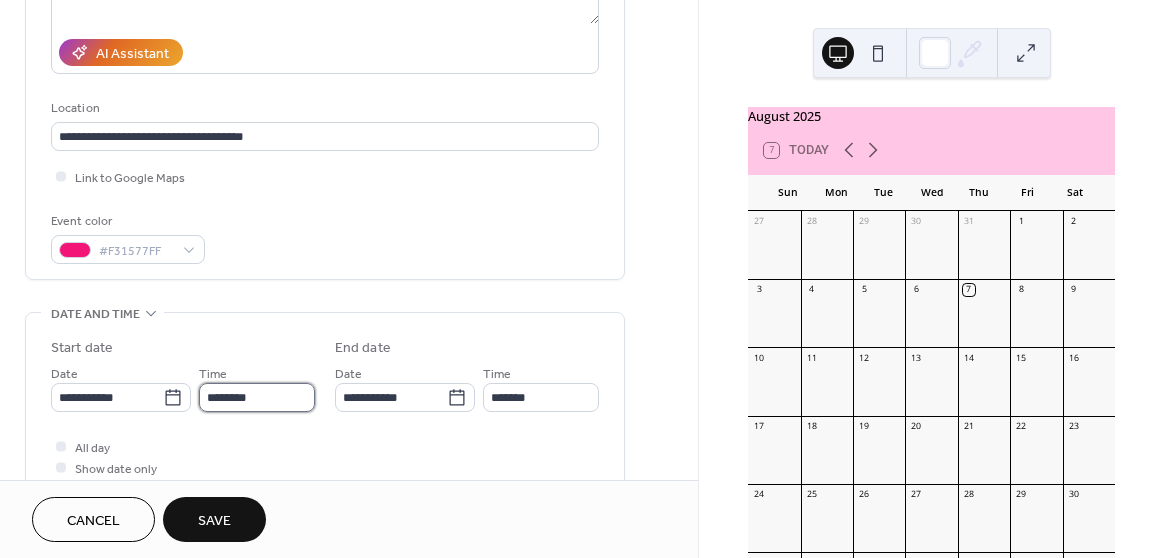 click on "********" at bounding box center (257, 397) 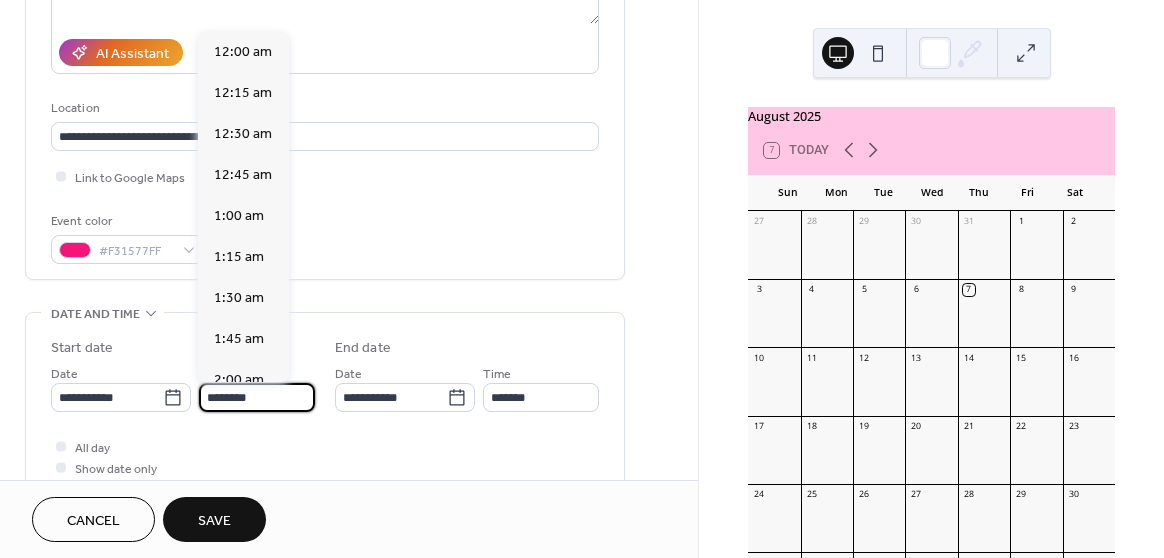 scroll, scrollTop: 1950, scrollLeft: 0, axis: vertical 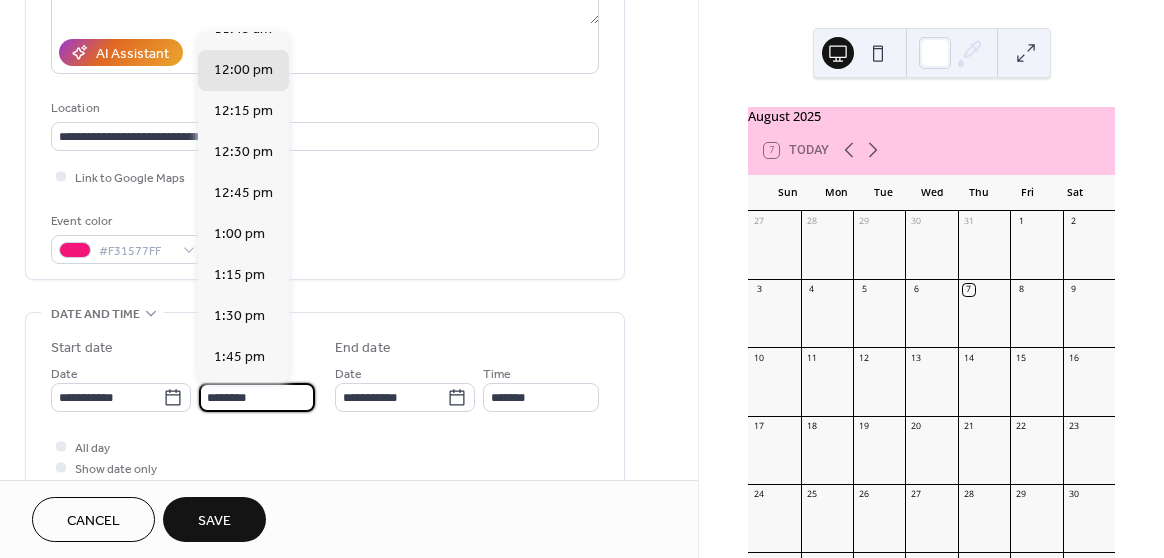 click on "********" at bounding box center [257, 397] 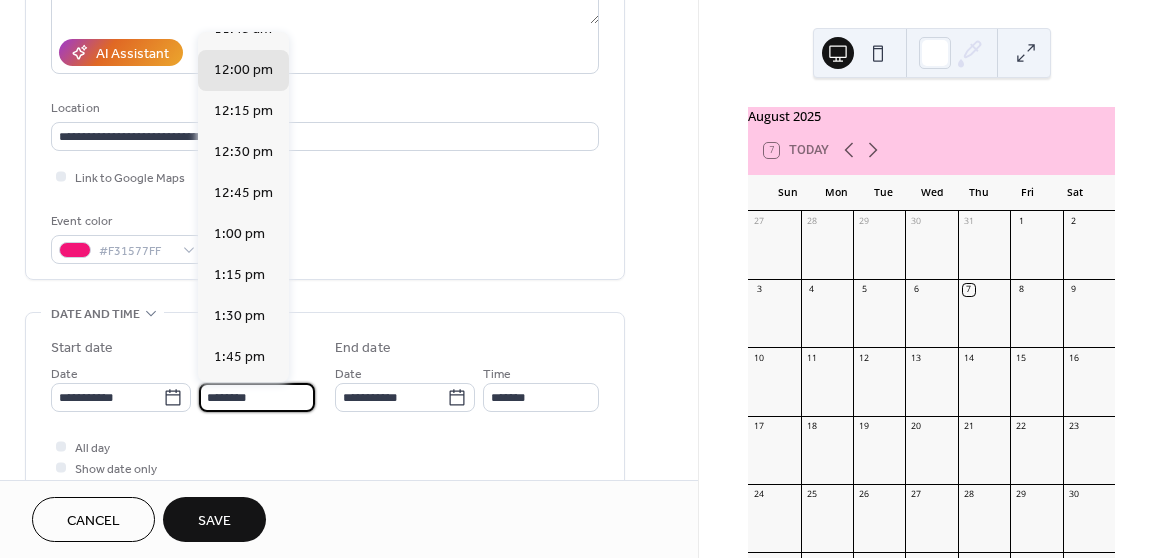 drag, startPoint x: 274, startPoint y: 397, endPoint x: 201, endPoint y: 397, distance: 73 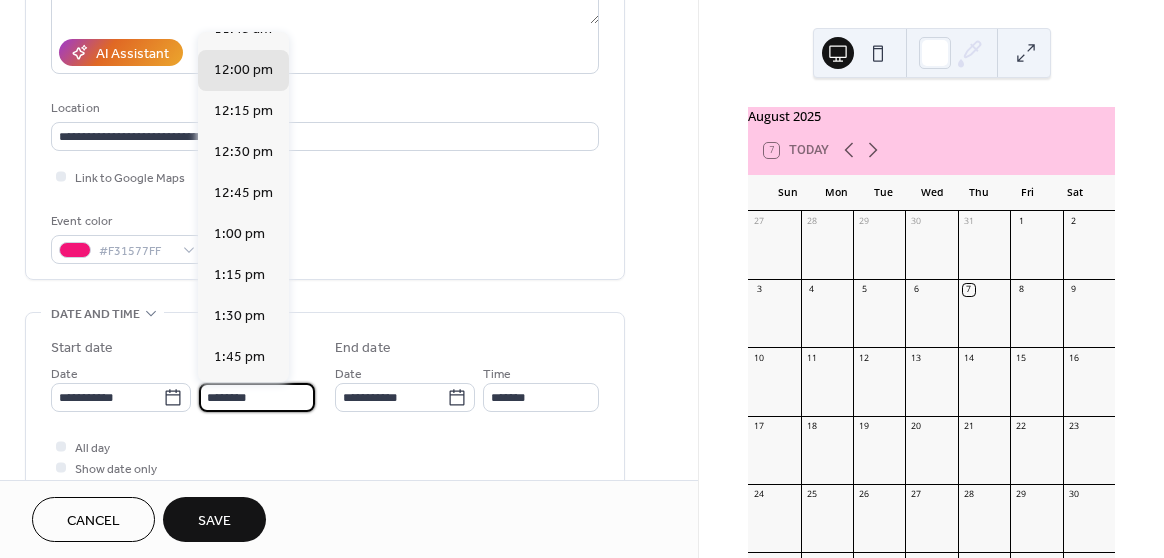 click on "********" at bounding box center (257, 397) 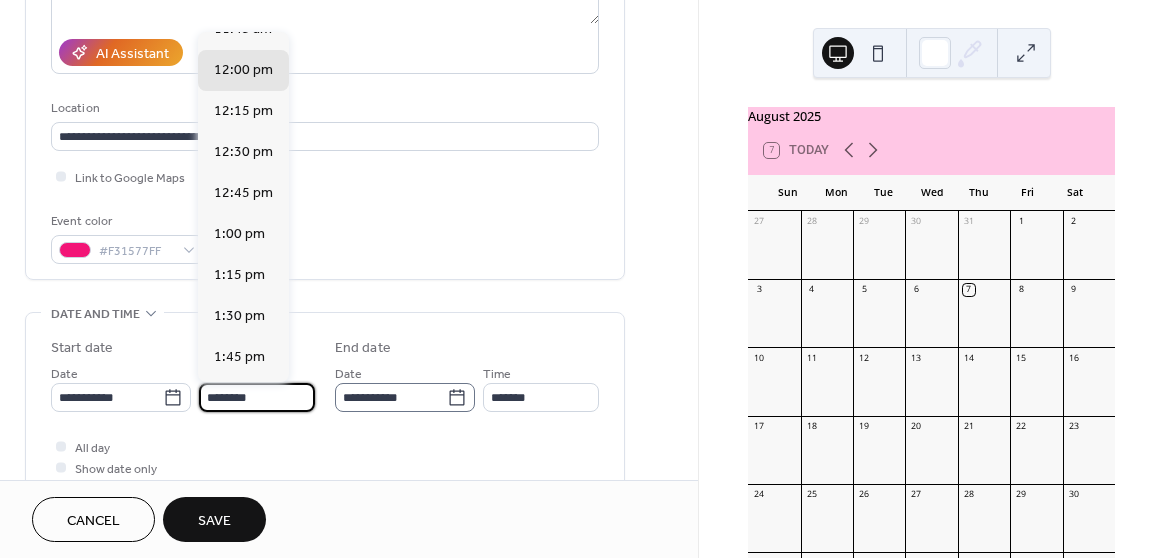 click 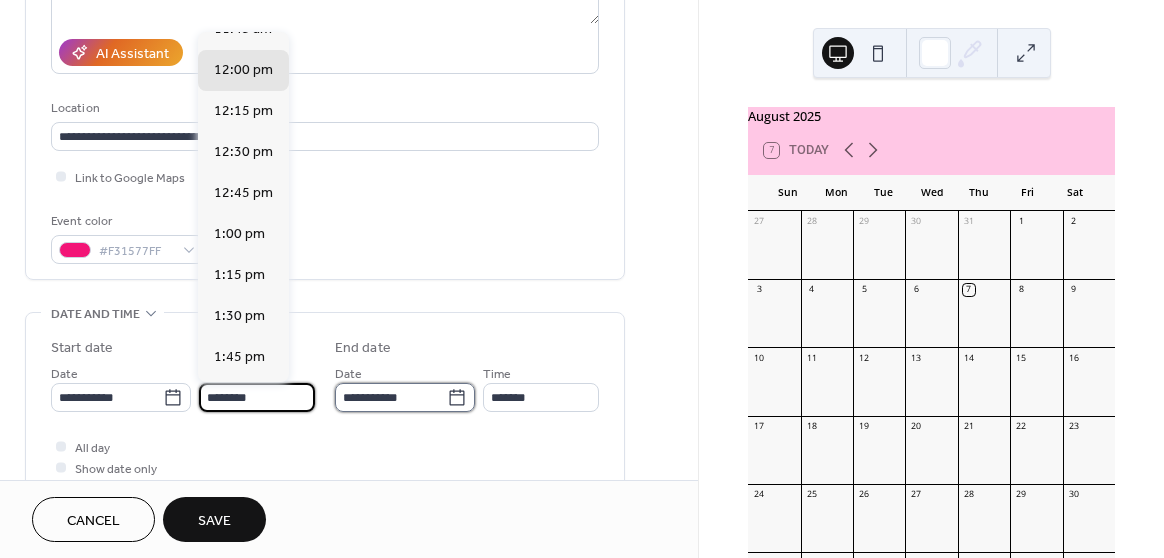 click on "**********" at bounding box center [391, 397] 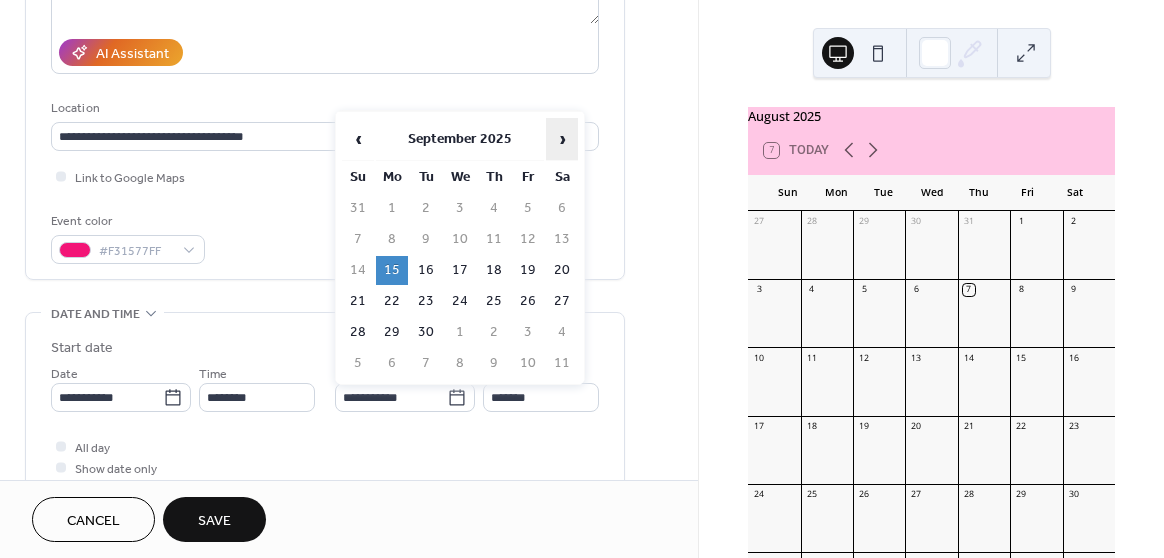 click on "›" at bounding box center (562, 139) 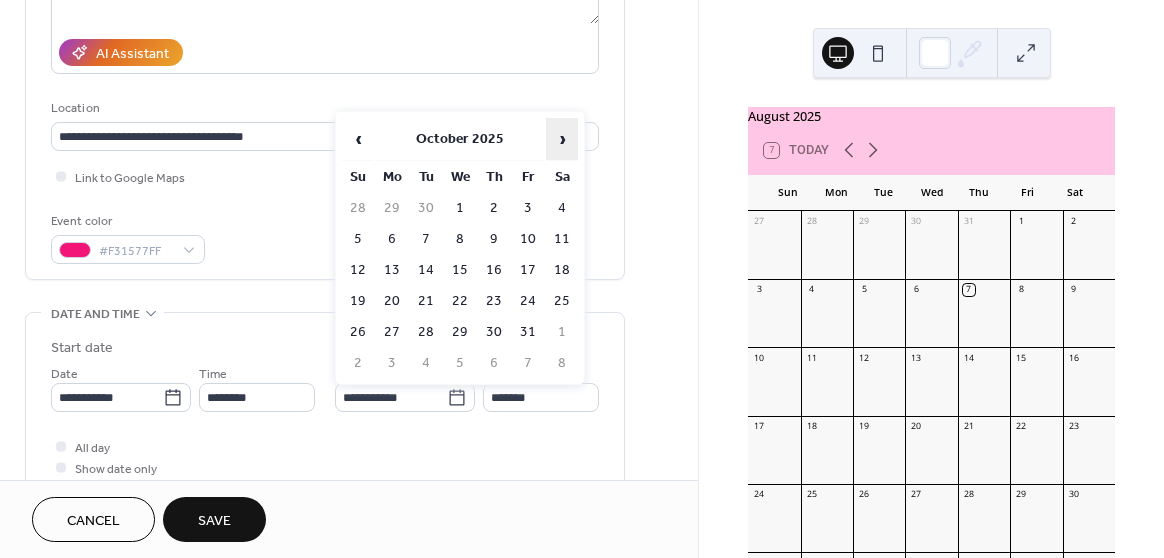click on "›" at bounding box center (562, 139) 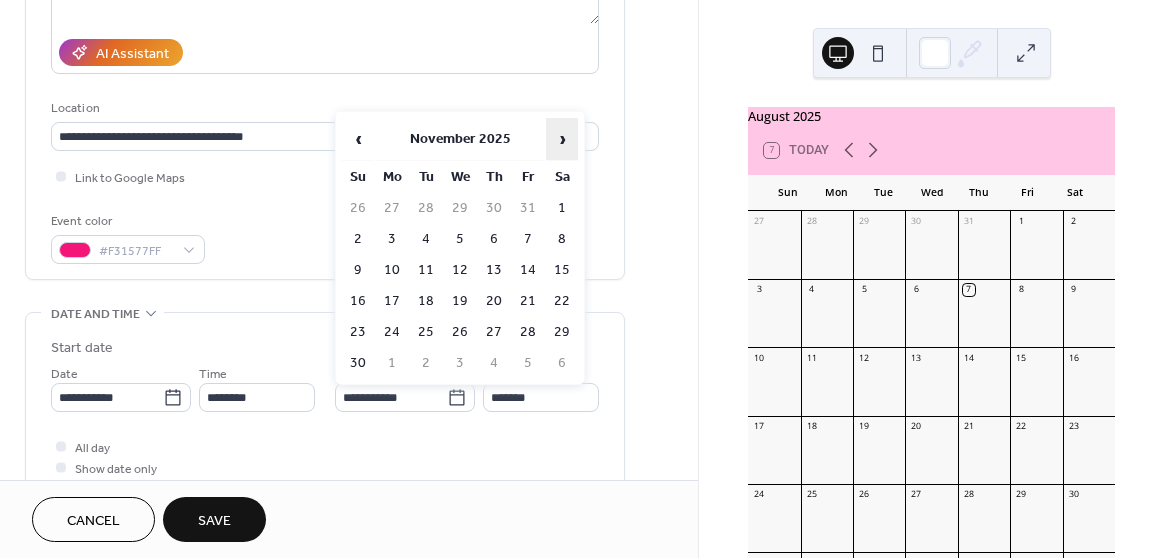 click on "›" at bounding box center (562, 139) 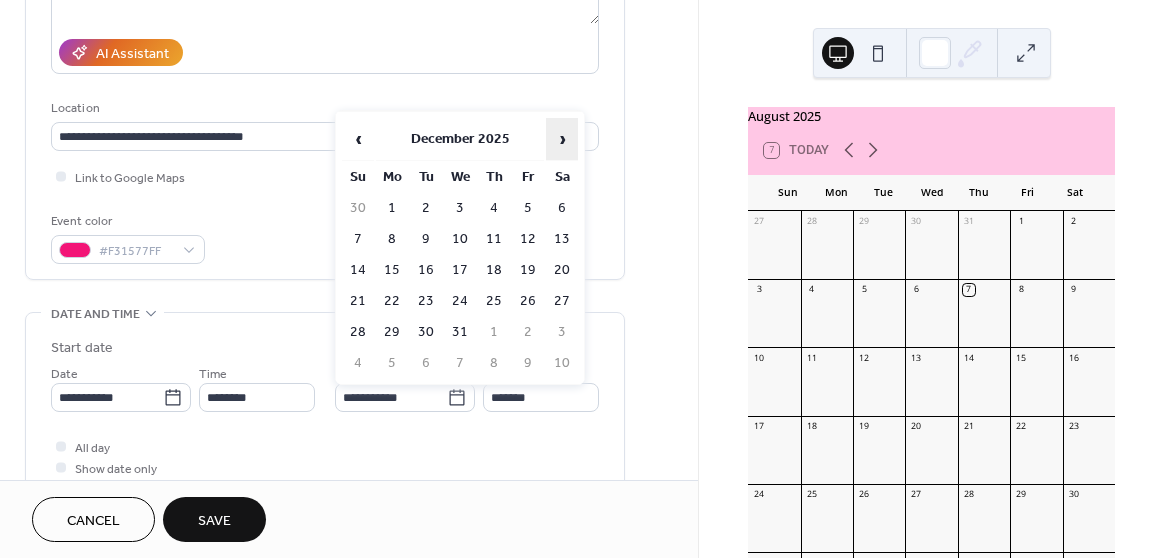 click on "›" at bounding box center (562, 139) 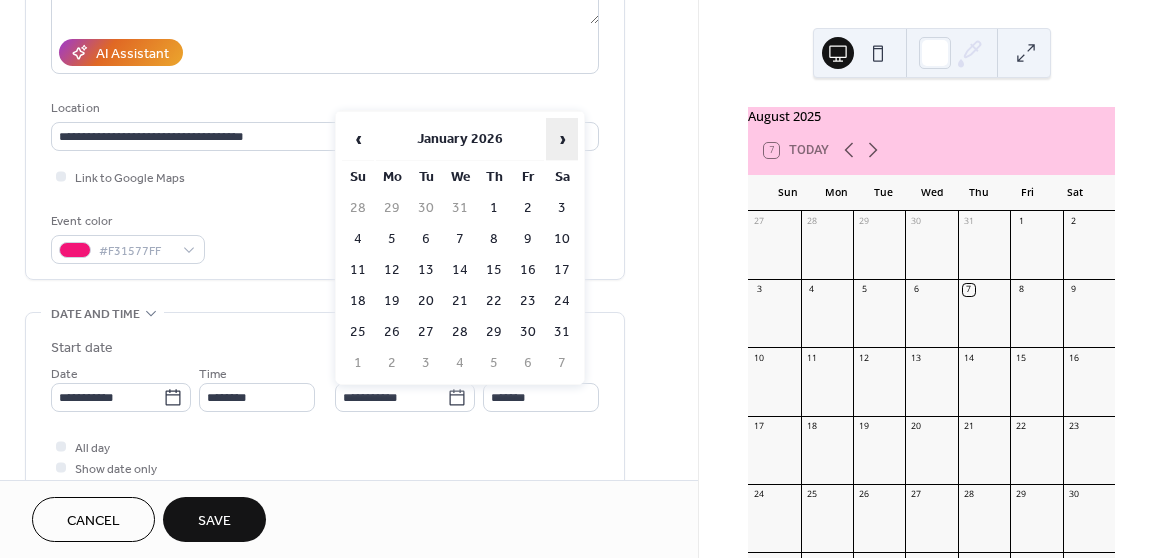 click on "›" at bounding box center [562, 139] 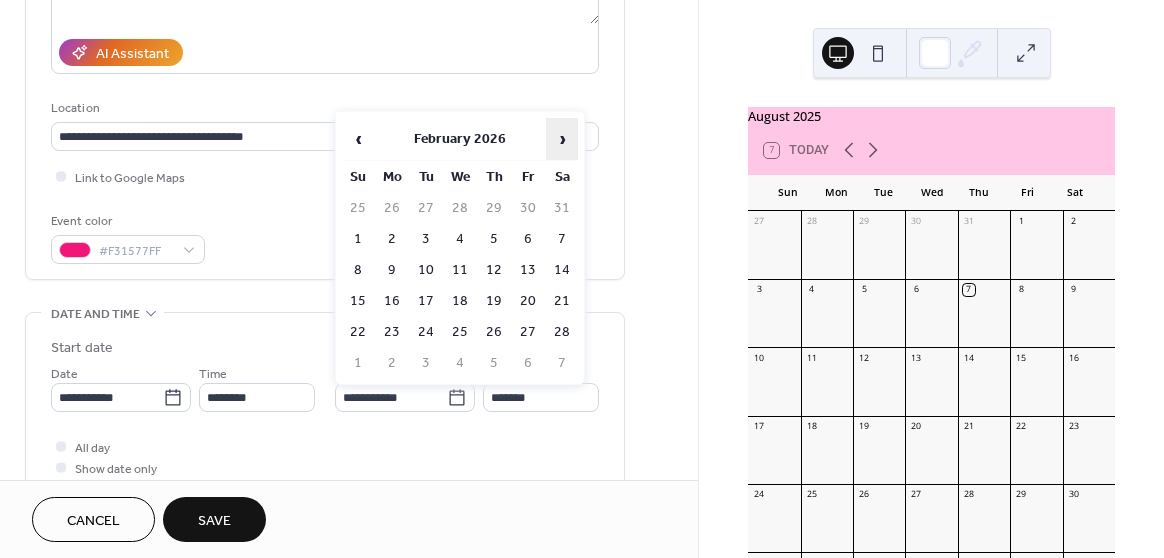 click on "›" at bounding box center [562, 139] 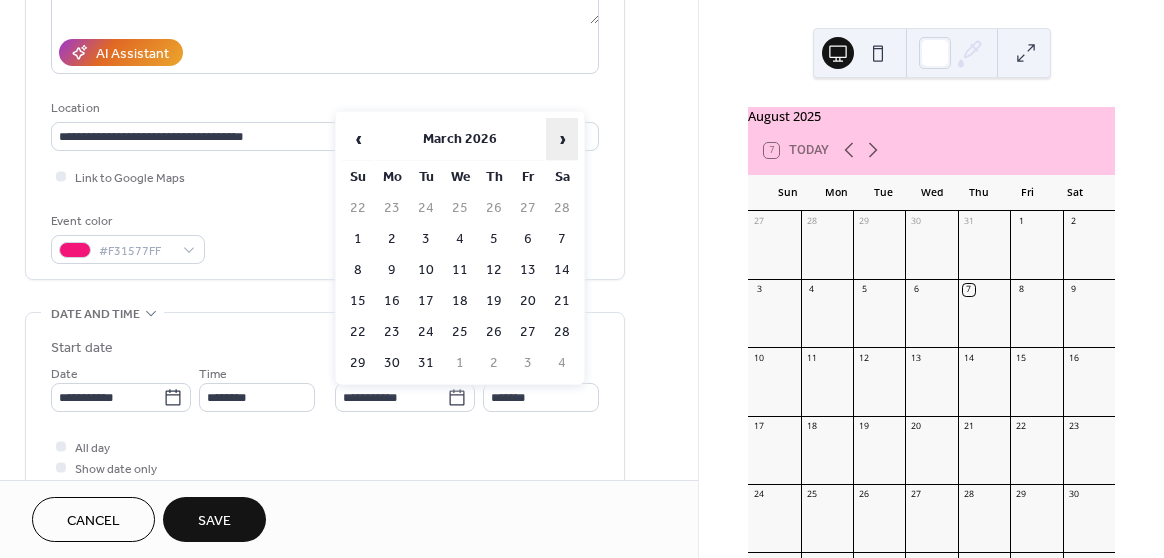 click on "›" at bounding box center [562, 139] 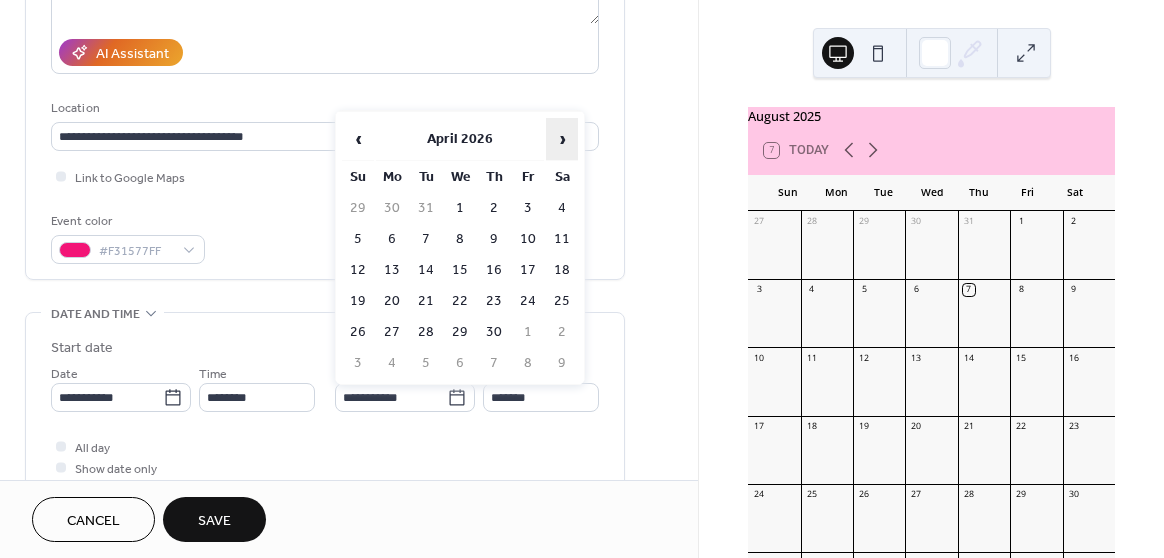 click on "›" at bounding box center [562, 139] 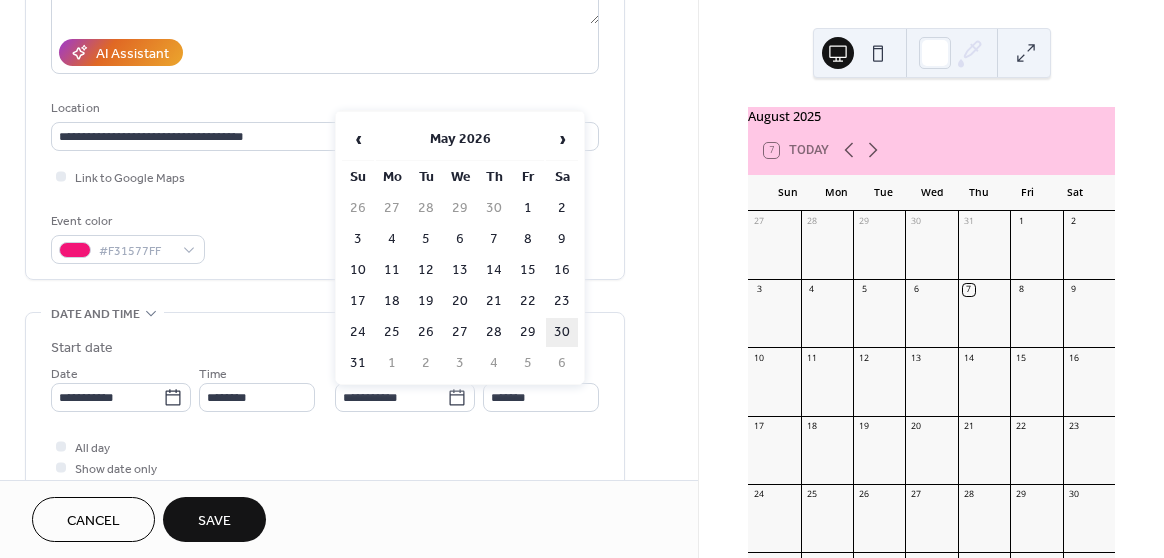 click on "30" at bounding box center [562, 332] 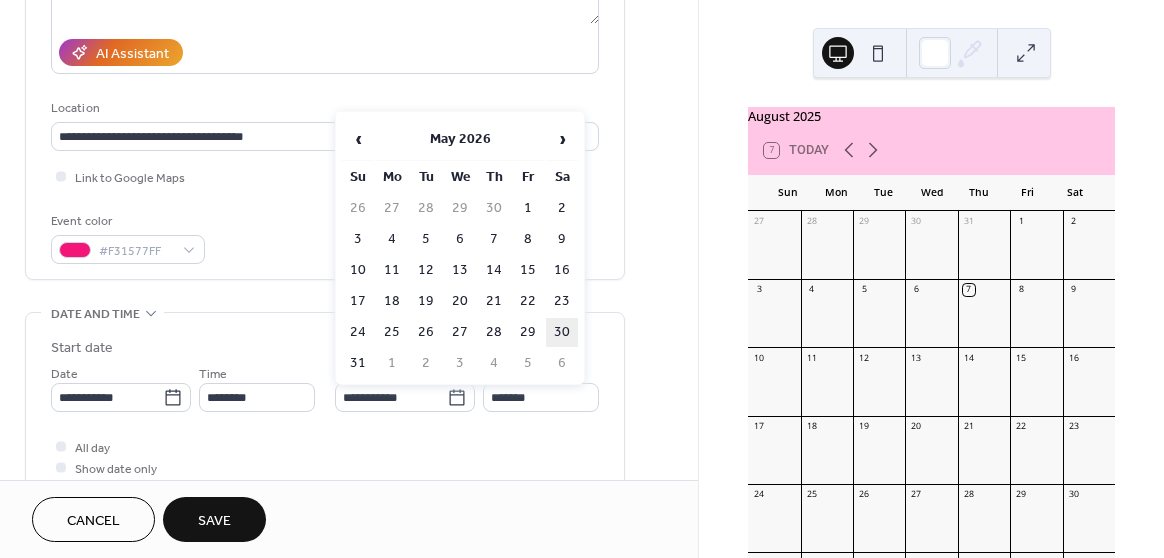 type on "**********" 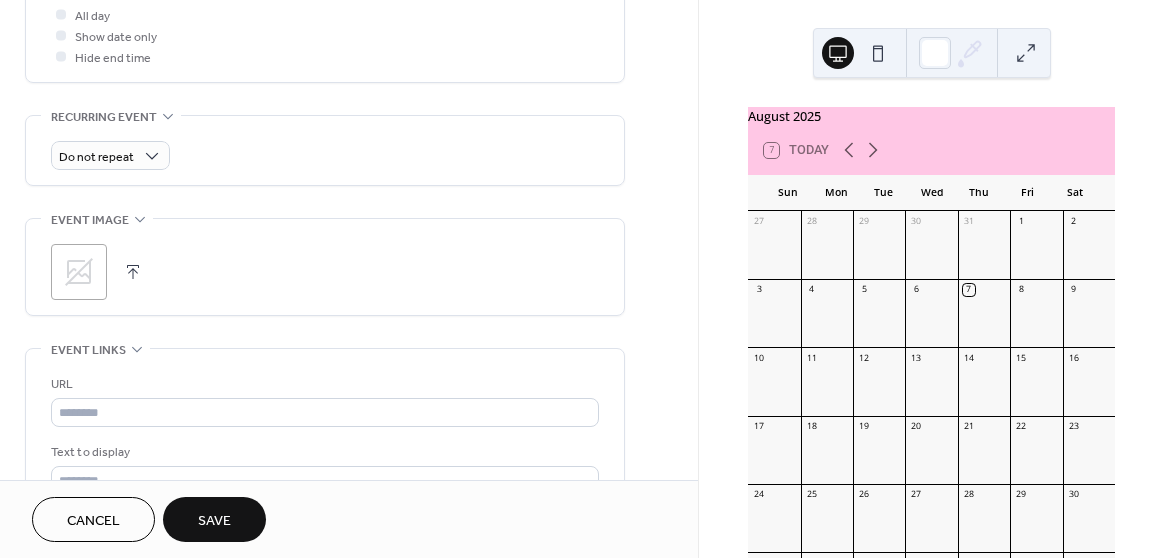scroll, scrollTop: 842, scrollLeft: 0, axis: vertical 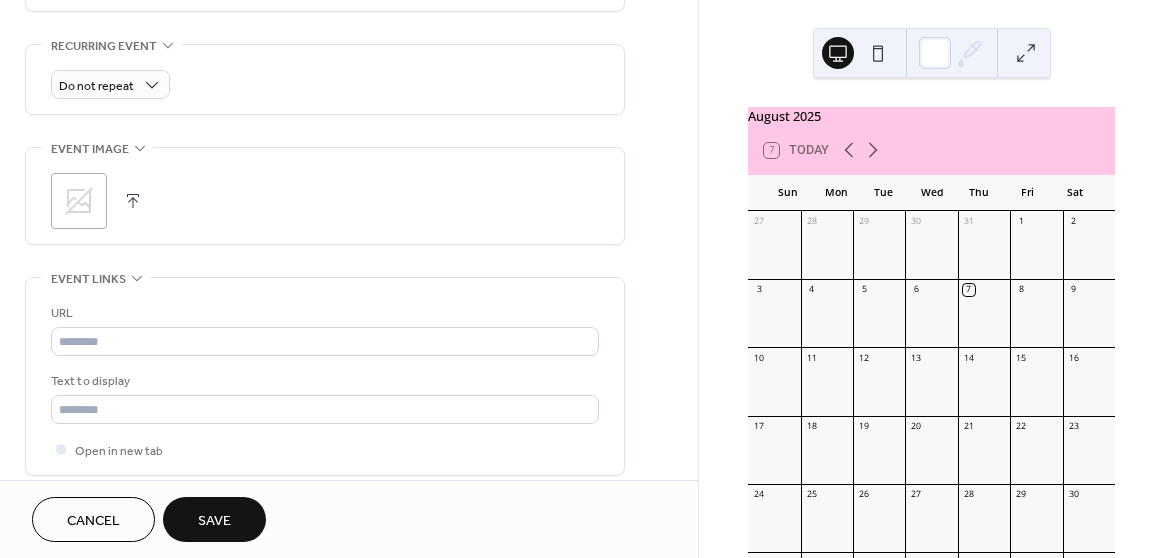 click on "Save" at bounding box center [214, 521] 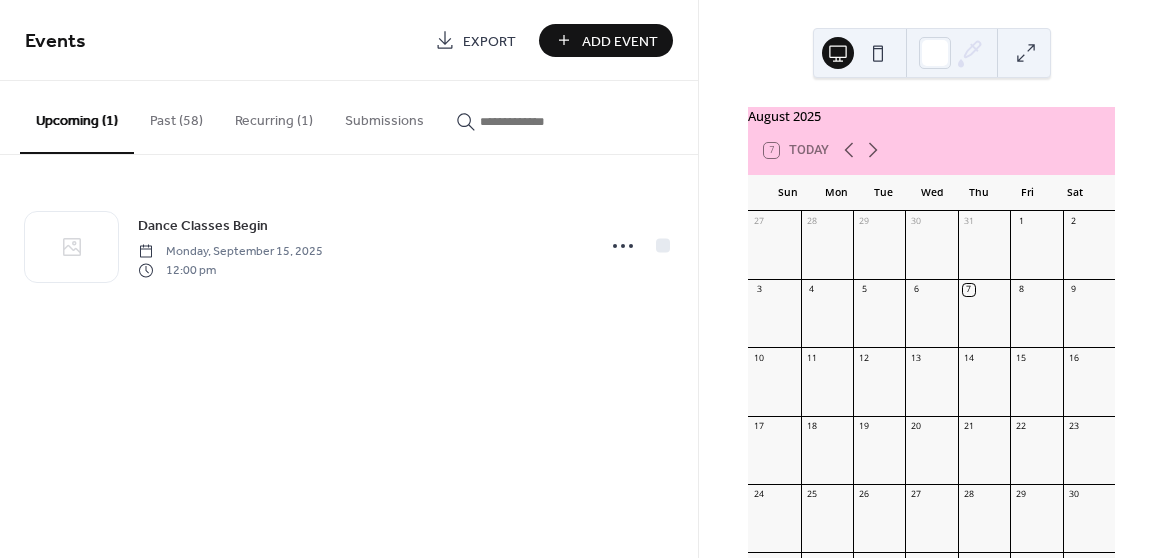 click on "Add Event" at bounding box center (620, 41) 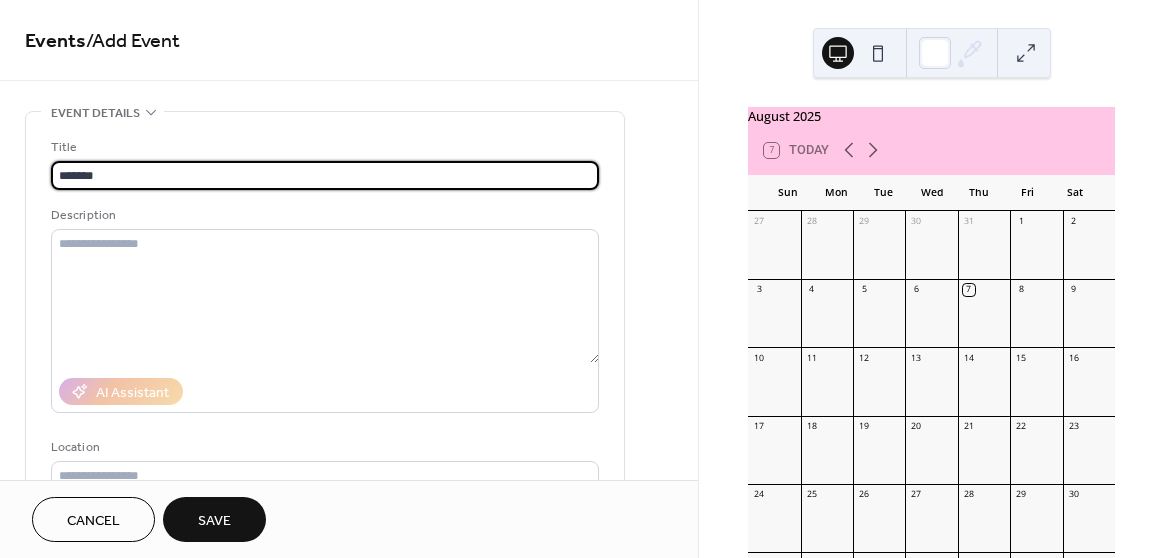 click on "*******" at bounding box center [325, 175] 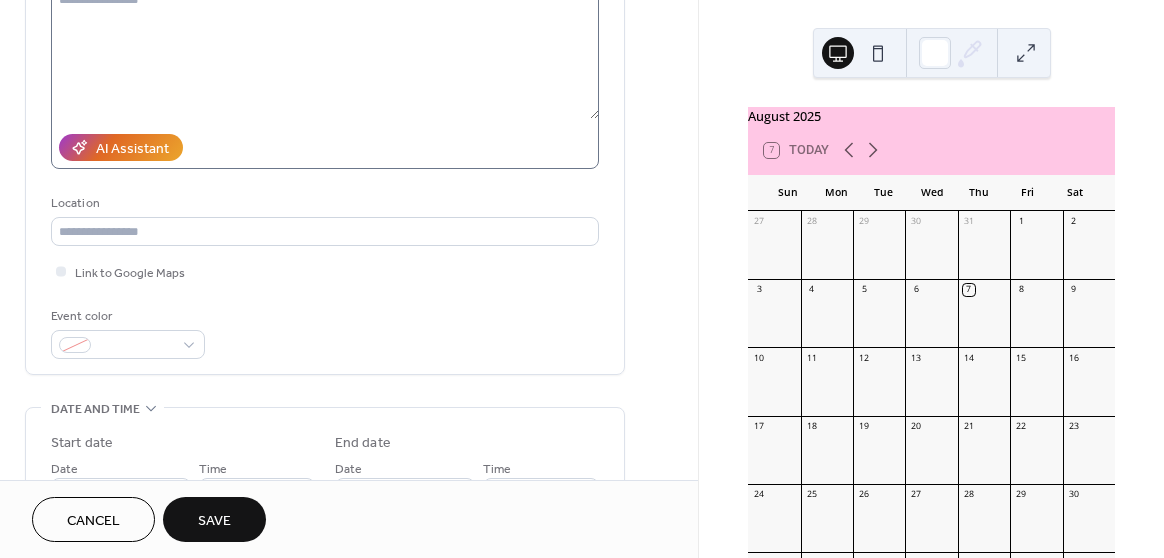 scroll, scrollTop: 270, scrollLeft: 0, axis: vertical 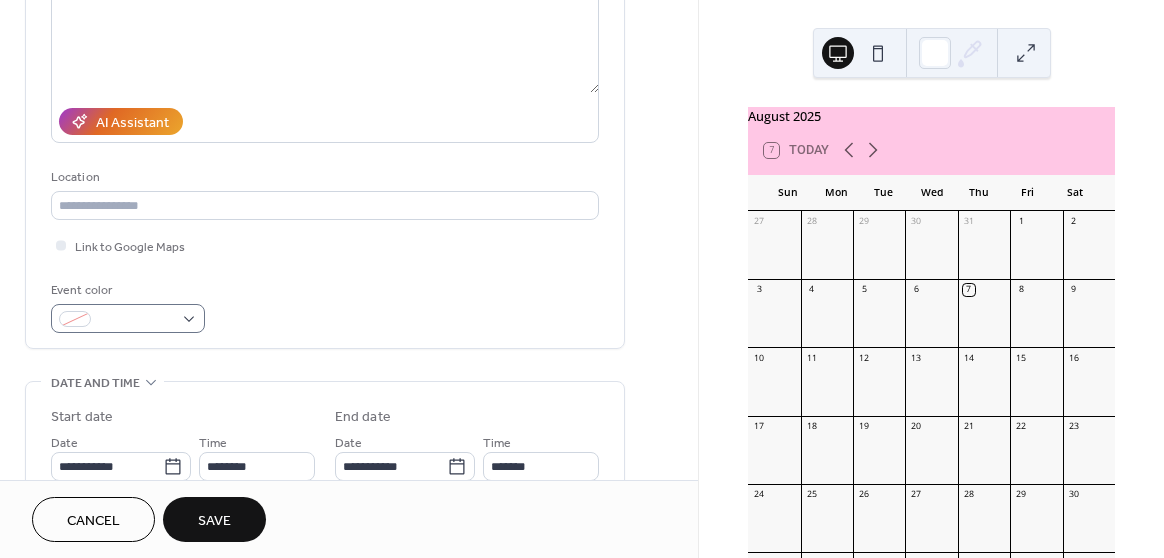 type on "**********" 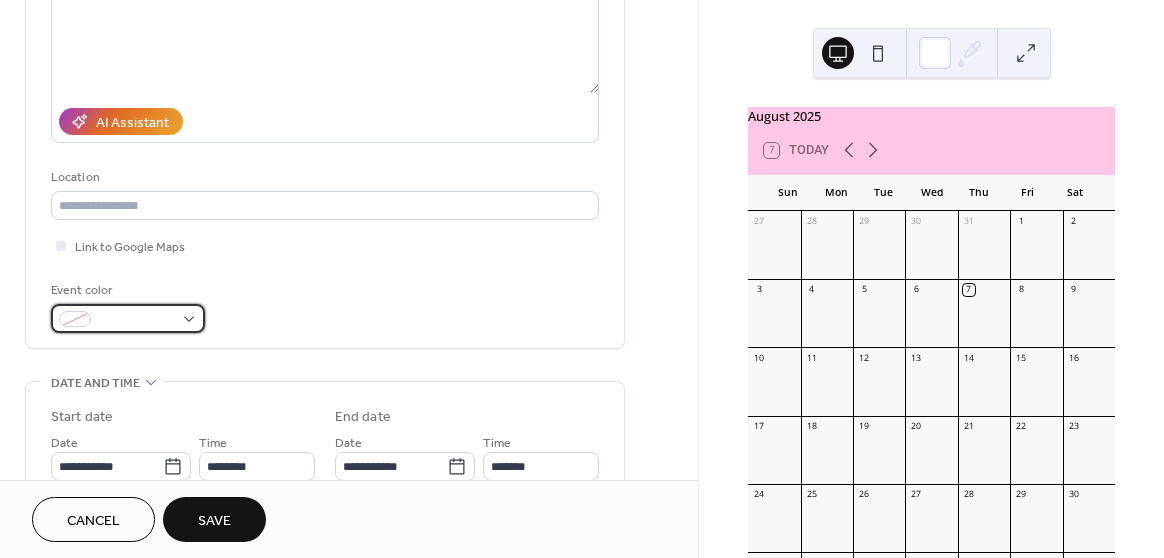 click at bounding box center [136, 320] 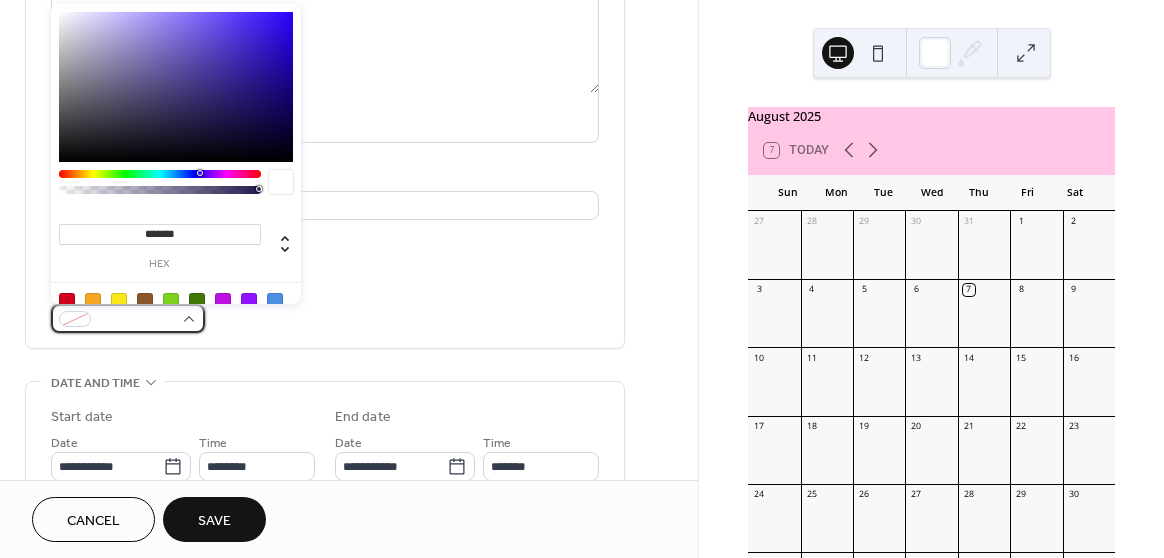 click at bounding box center (75, 319) 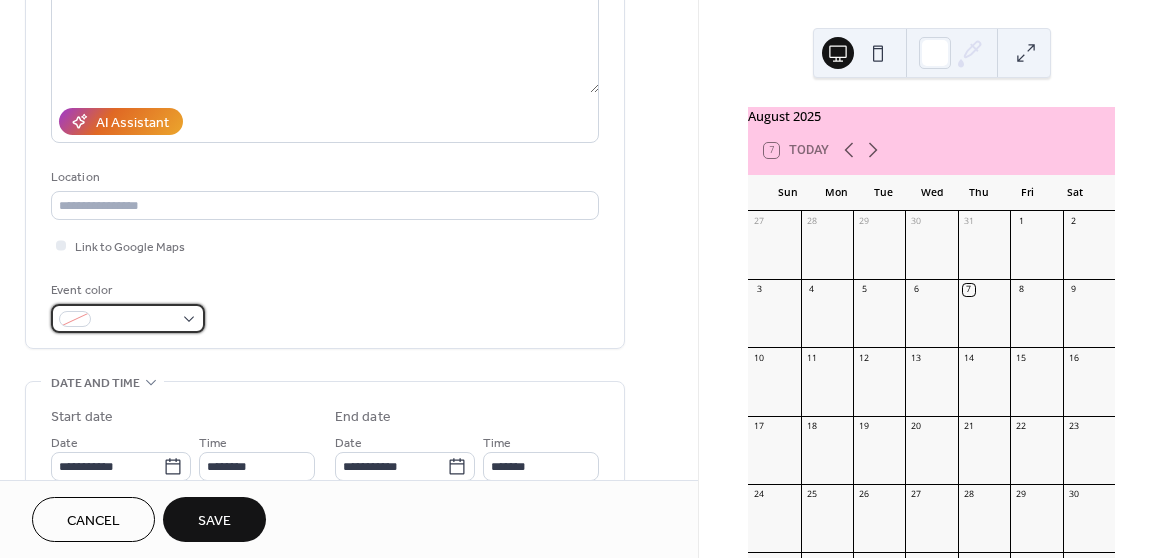 click at bounding box center [136, 320] 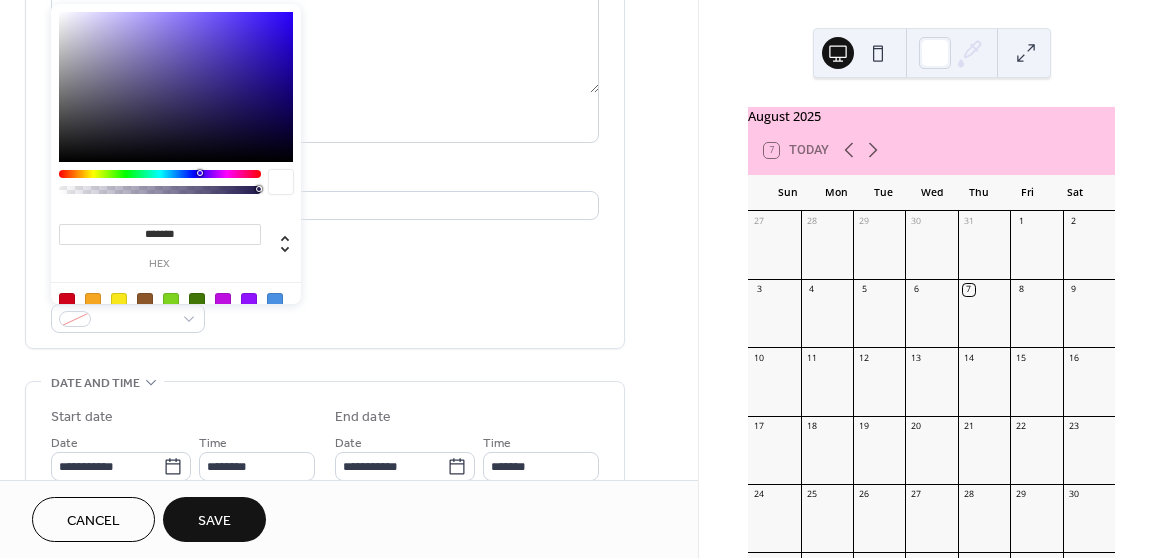 drag, startPoint x: 193, startPoint y: 235, endPoint x: 91, endPoint y: 234, distance: 102.0049 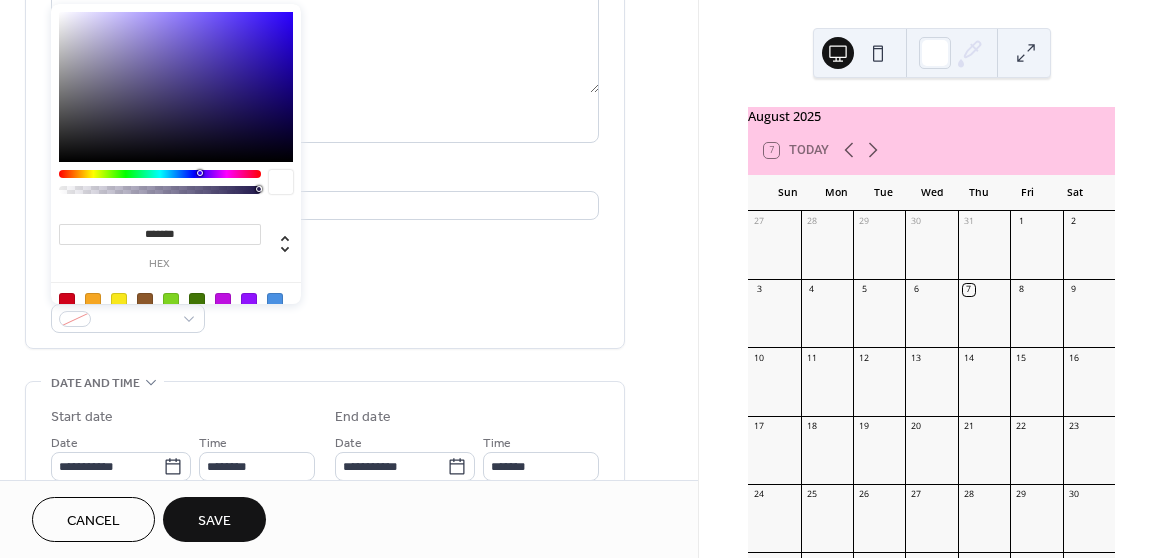 click on "*******" at bounding box center [160, 234] 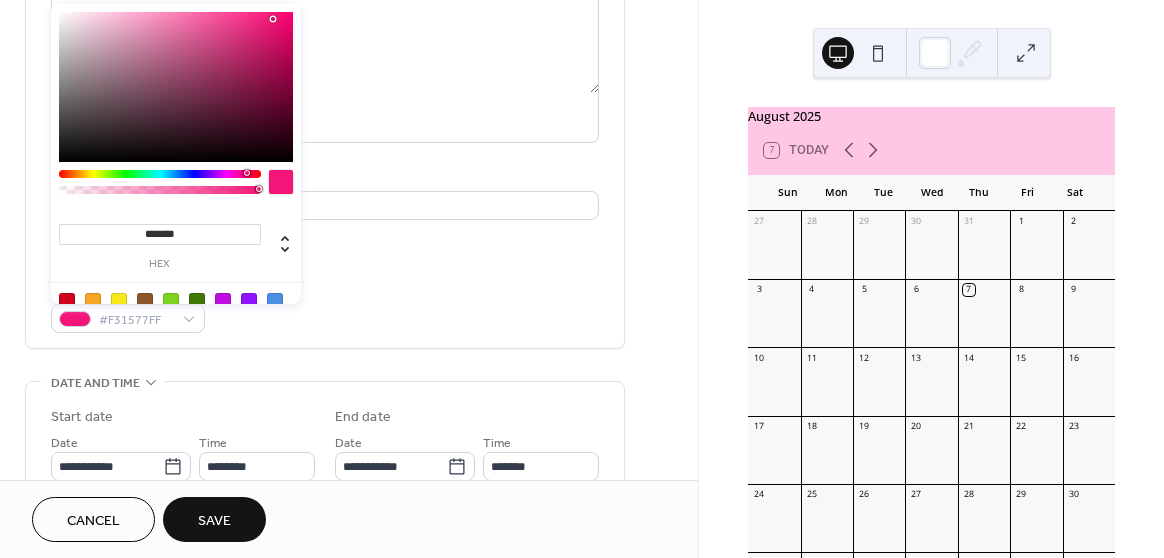 click on "**********" at bounding box center [325, 100] 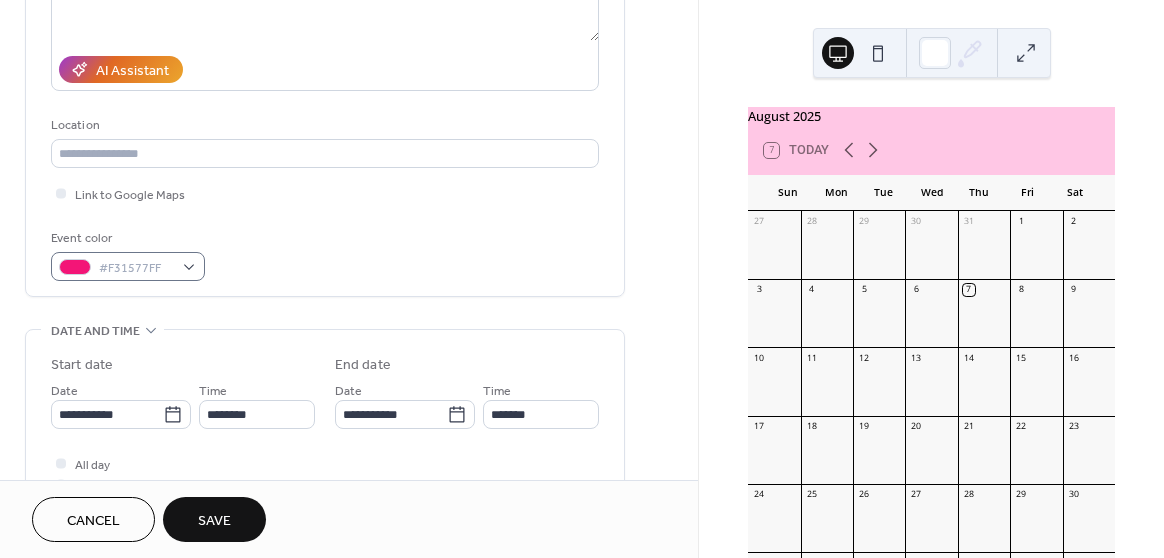 scroll, scrollTop: 304, scrollLeft: 0, axis: vertical 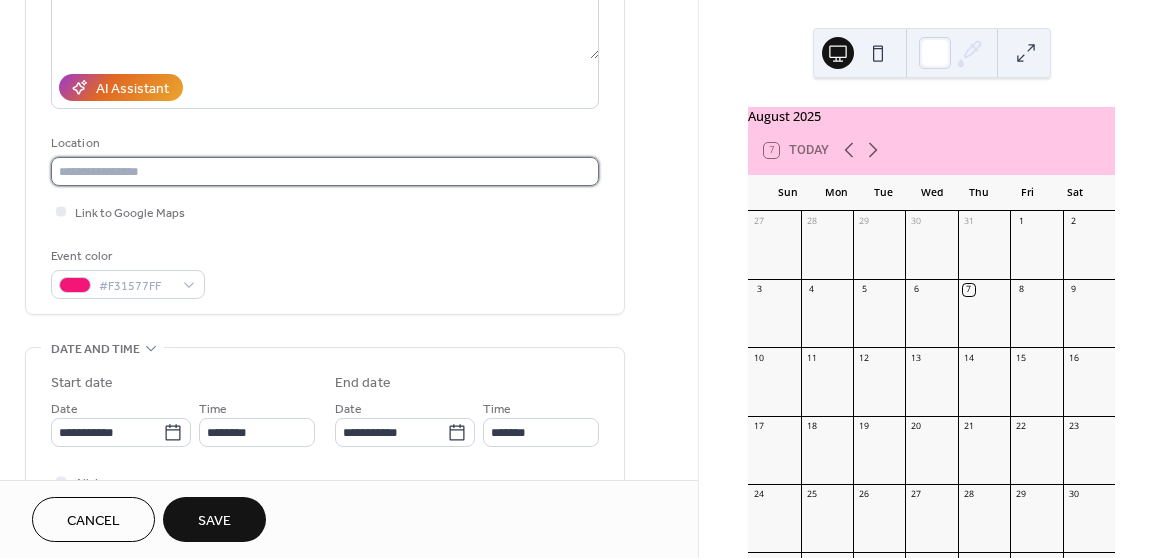 click at bounding box center [325, 171] 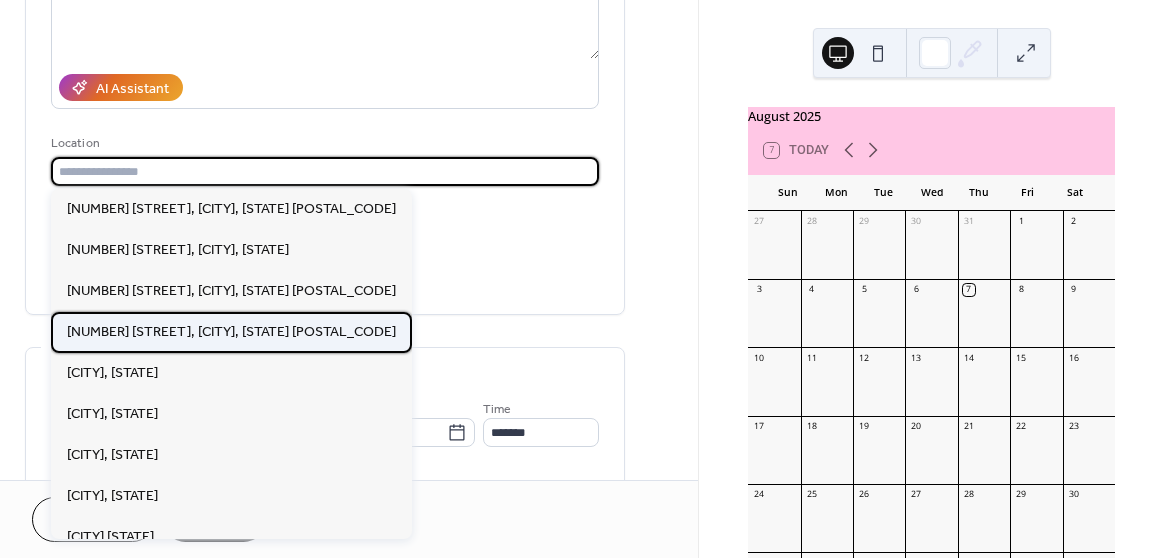 click on "[NUMBER] [STREET], [CITY], [STATE] [POSTAL_CODE]" at bounding box center (231, 332) 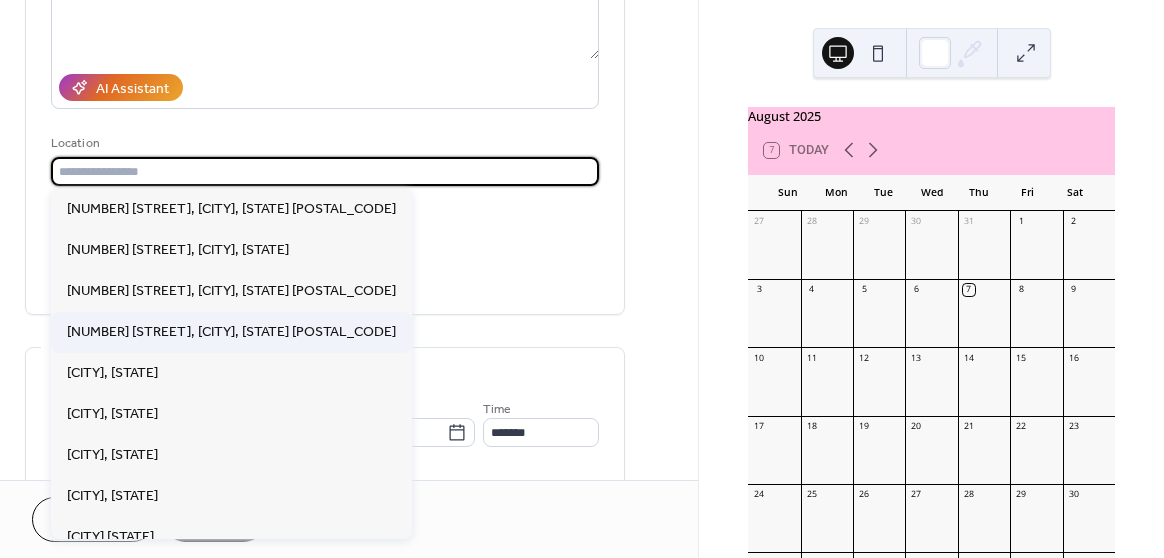 type on "**********" 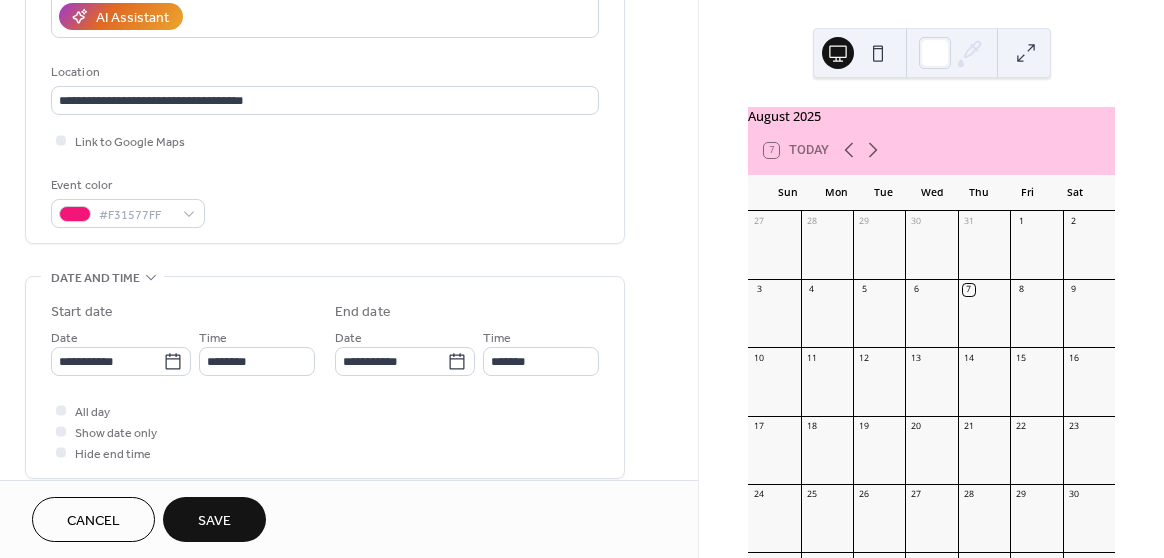 scroll, scrollTop: 380, scrollLeft: 0, axis: vertical 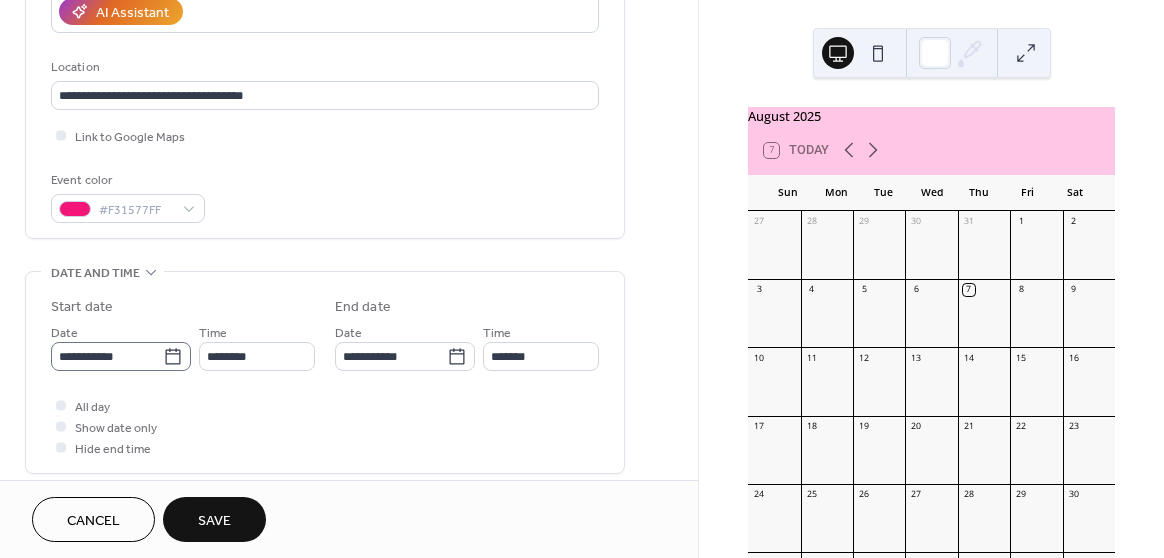 click 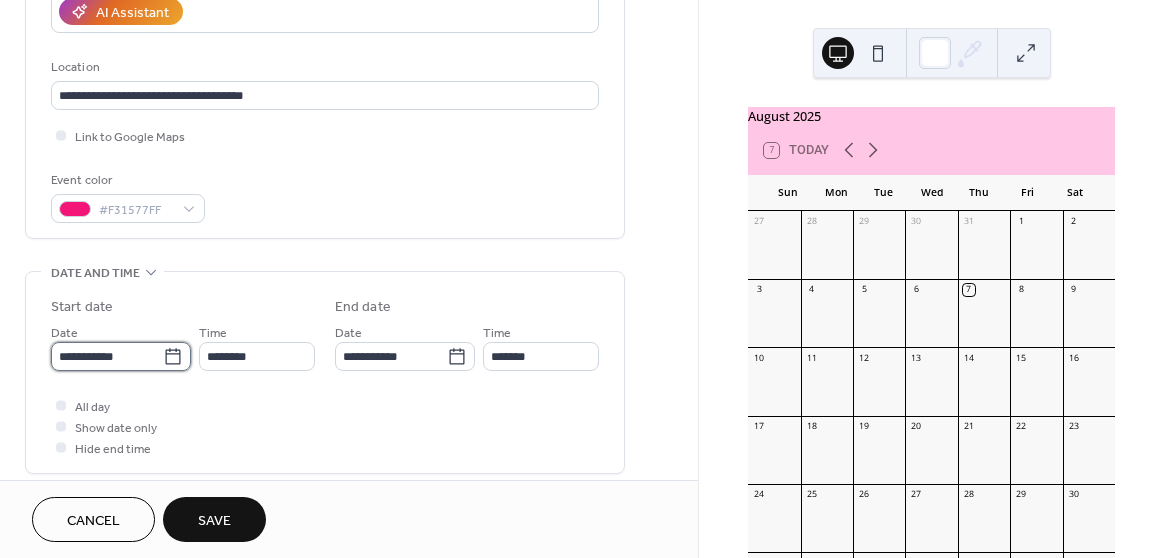click on "**********" at bounding box center [107, 356] 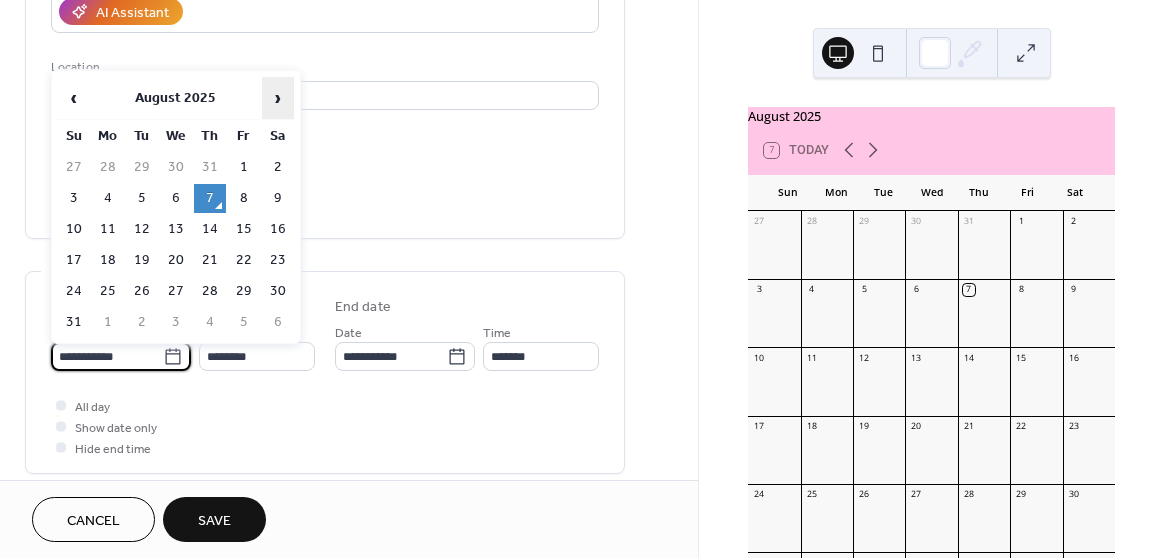 click on "›" at bounding box center (278, 98) 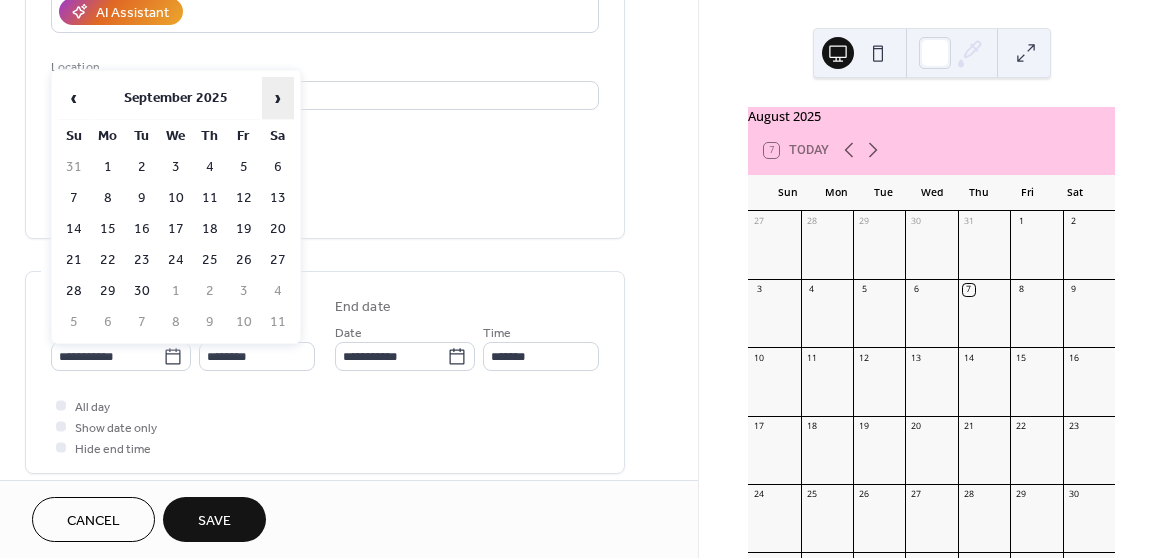 click on "›" at bounding box center (278, 98) 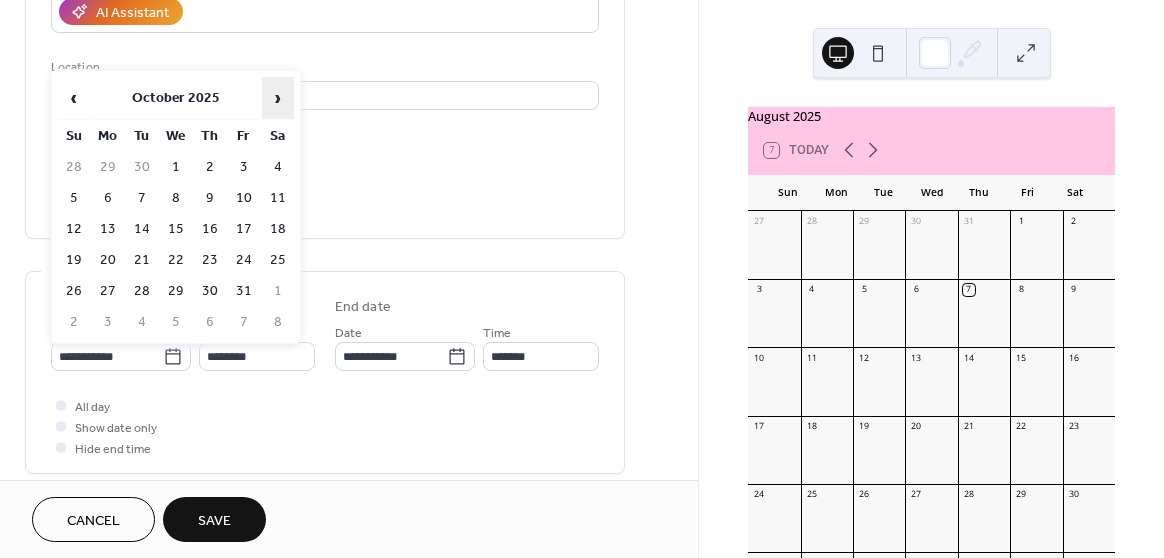 click on "›" at bounding box center (278, 98) 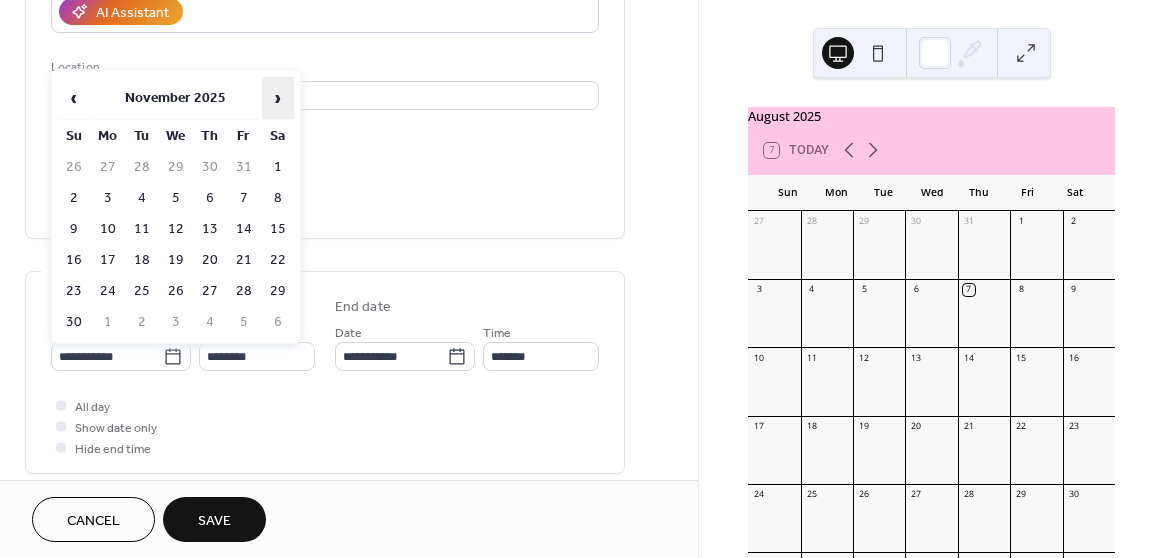 click on "›" at bounding box center [278, 98] 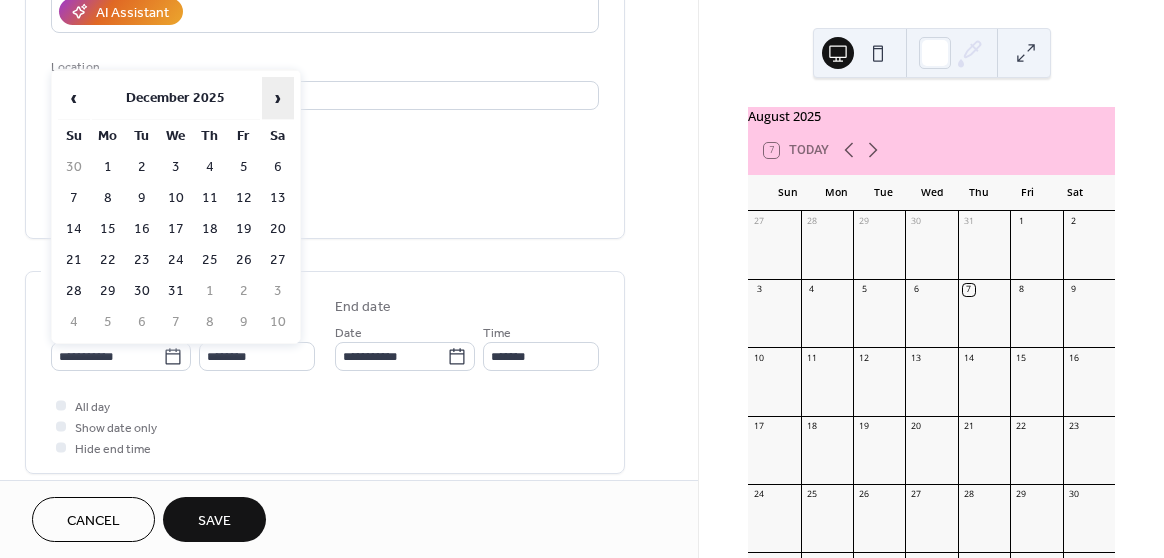 click on "›" at bounding box center [278, 98] 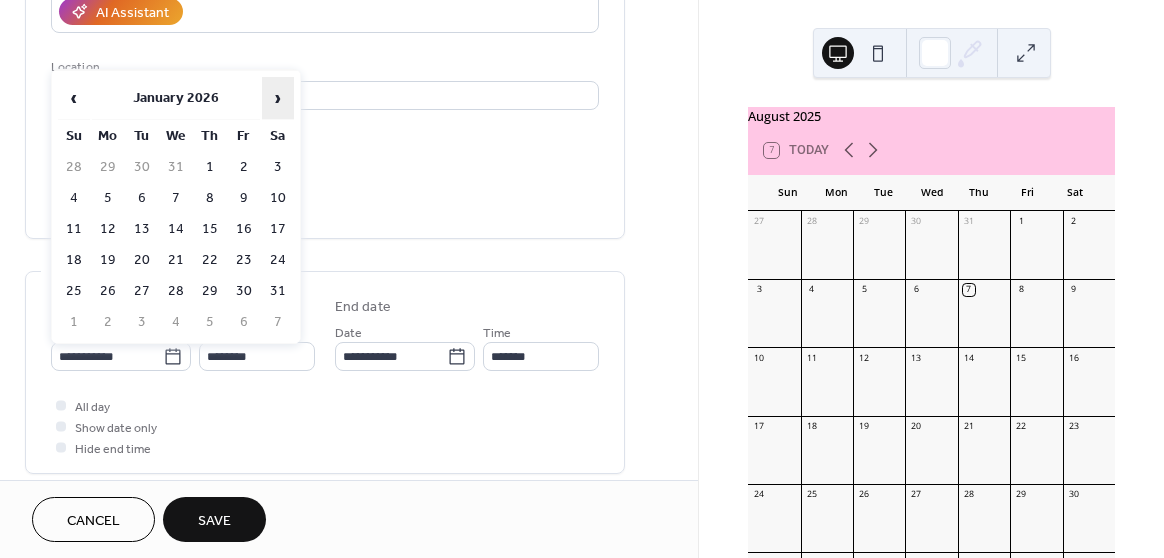 click on "›" at bounding box center [278, 98] 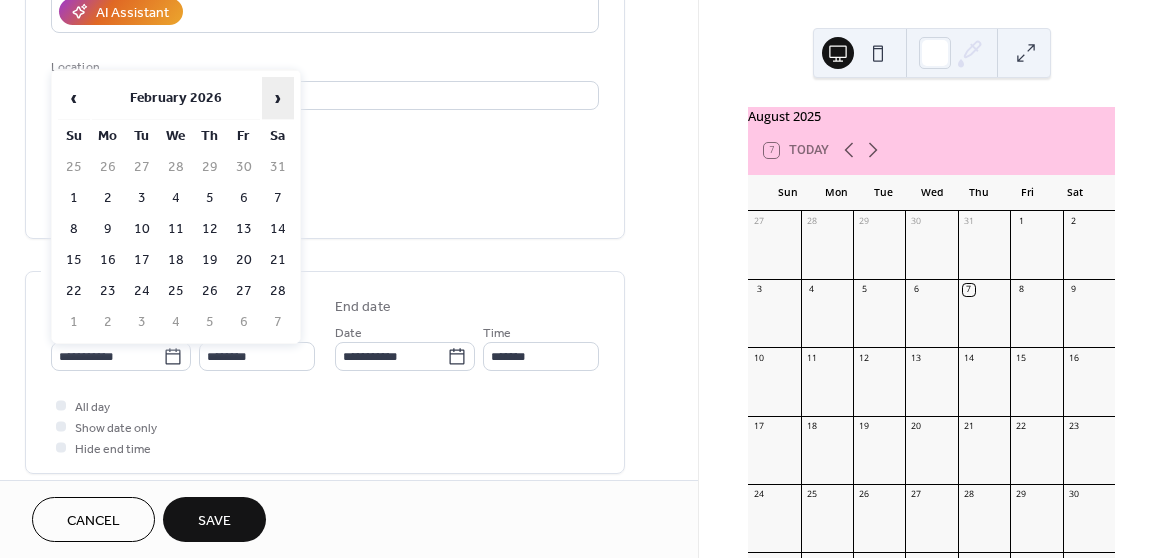 click on "›" at bounding box center [278, 98] 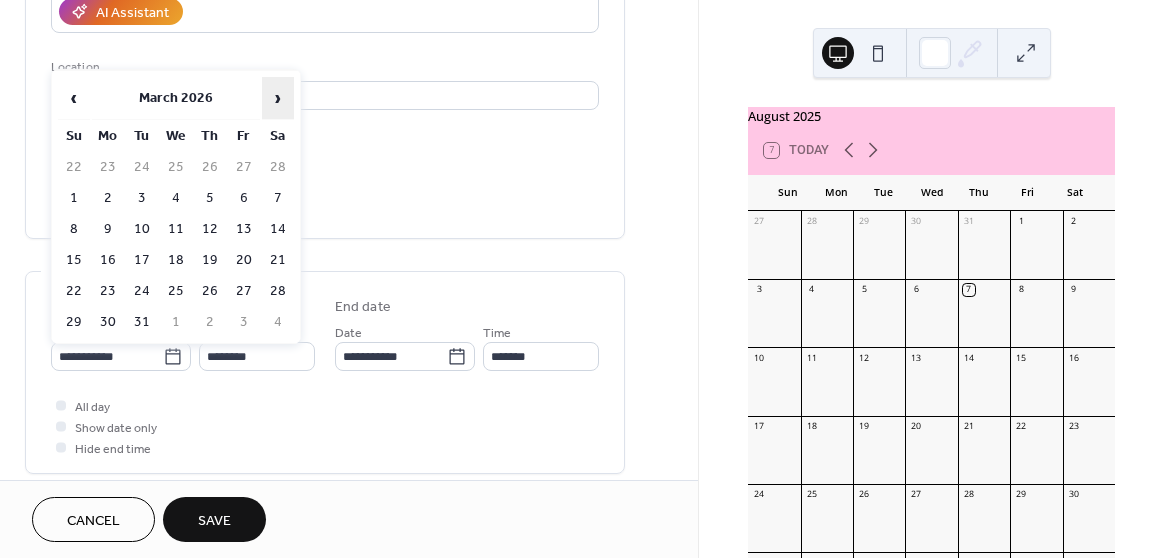 click on "›" at bounding box center (278, 98) 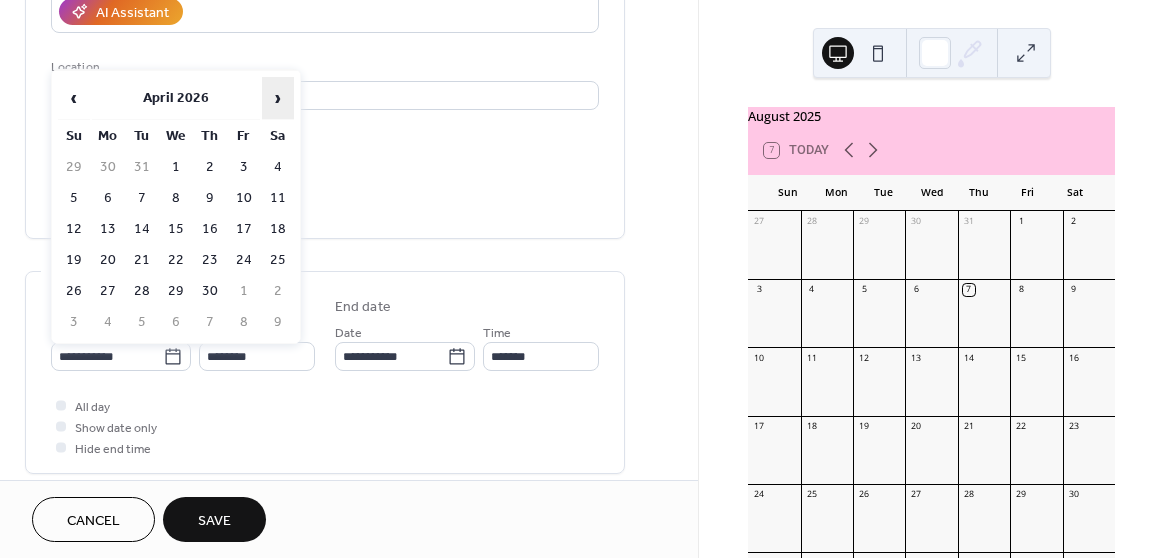 click on "›" at bounding box center (278, 98) 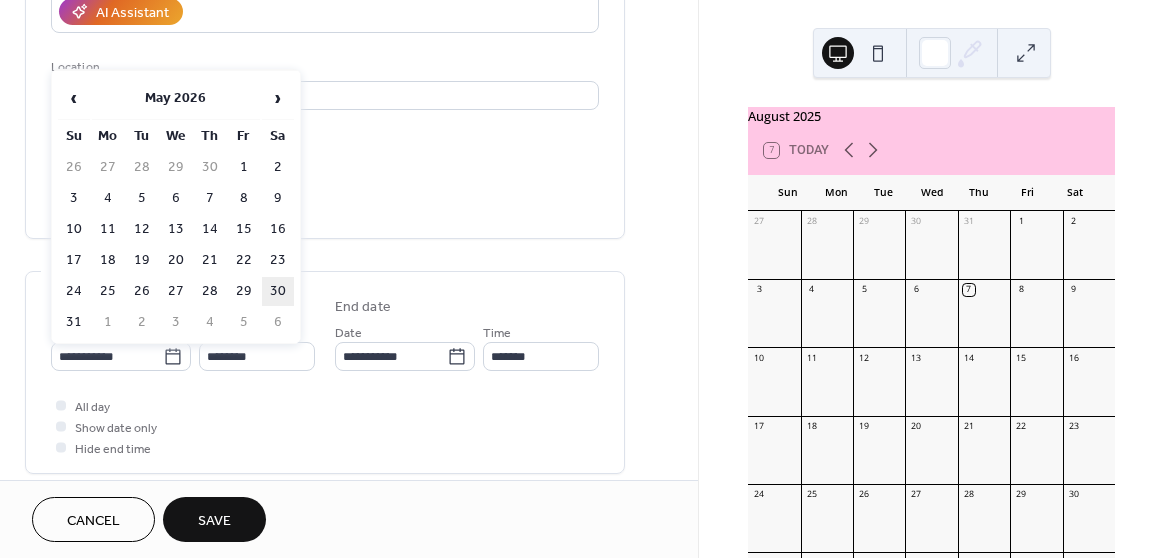 click on "30" at bounding box center [278, 291] 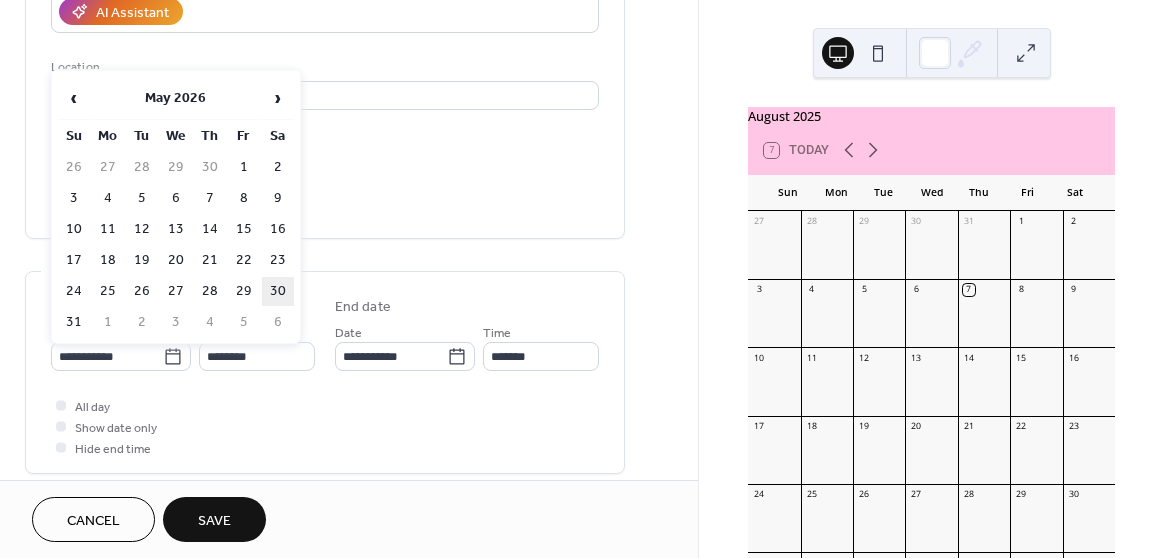 type on "**********" 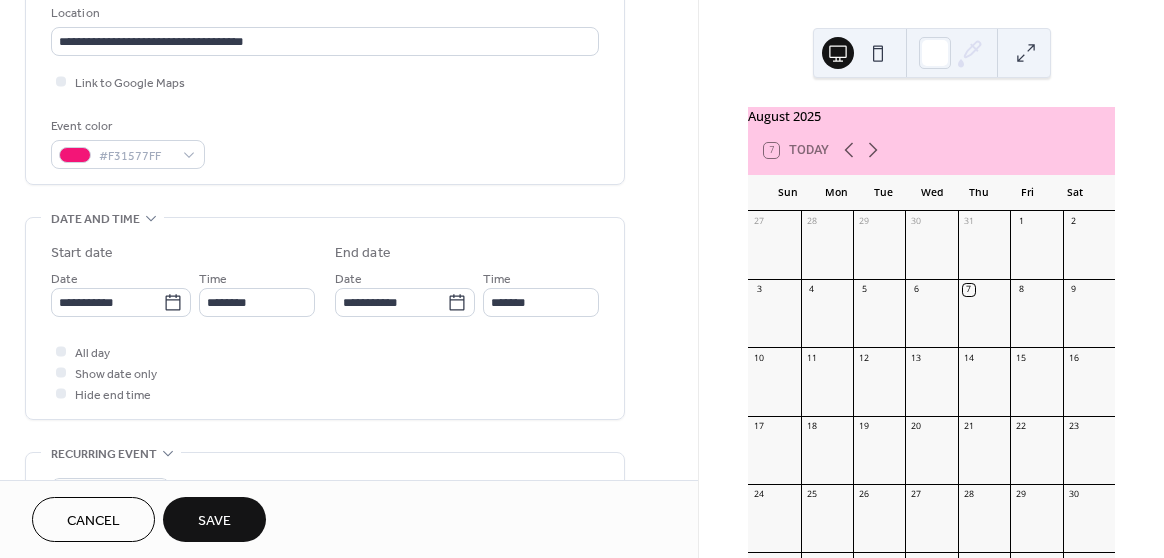 scroll, scrollTop: 435, scrollLeft: 0, axis: vertical 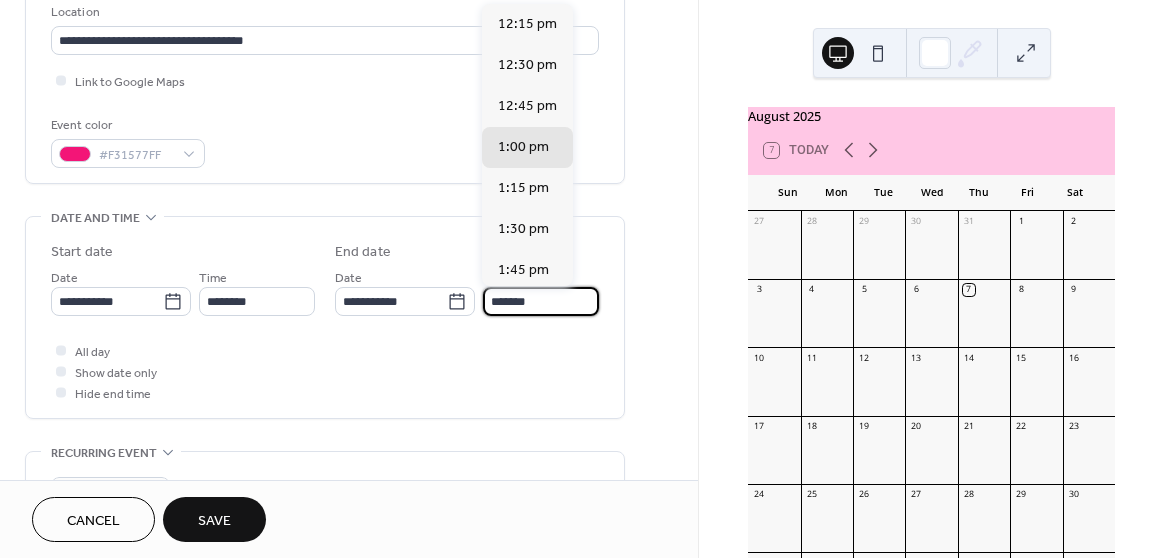 click on "*******" at bounding box center [541, 301] 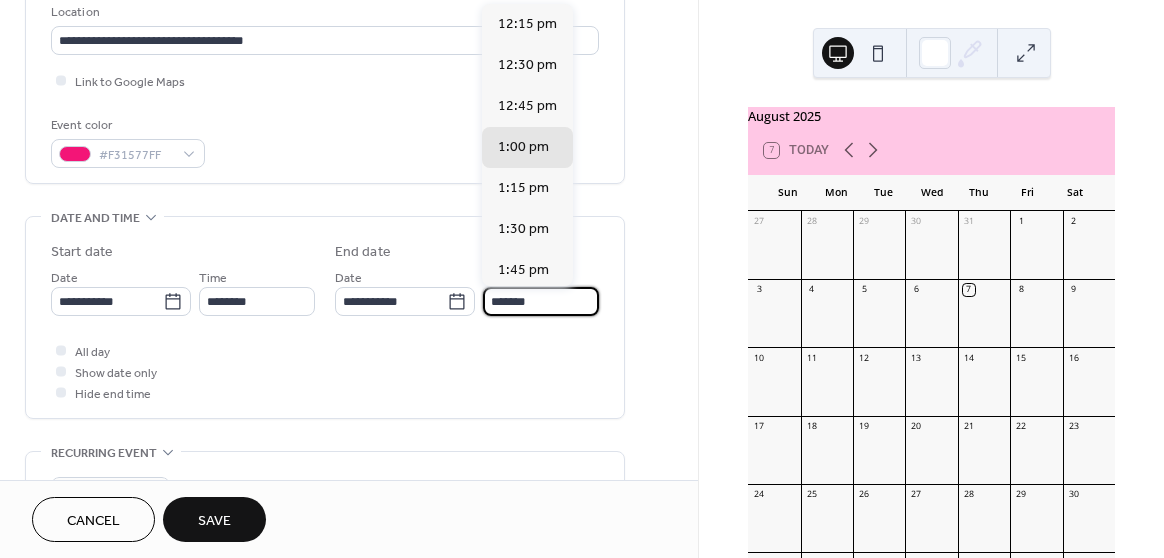 click on "*******" at bounding box center [541, 301] 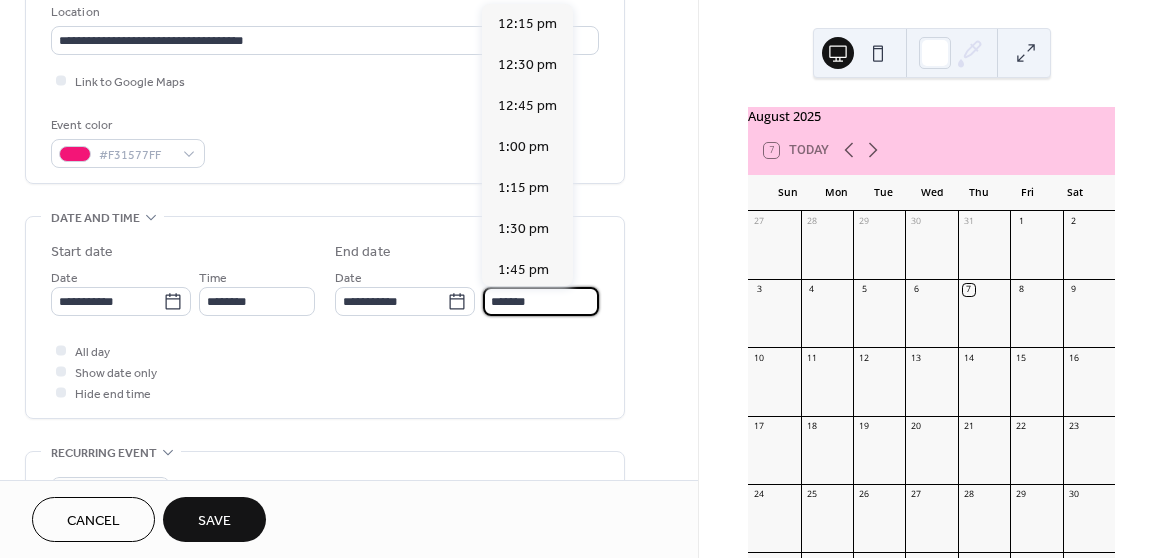scroll, scrollTop: 446, scrollLeft: 0, axis: vertical 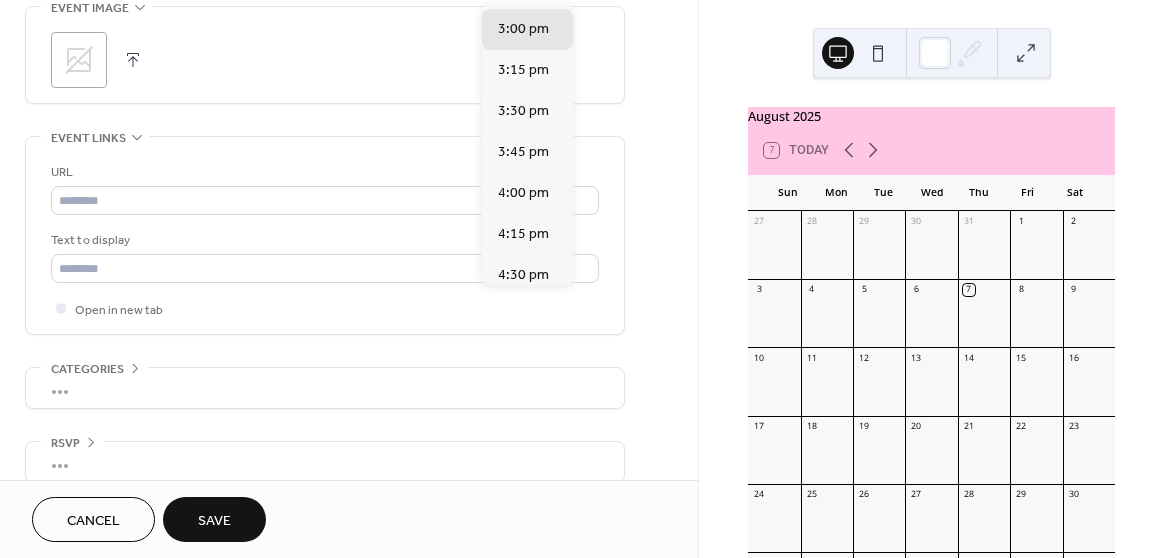 type on "*******" 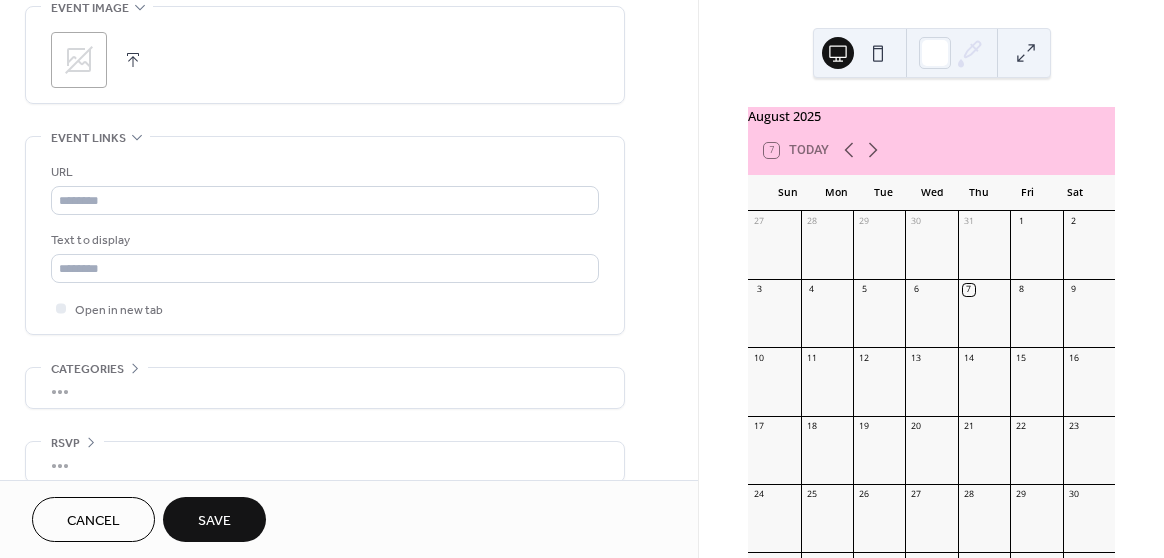 click on "Save" at bounding box center [214, 521] 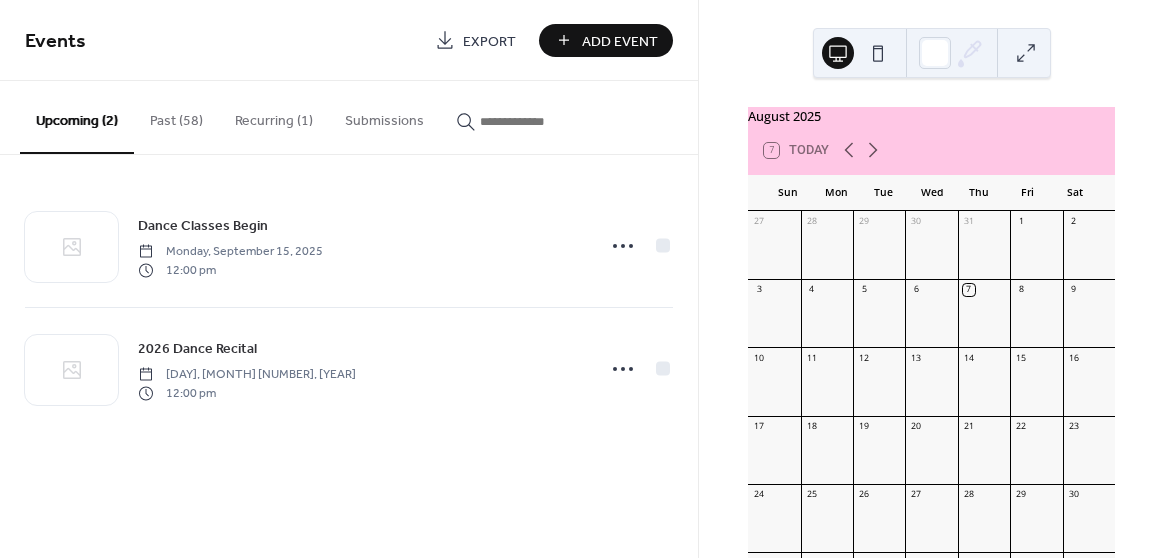 scroll, scrollTop: 0, scrollLeft: 0, axis: both 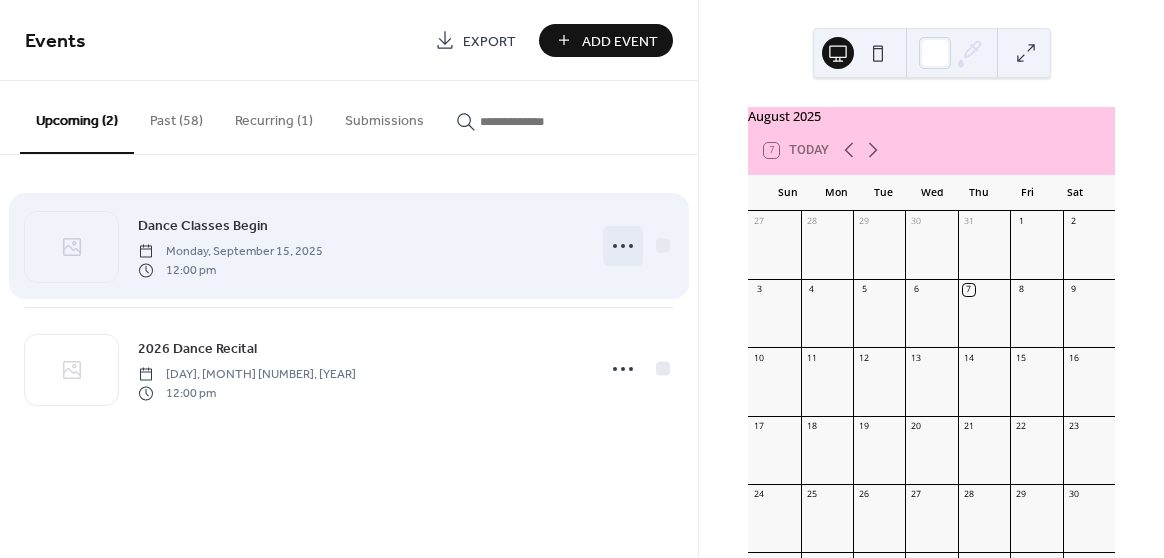 click 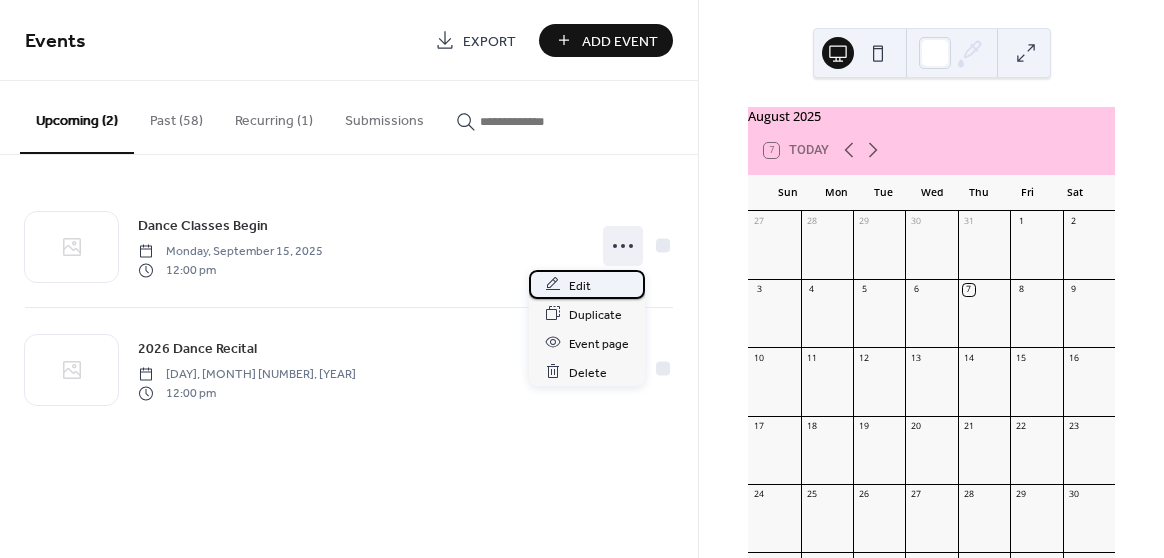 click on "Edit" at bounding box center (580, 285) 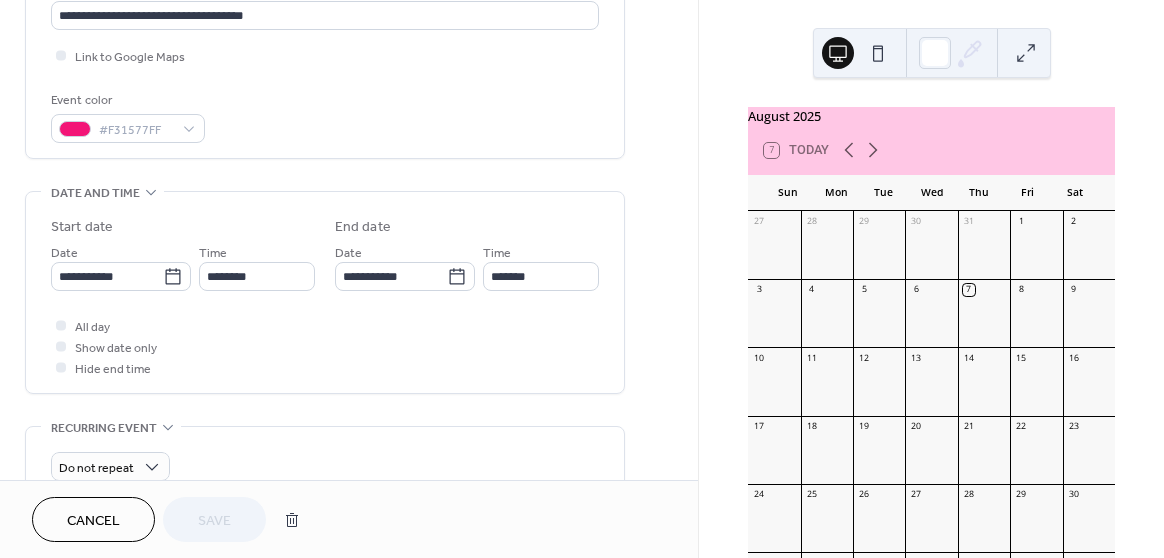 scroll, scrollTop: 502, scrollLeft: 0, axis: vertical 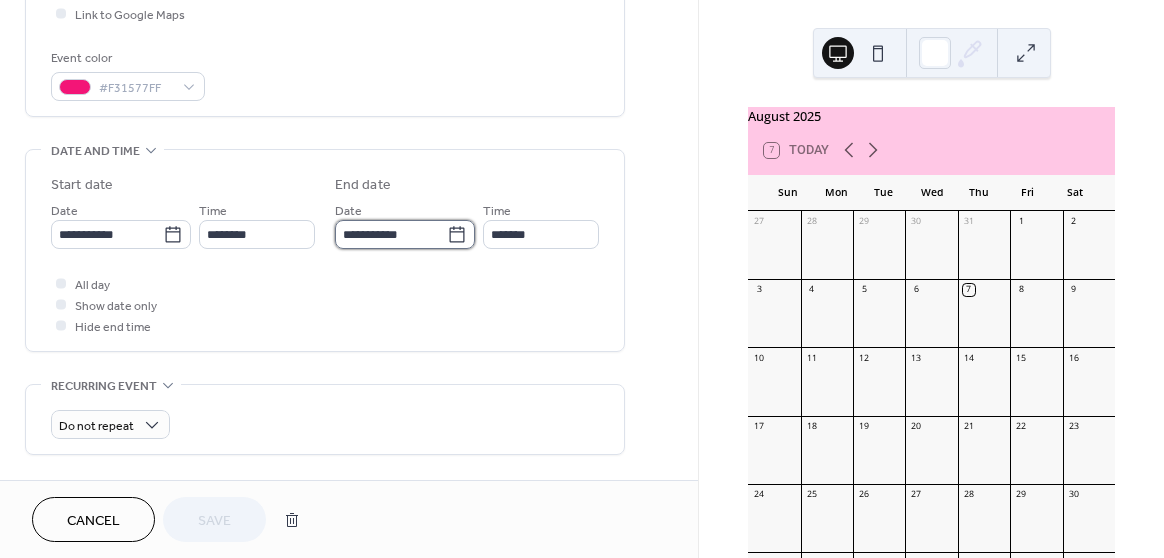 click on "**********" at bounding box center [391, 234] 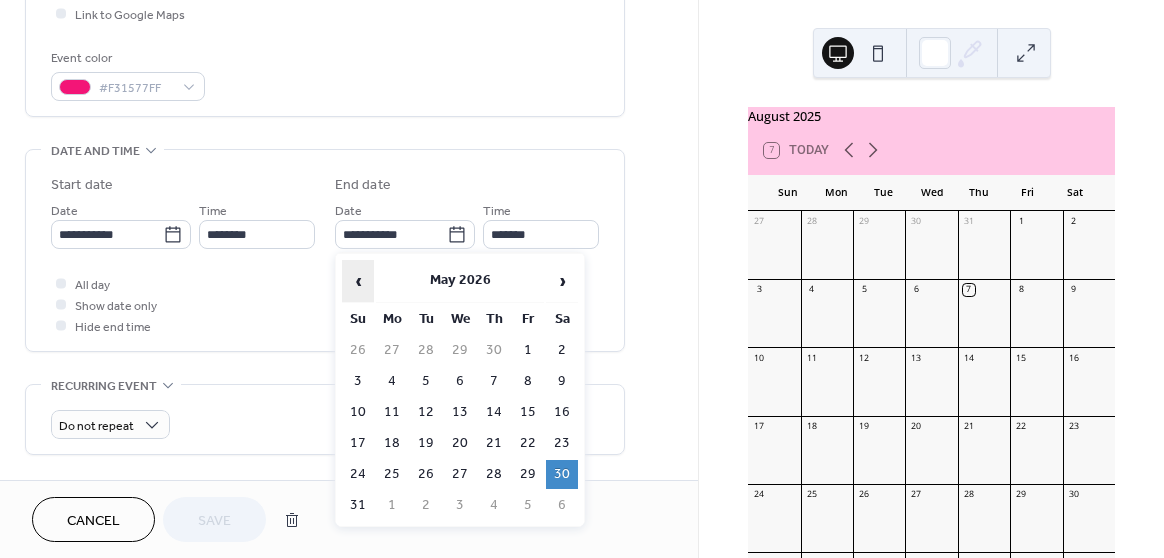 click on "‹" at bounding box center [358, 281] 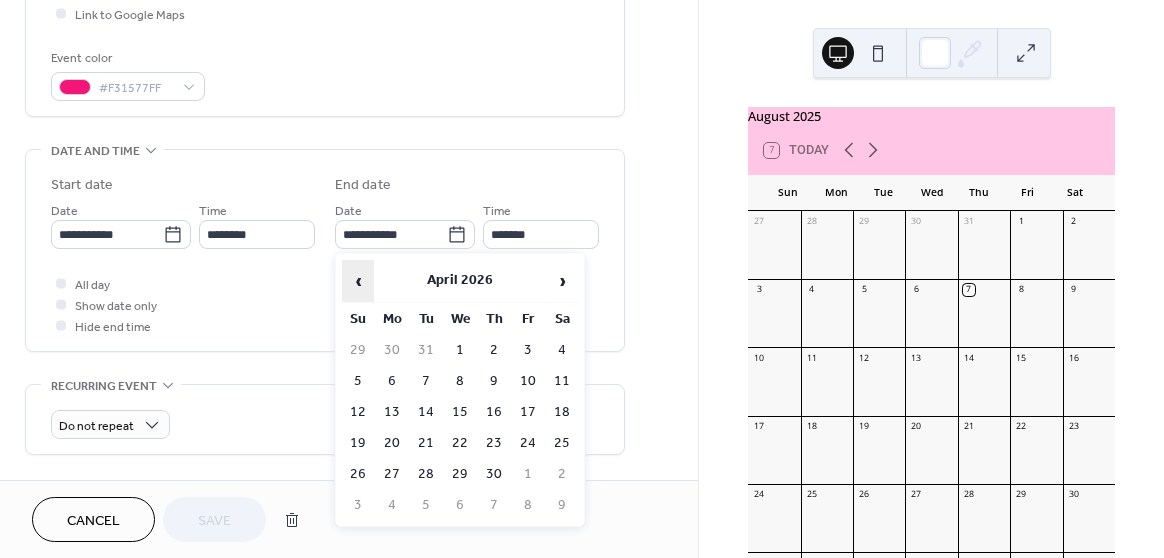 click on "‹" at bounding box center (358, 281) 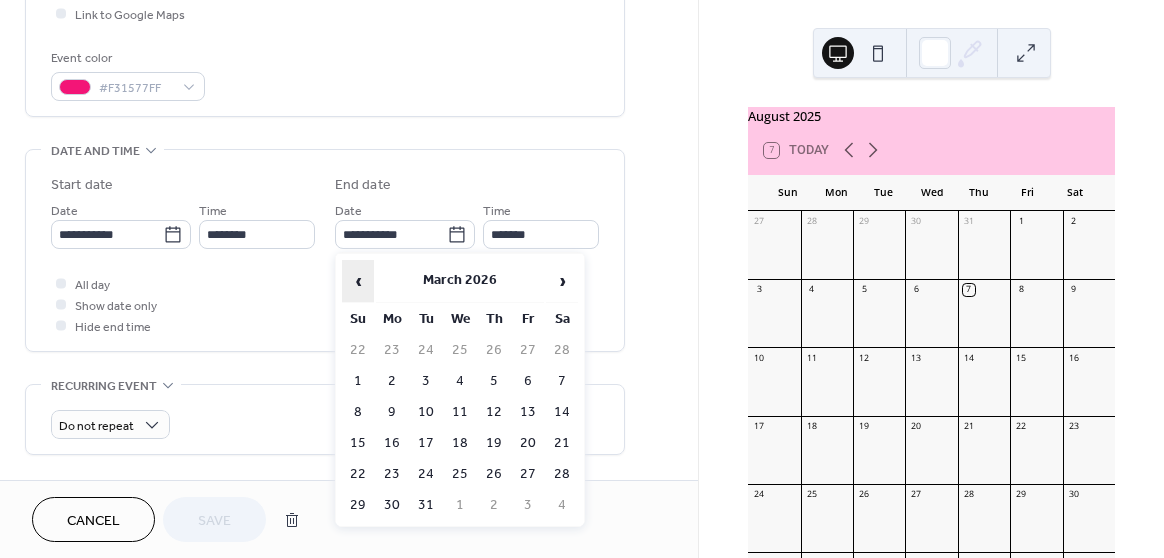 click on "‹" at bounding box center (358, 281) 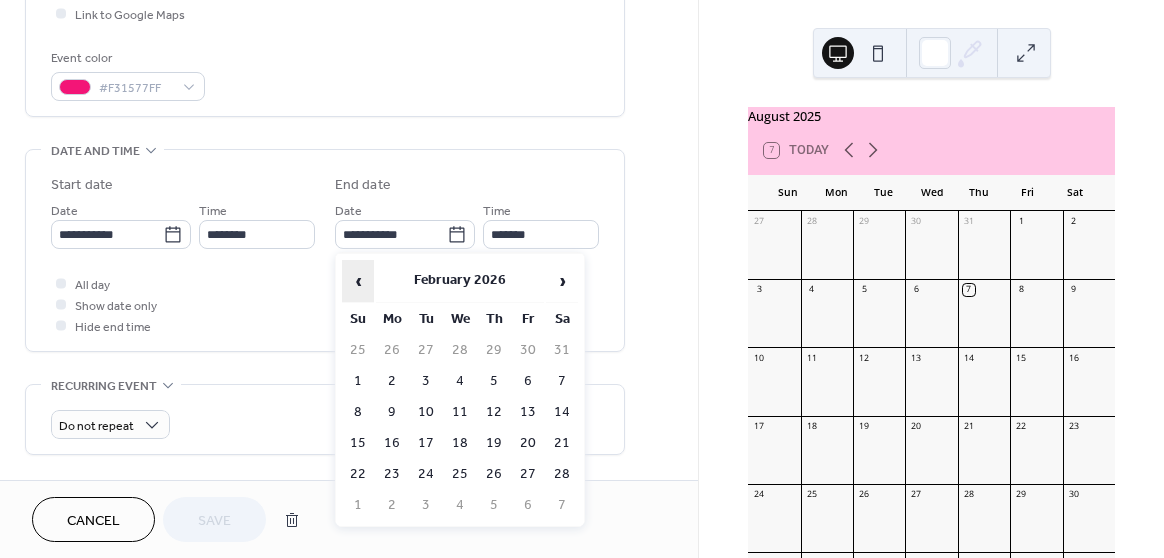 click on "‹" at bounding box center (358, 281) 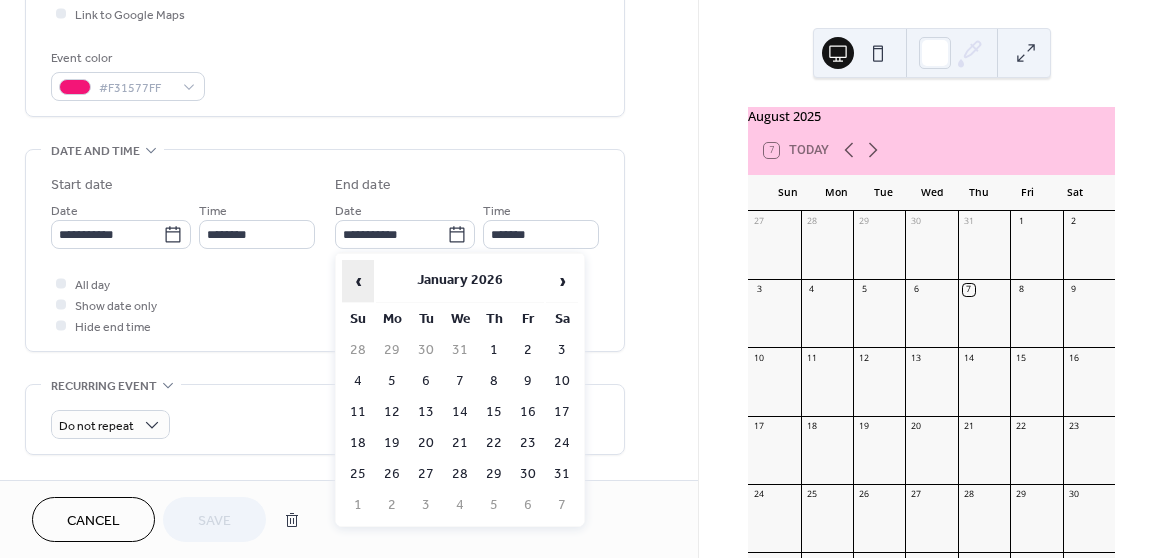 click on "‹" at bounding box center (358, 281) 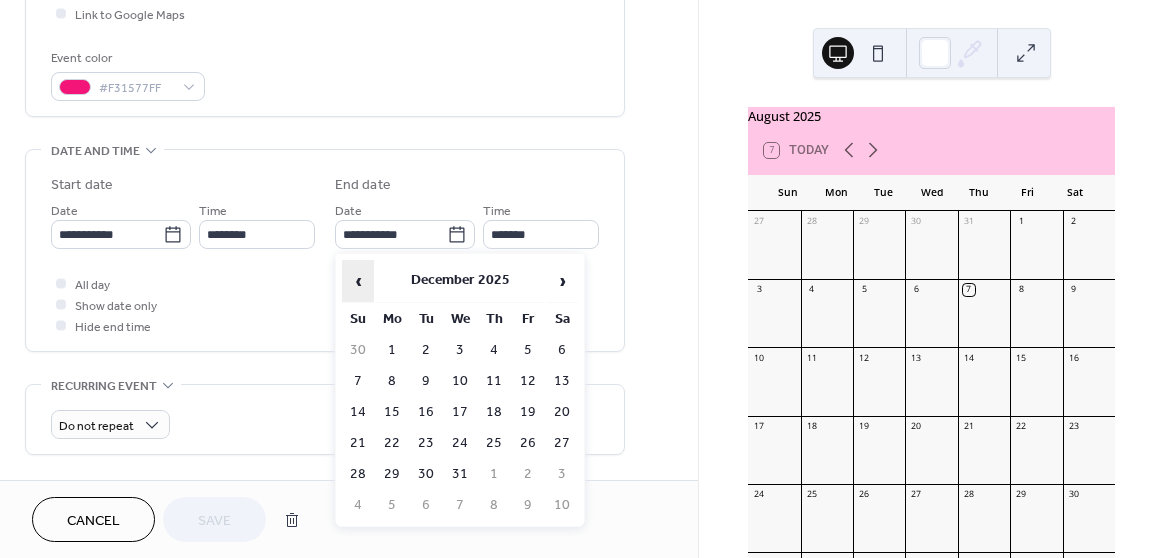 click on "‹" at bounding box center (358, 281) 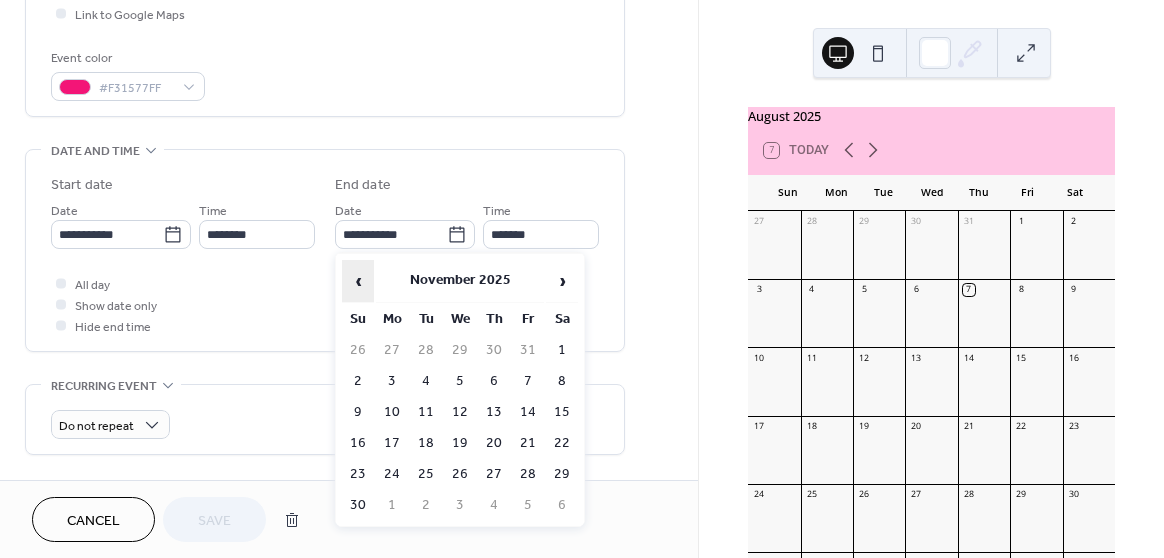 click on "‹" at bounding box center (358, 281) 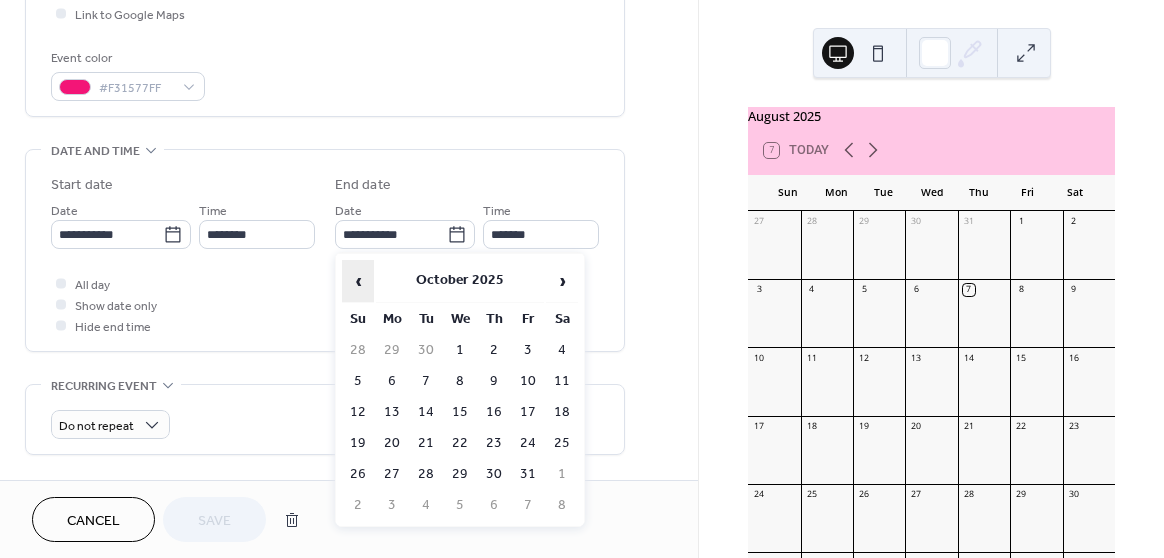 click on "‹" at bounding box center (358, 281) 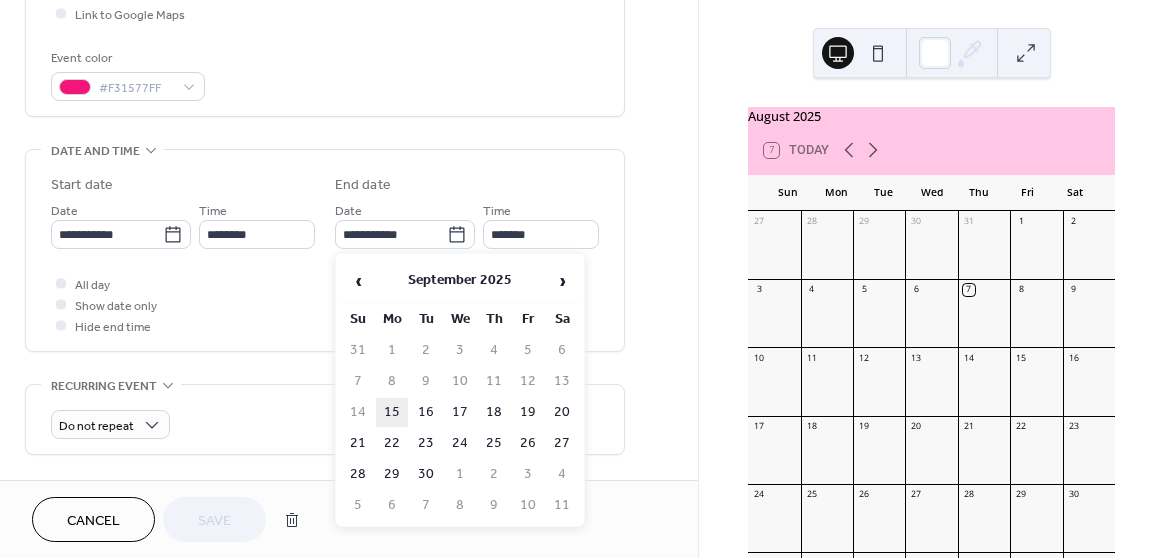 click on "15" at bounding box center [392, 412] 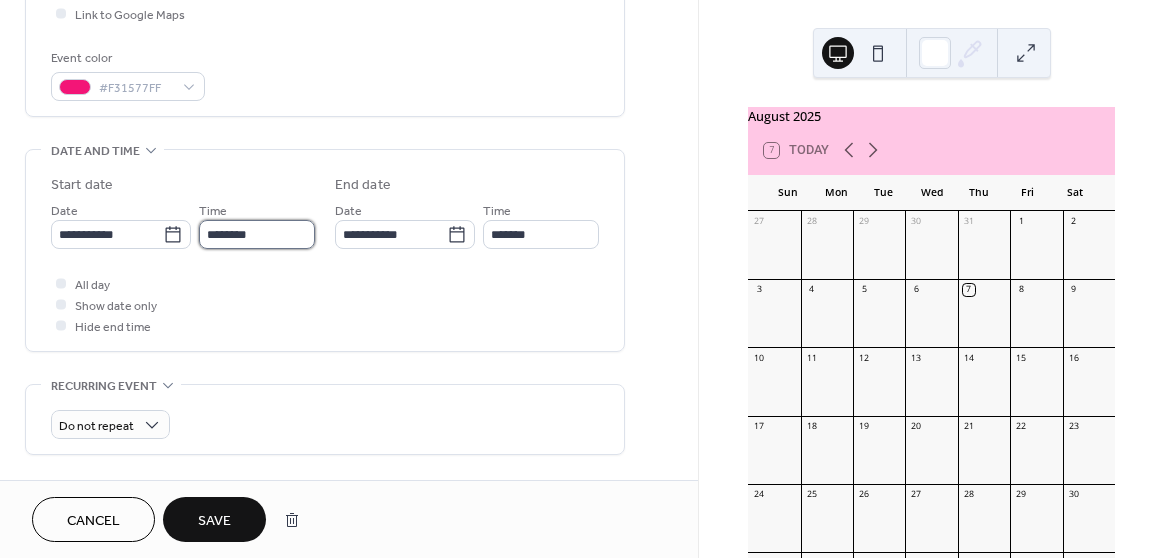 click on "********" at bounding box center (257, 234) 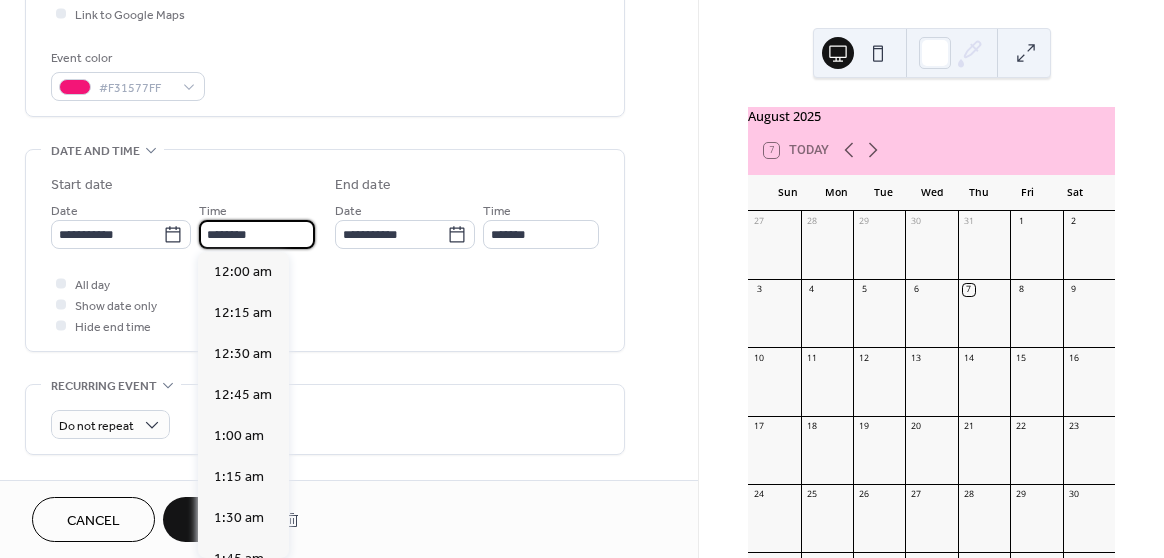 scroll, scrollTop: 1950, scrollLeft: 0, axis: vertical 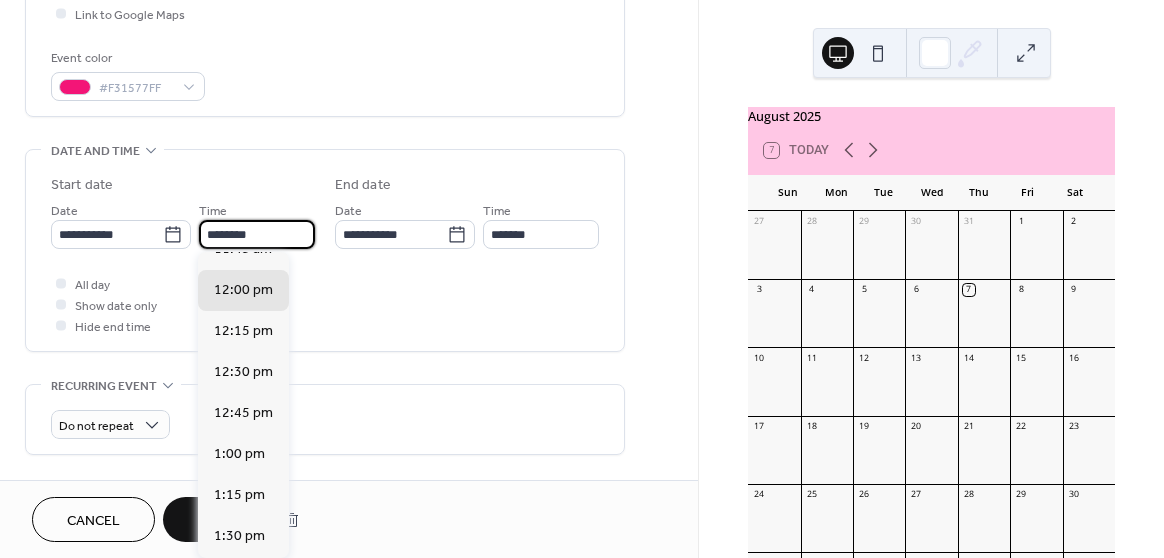 drag, startPoint x: 235, startPoint y: 234, endPoint x: 191, endPoint y: 234, distance: 44 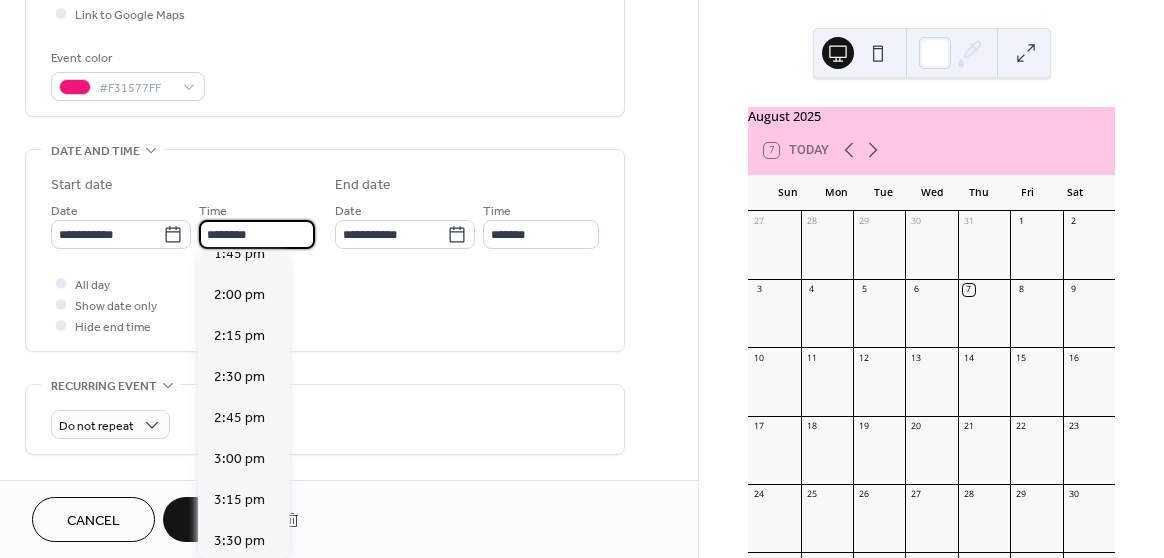 scroll, scrollTop: 2309, scrollLeft: 0, axis: vertical 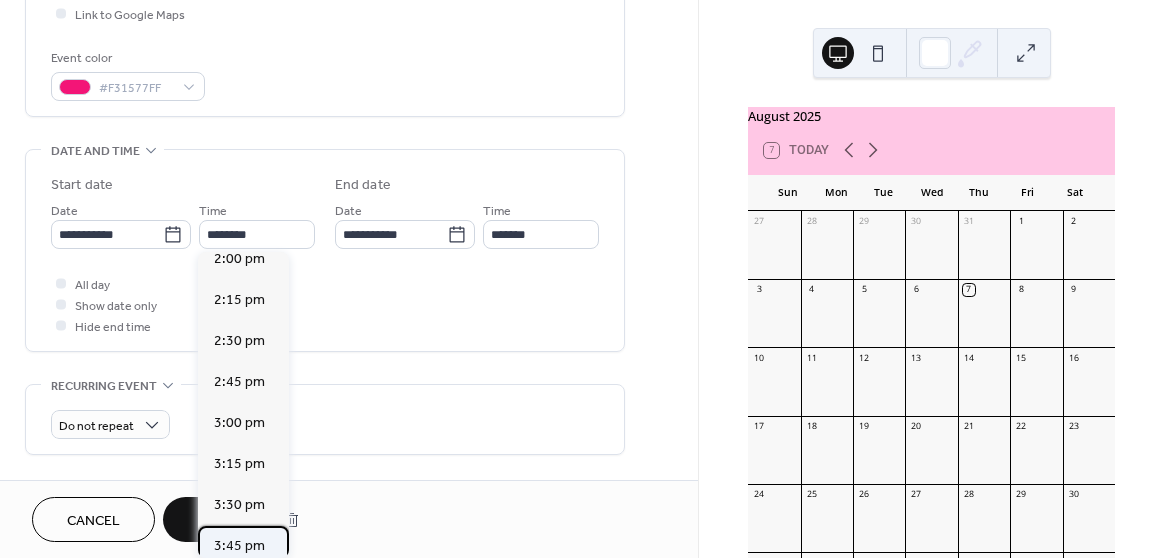 click on "3:45 pm" at bounding box center (239, 545) 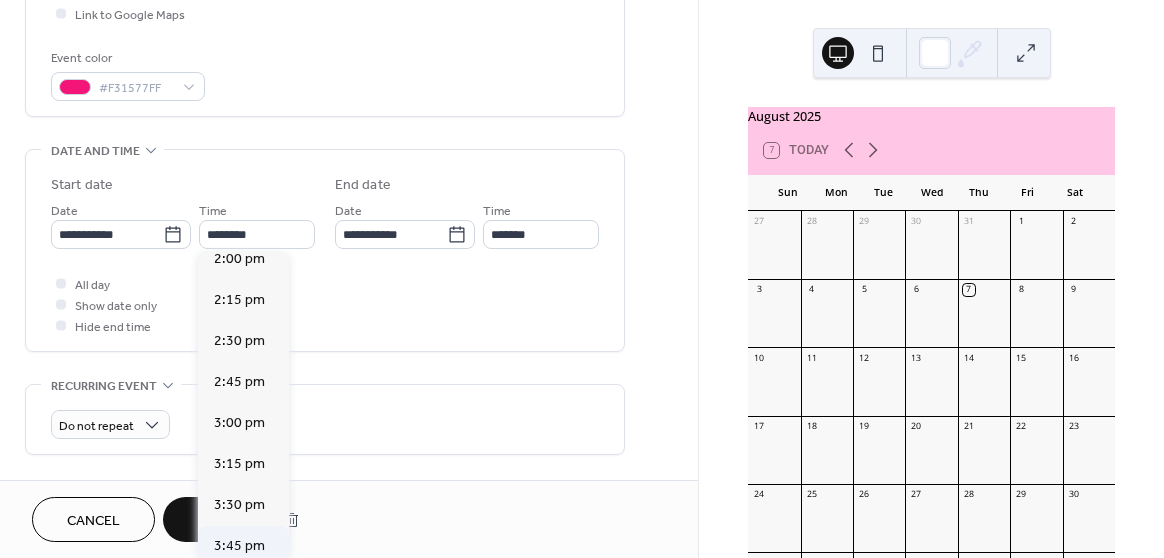 type on "*******" 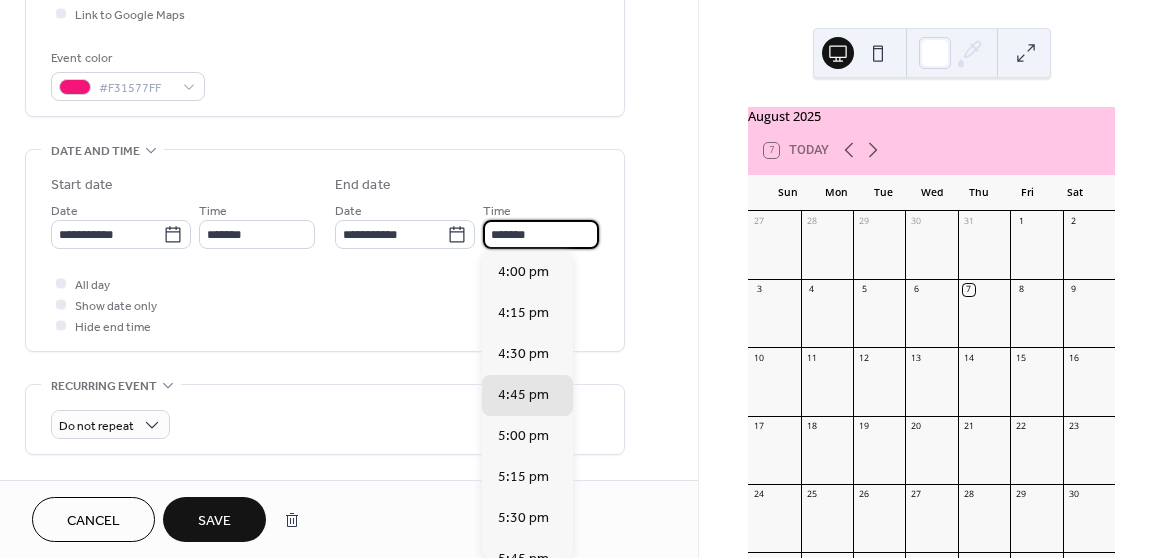 click on "*******" at bounding box center (541, 234) 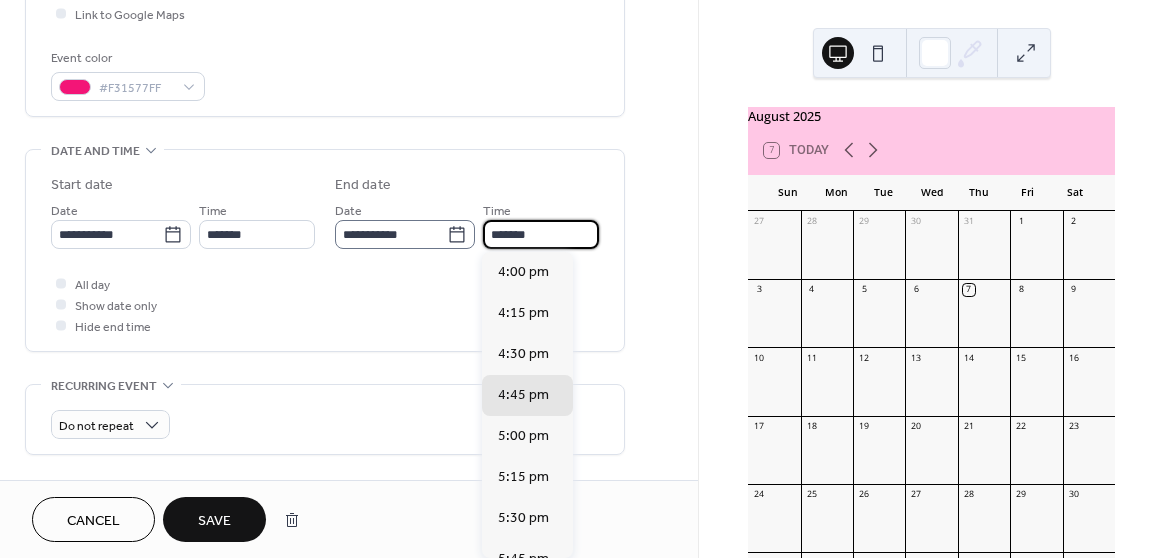 drag, startPoint x: 544, startPoint y: 233, endPoint x: 447, endPoint y: 233, distance: 97 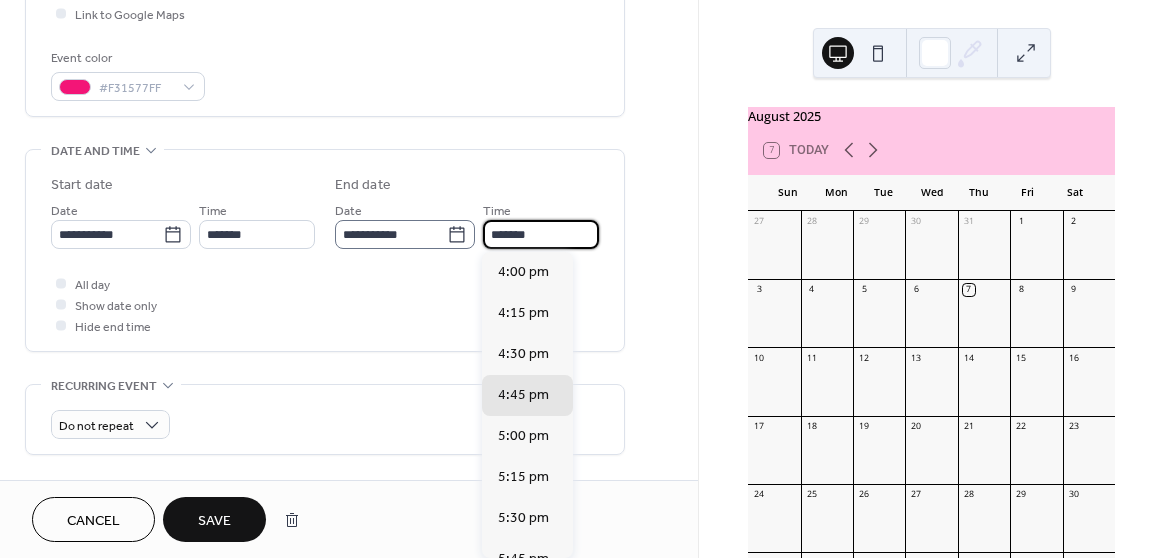 click on "**********" at bounding box center [467, 224] 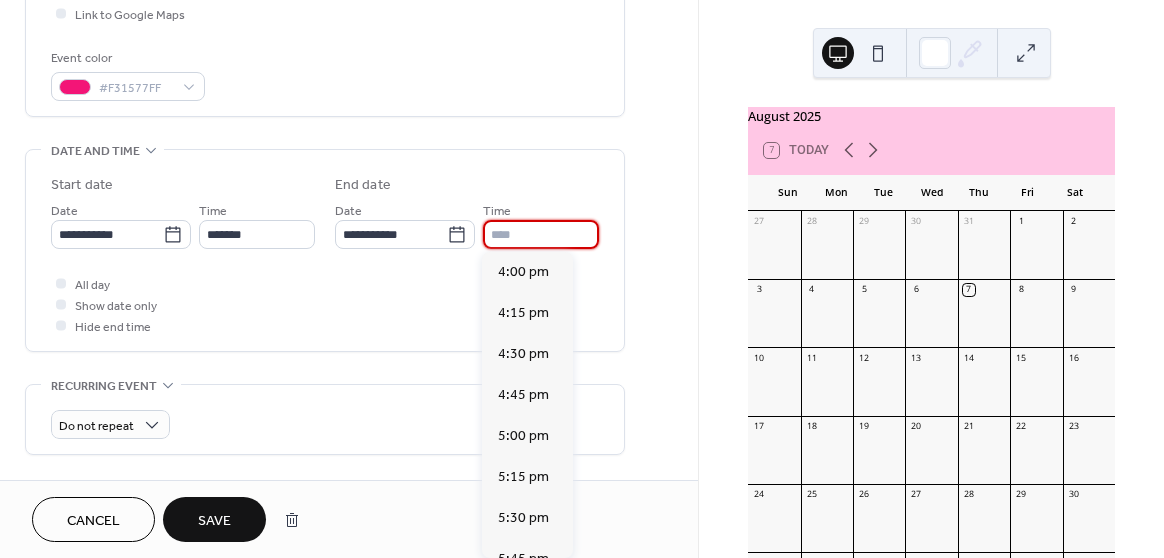 type on "*******" 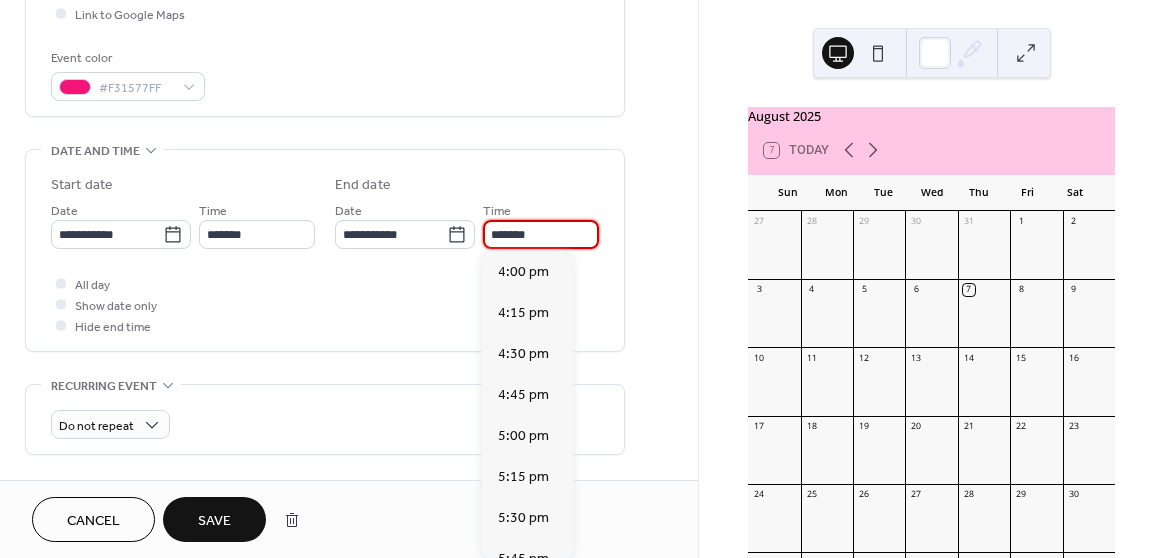click on "All day Show date only Hide end time" at bounding box center [325, 304] 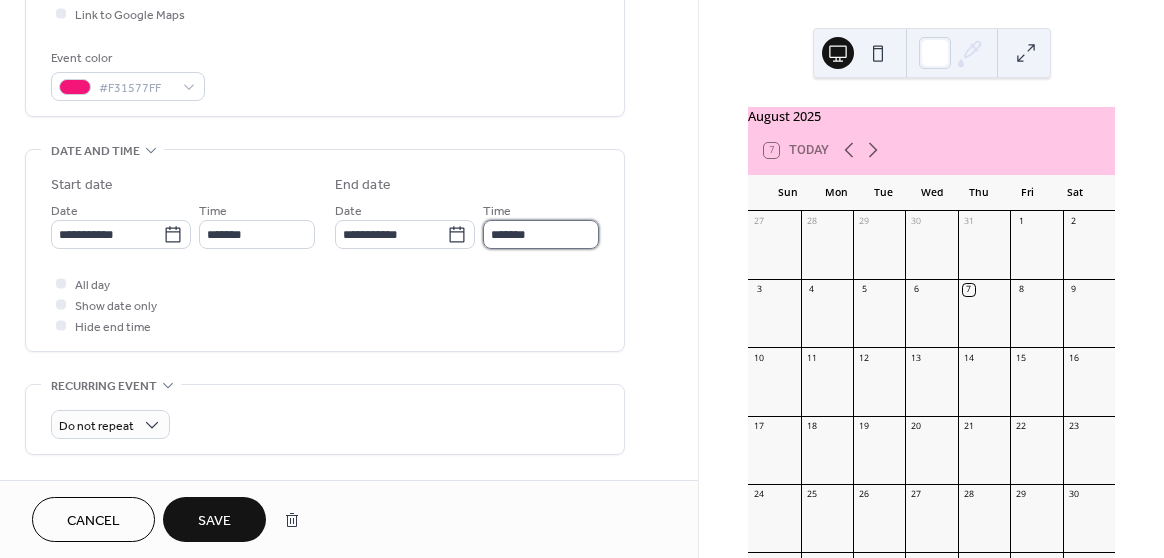 click on "*******" at bounding box center [541, 234] 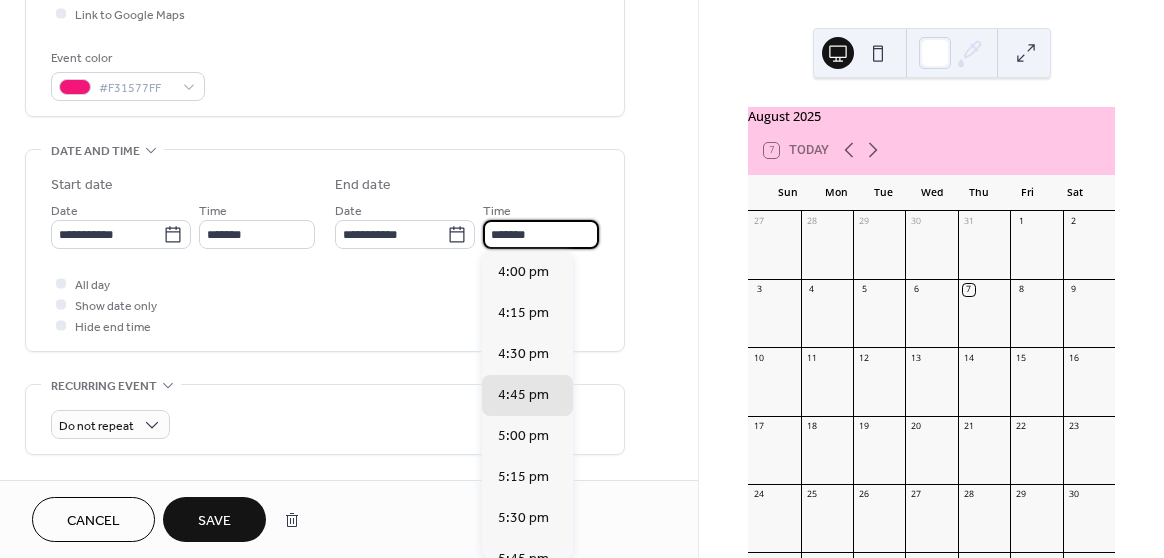 click on "Save" at bounding box center [214, 521] 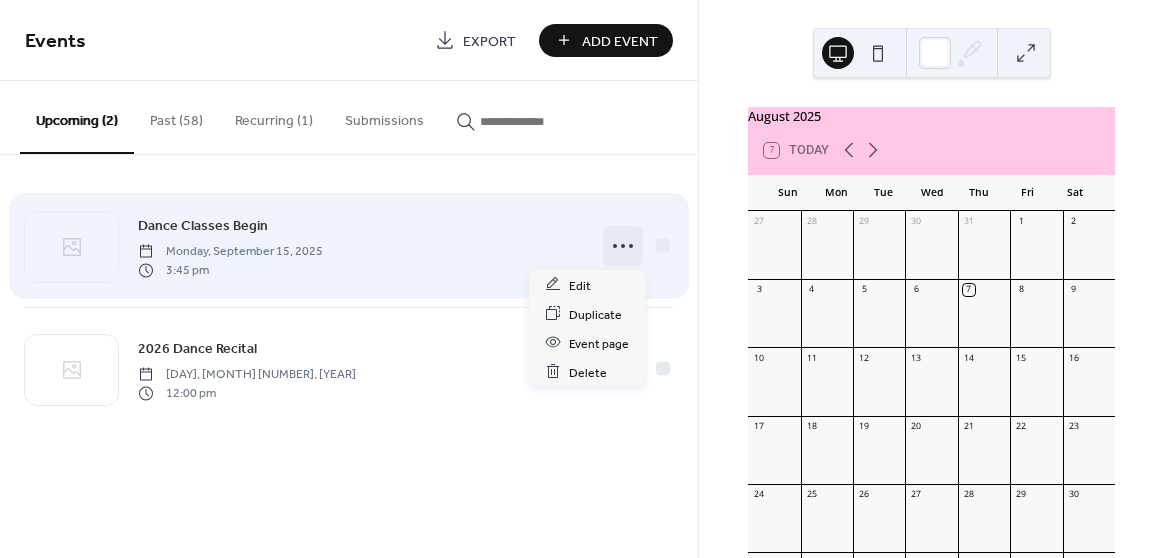 click 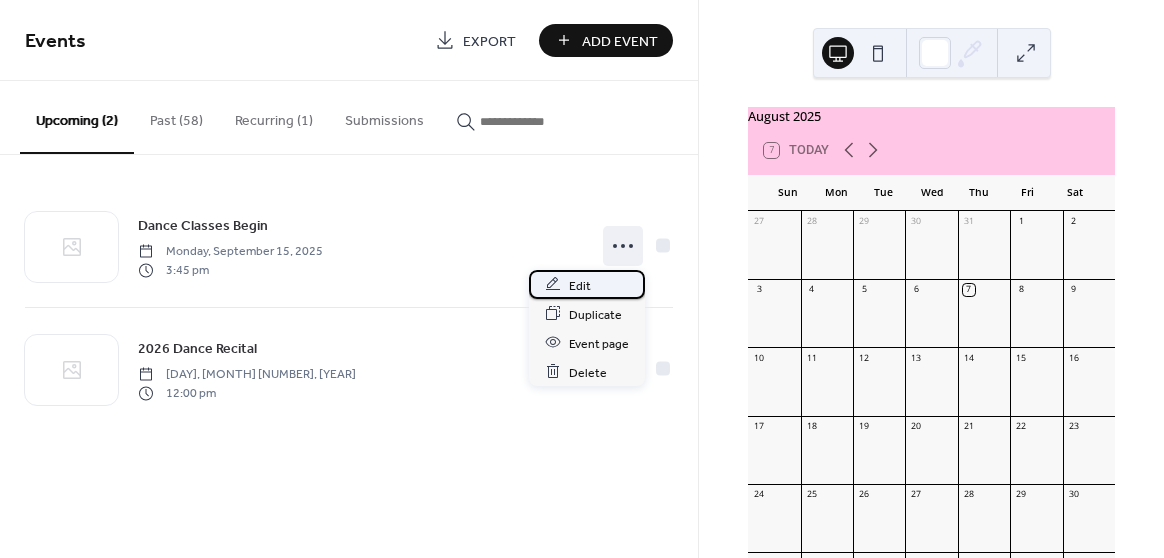 click on "Edit" at bounding box center [580, 285] 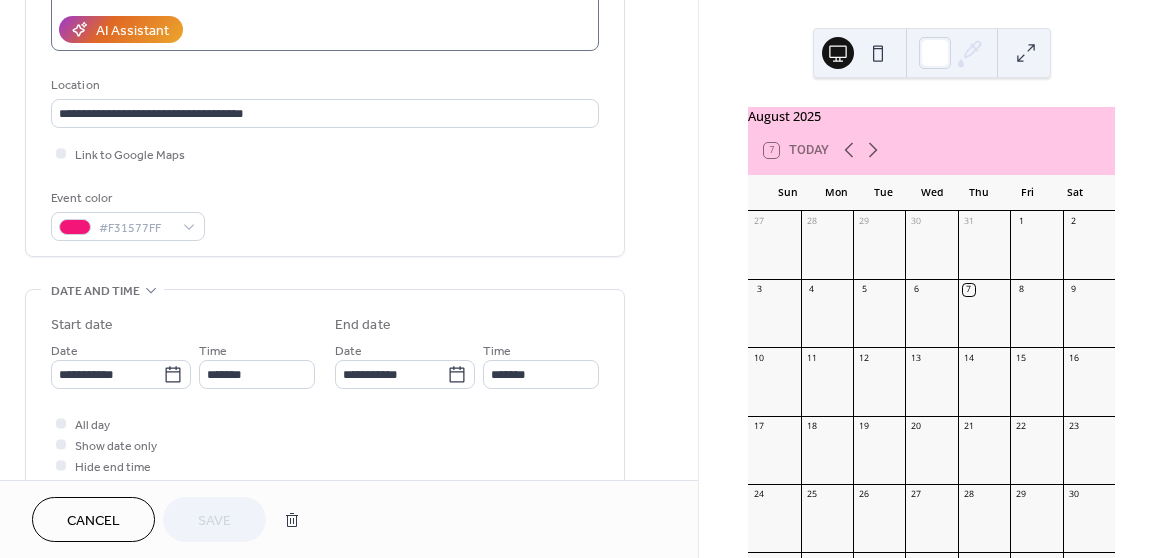 scroll, scrollTop: 383, scrollLeft: 0, axis: vertical 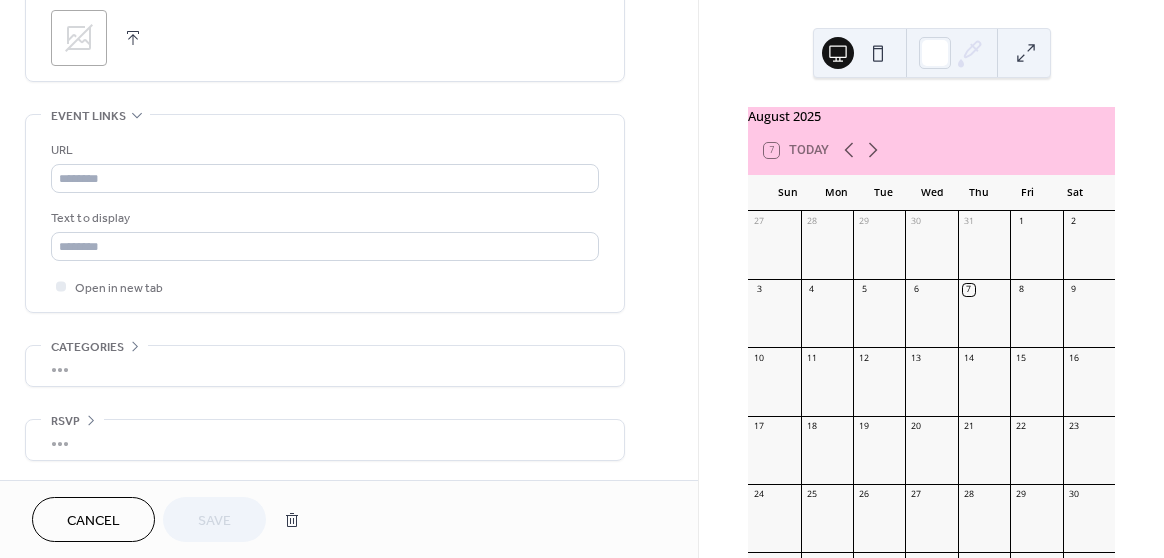 click on "Open in new tab" at bounding box center (325, 286) 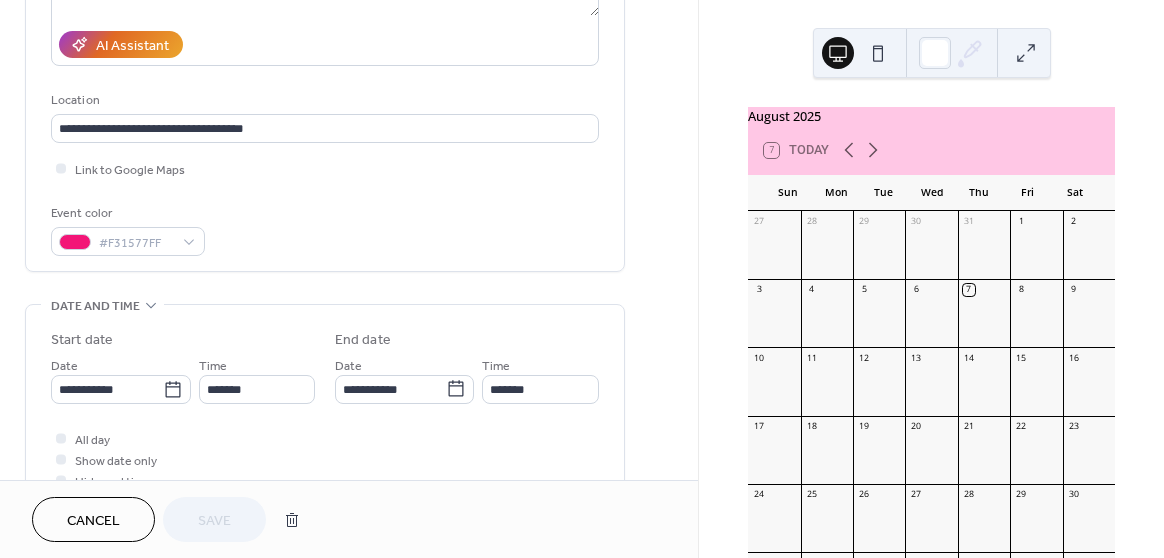 scroll, scrollTop: 393, scrollLeft: 0, axis: vertical 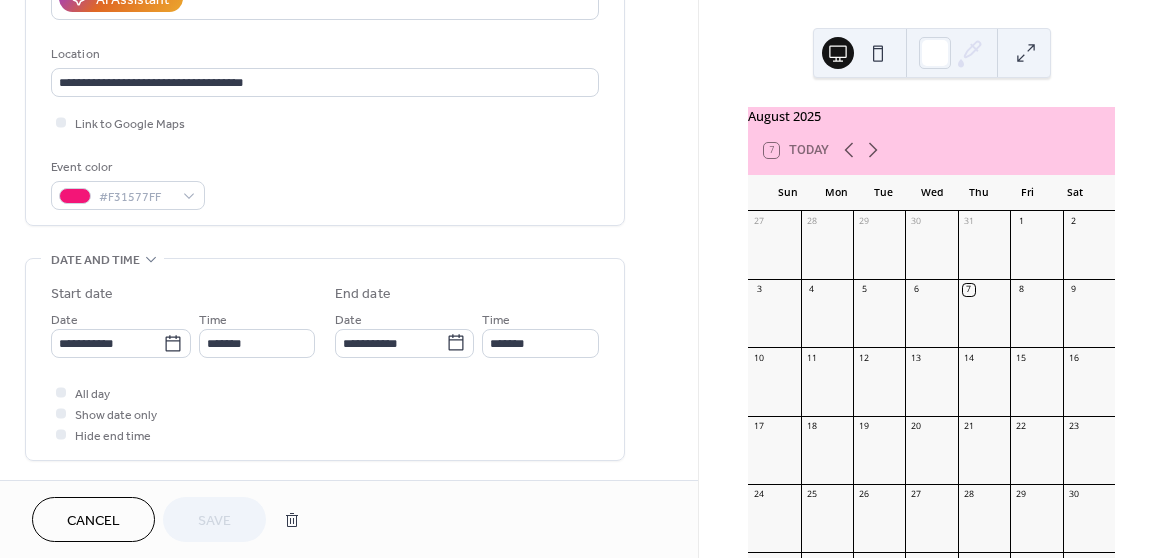 click on "Time *******" at bounding box center (540, 333) 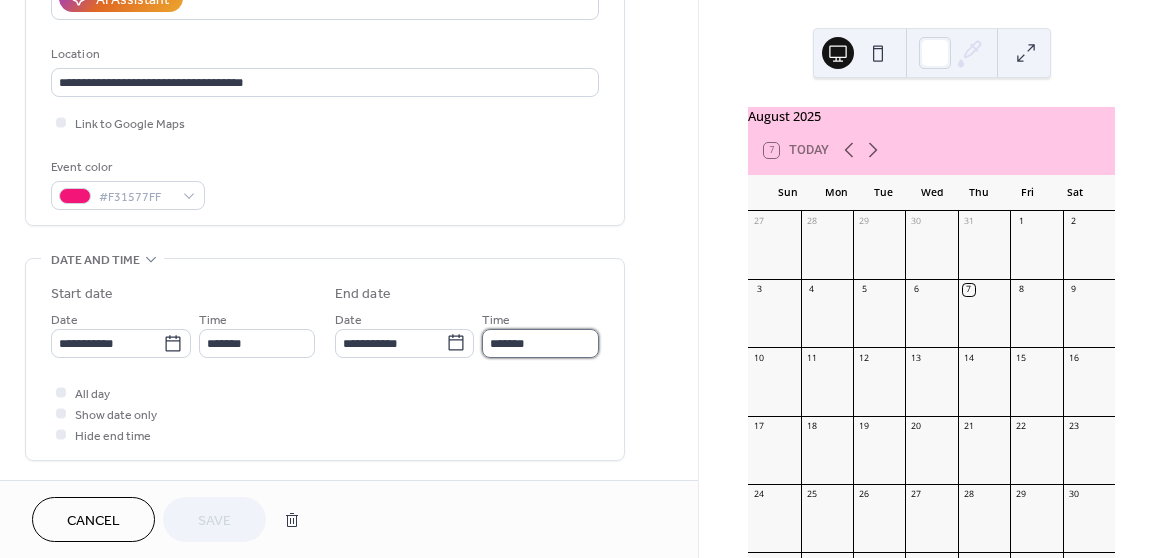 click on "*******" at bounding box center [540, 343] 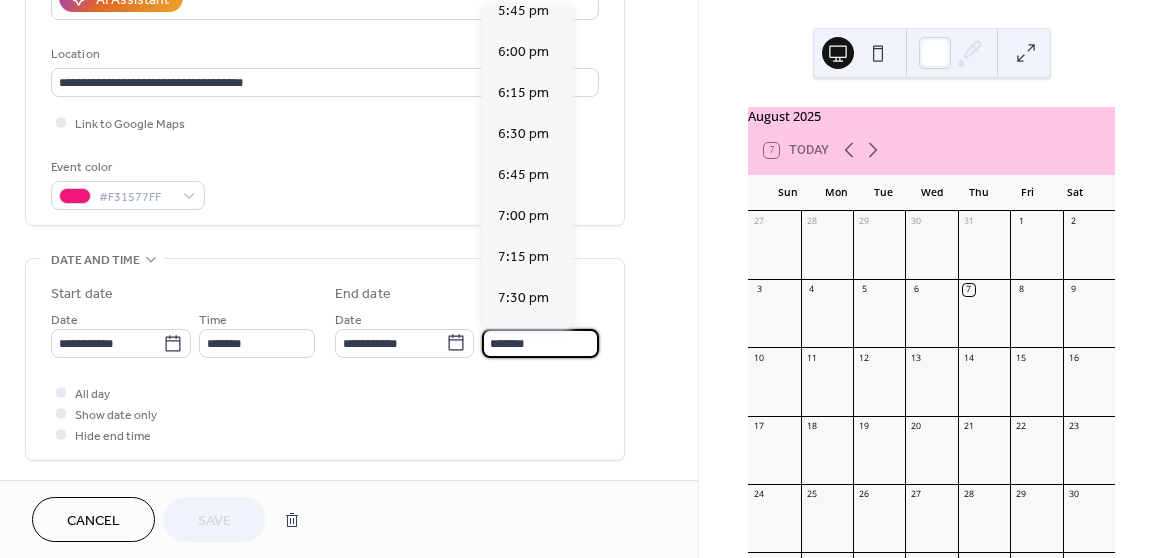 scroll, scrollTop: 378, scrollLeft: 0, axis: vertical 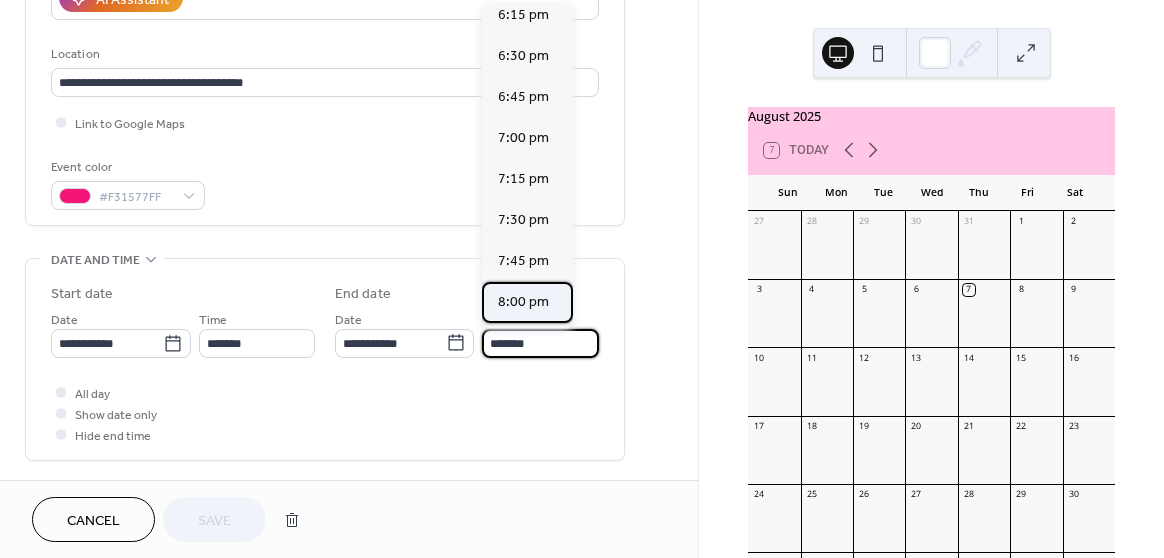 click on "8:00 pm" at bounding box center (523, 302) 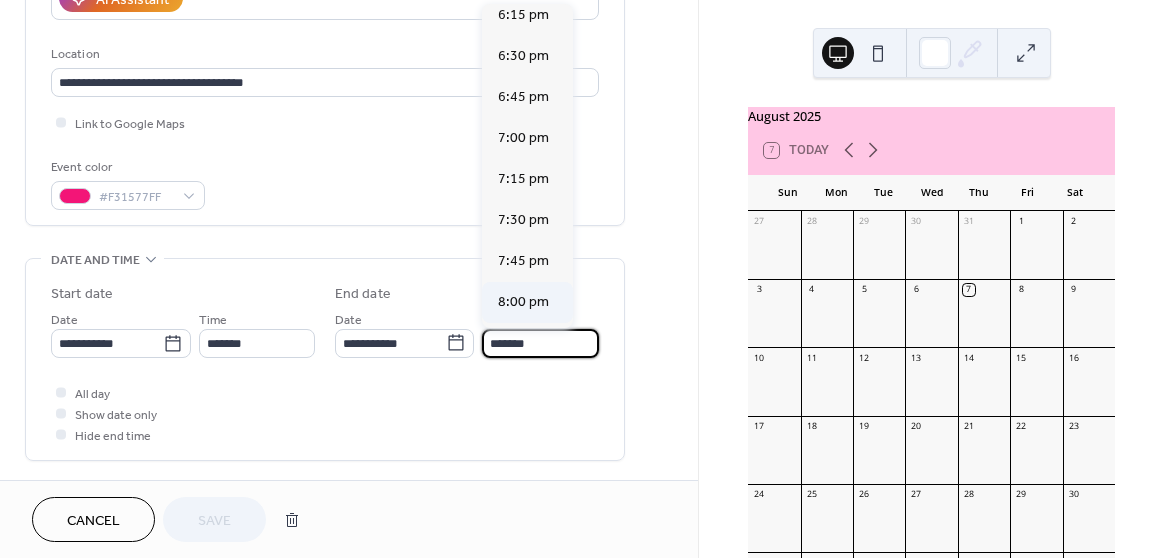 type on "*******" 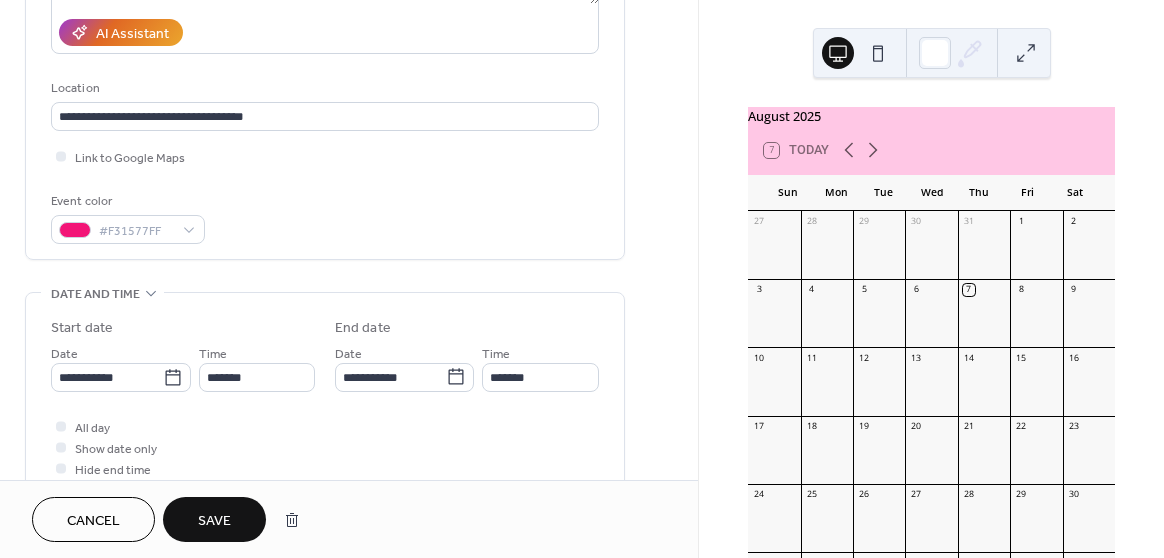 scroll, scrollTop: 381, scrollLeft: 0, axis: vertical 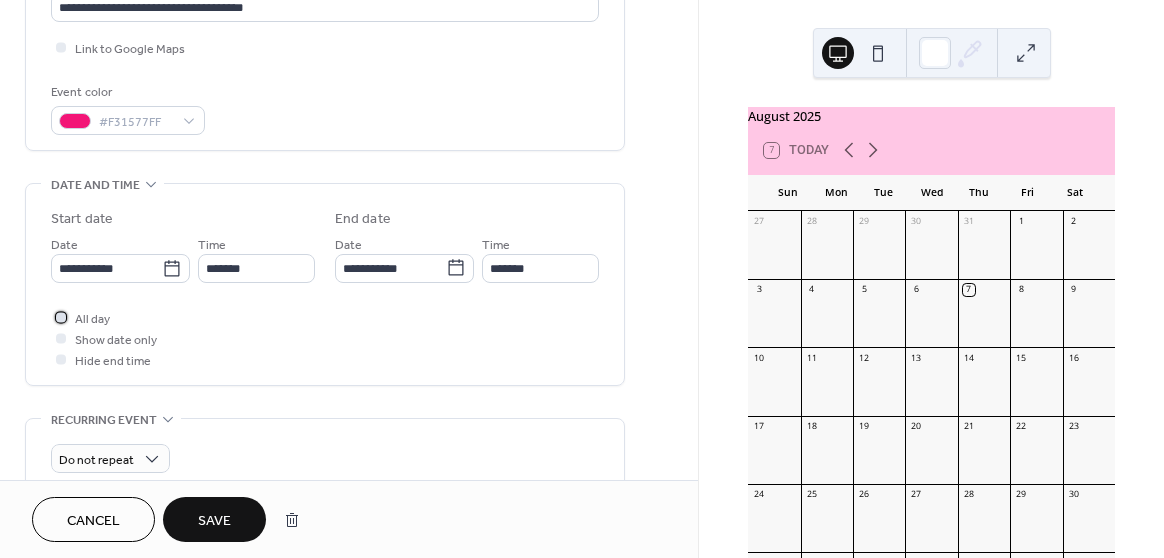 click at bounding box center (61, 317) 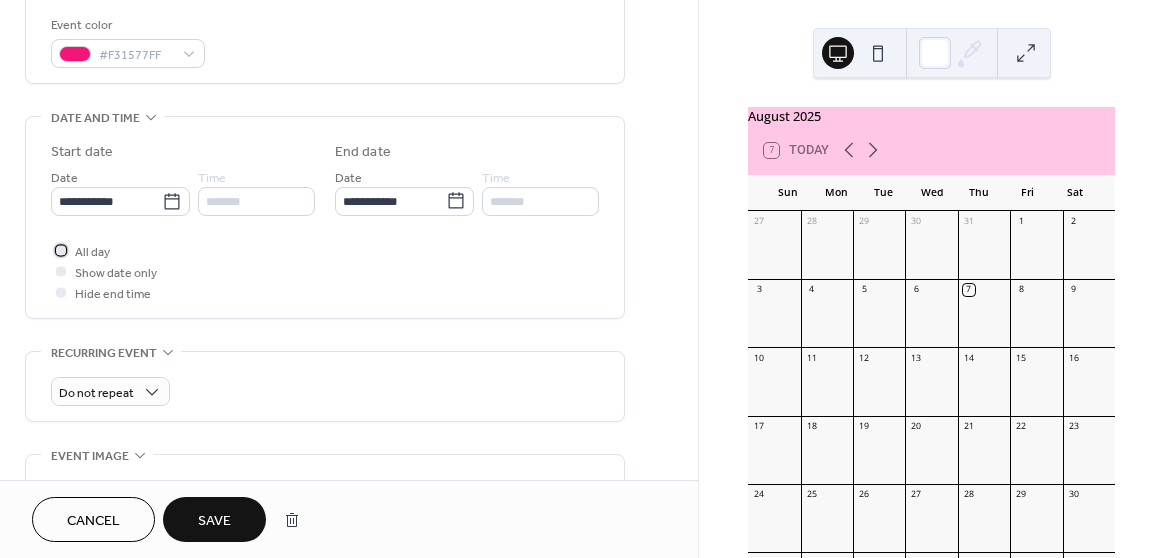 scroll, scrollTop: 611, scrollLeft: 0, axis: vertical 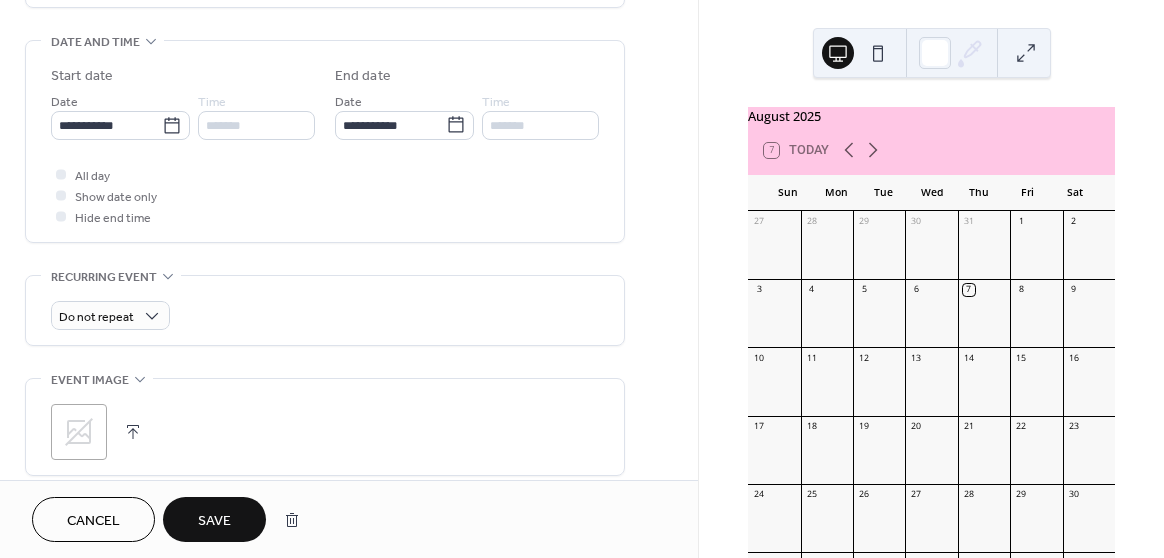 click on "Save" at bounding box center [214, 521] 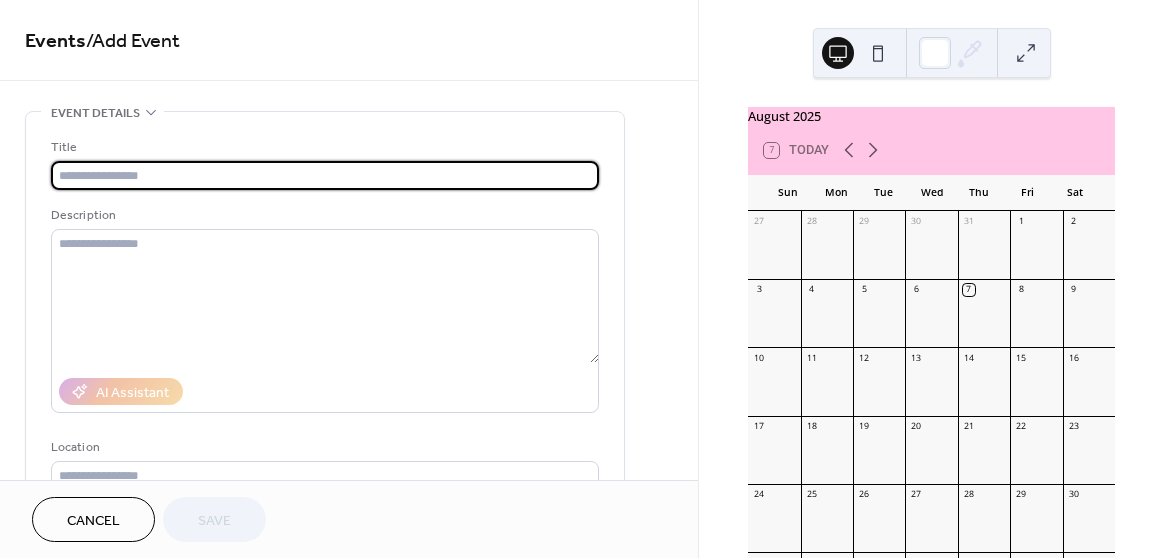scroll, scrollTop: 0, scrollLeft: 0, axis: both 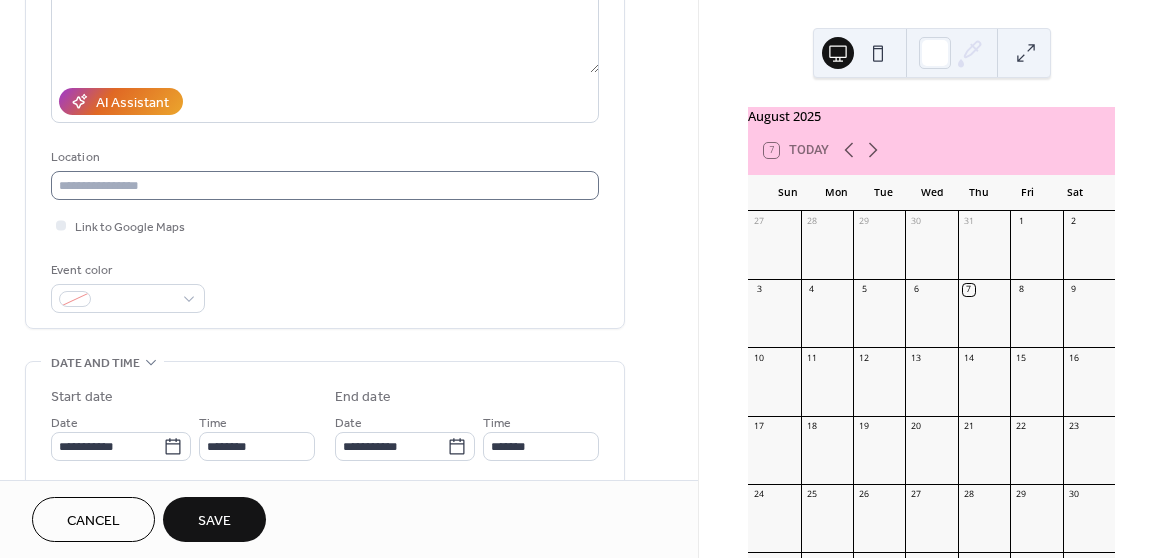 type on "**********" 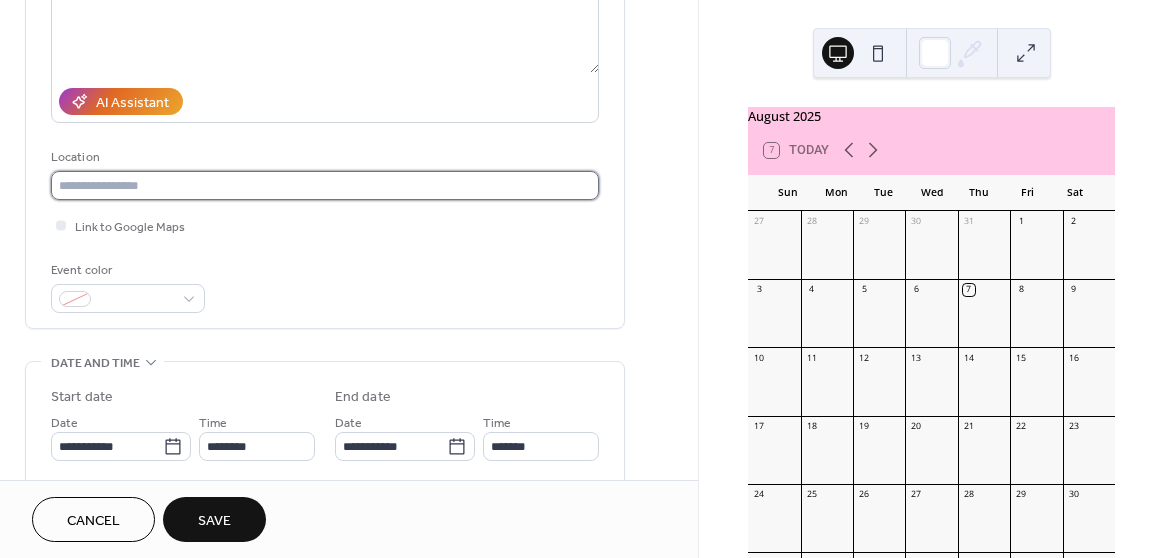 click at bounding box center (325, 185) 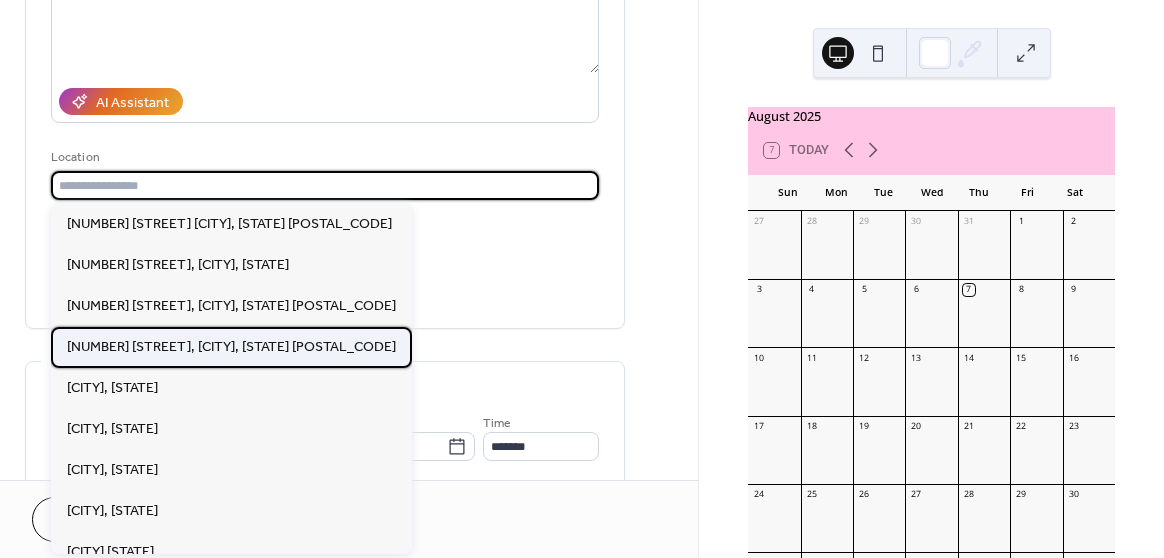 click on "[NUMBER] [STREET], [CITY], [STATE] [POSTAL_CODE]" at bounding box center [231, 346] 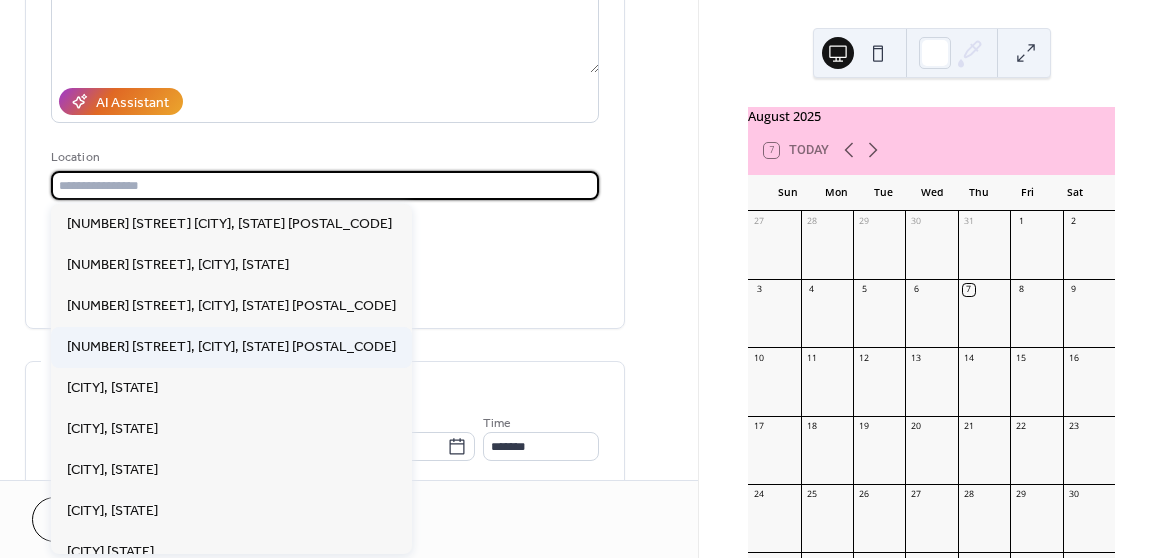 type on "**********" 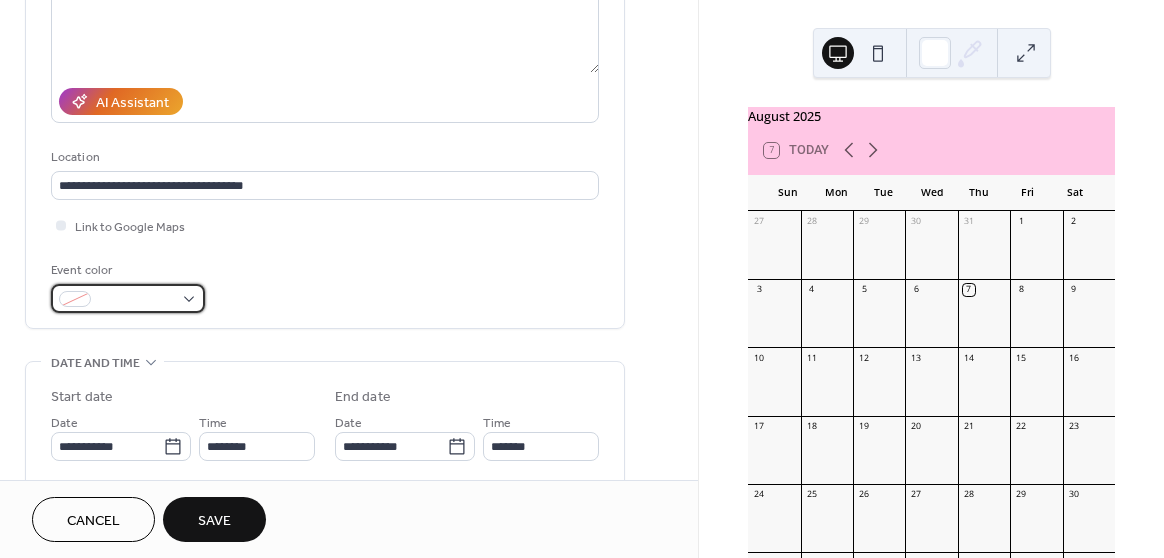 click at bounding box center (128, 298) 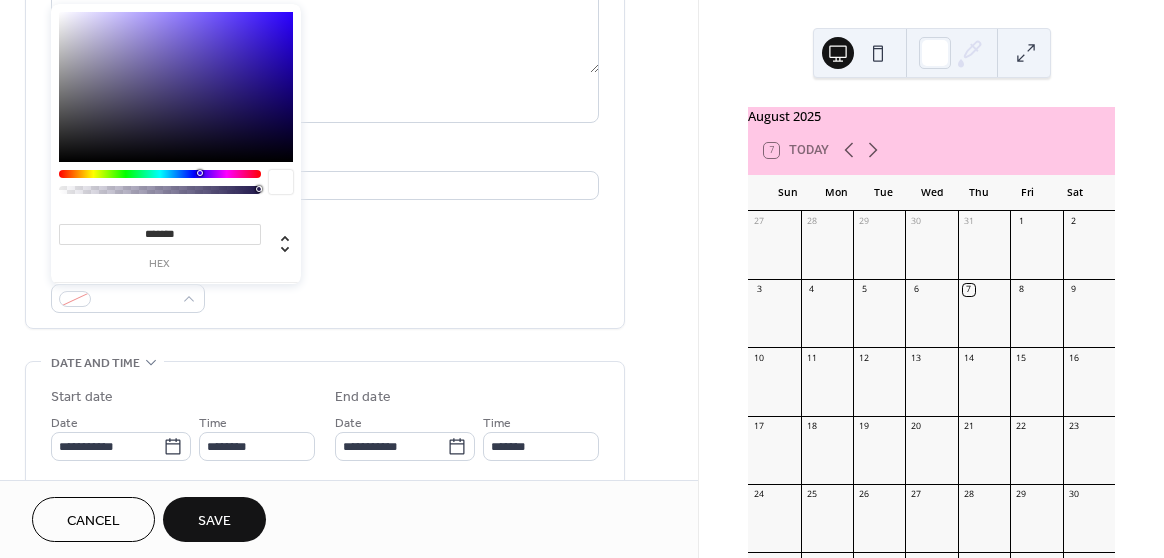 drag, startPoint x: 188, startPoint y: 232, endPoint x: 101, endPoint y: 226, distance: 87.20665 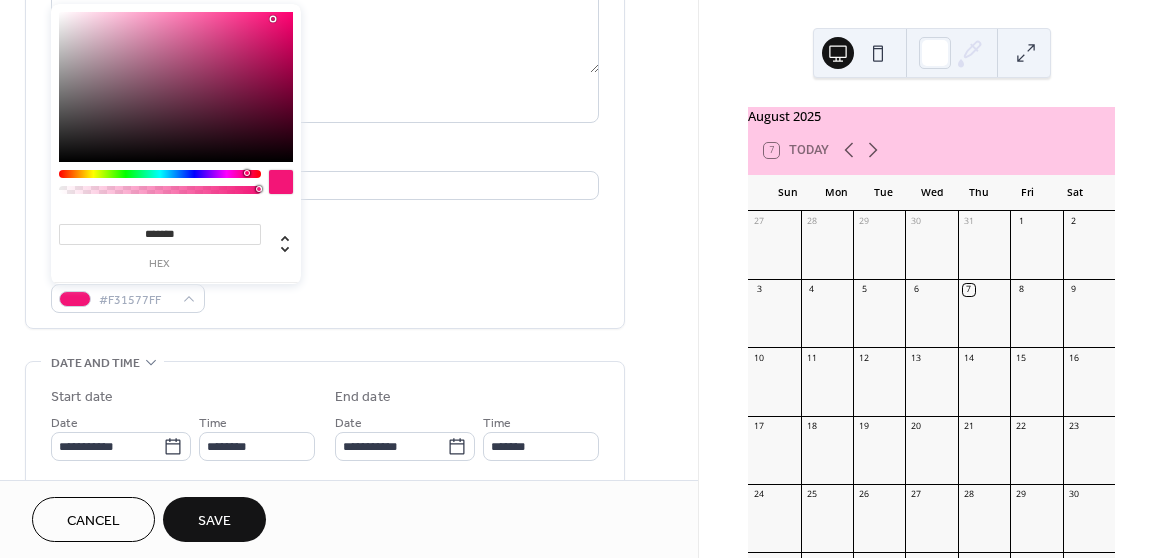 click on "**********" at bounding box center (325, 80) 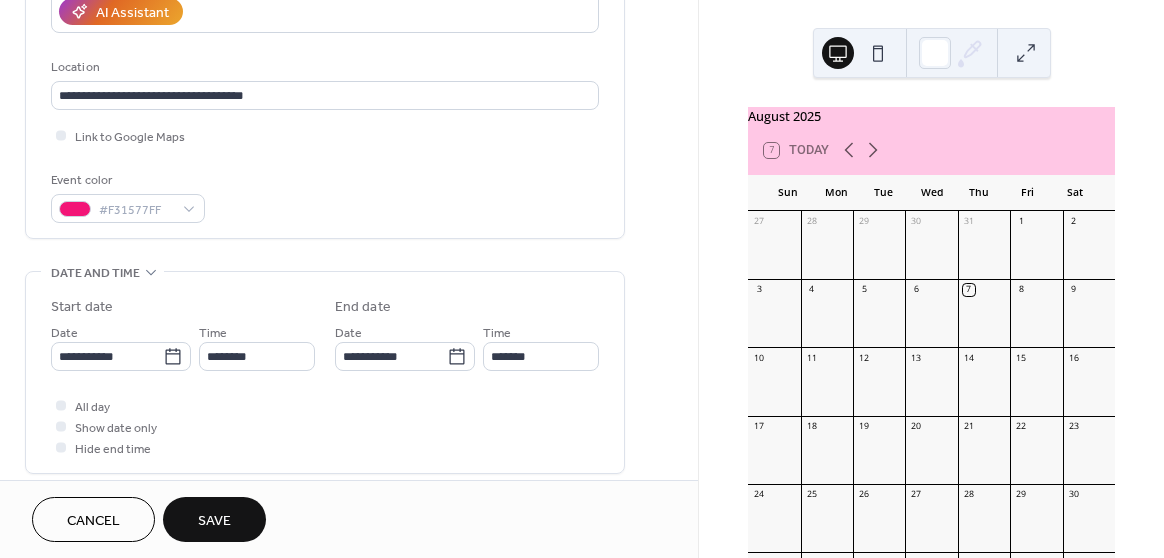 scroll, scrollTop: 381, scrollLeft: 0, axis: vertical 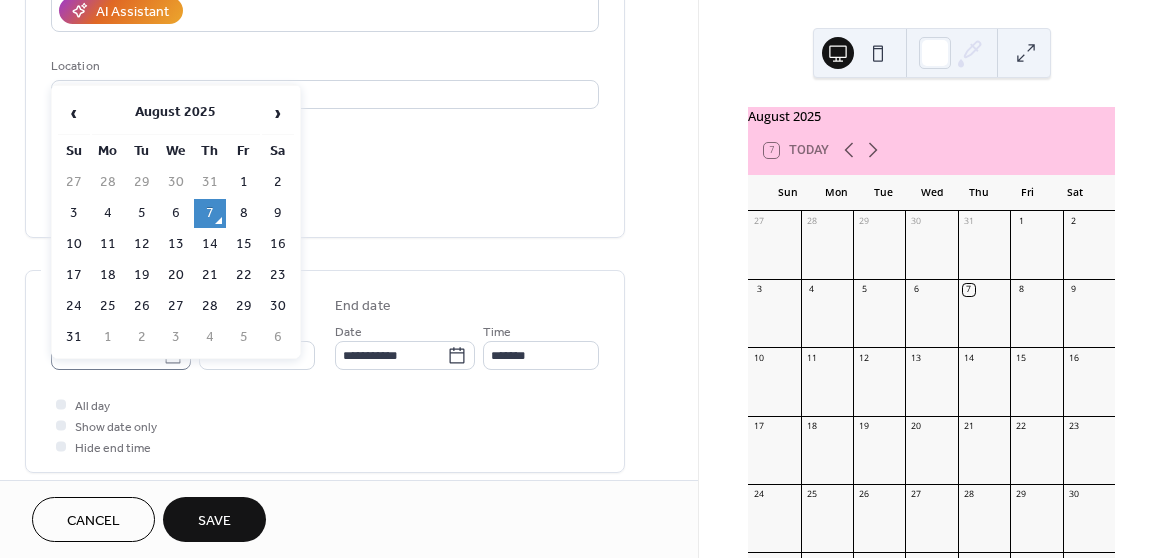 click on "**********" at bounding box center [582, 279] 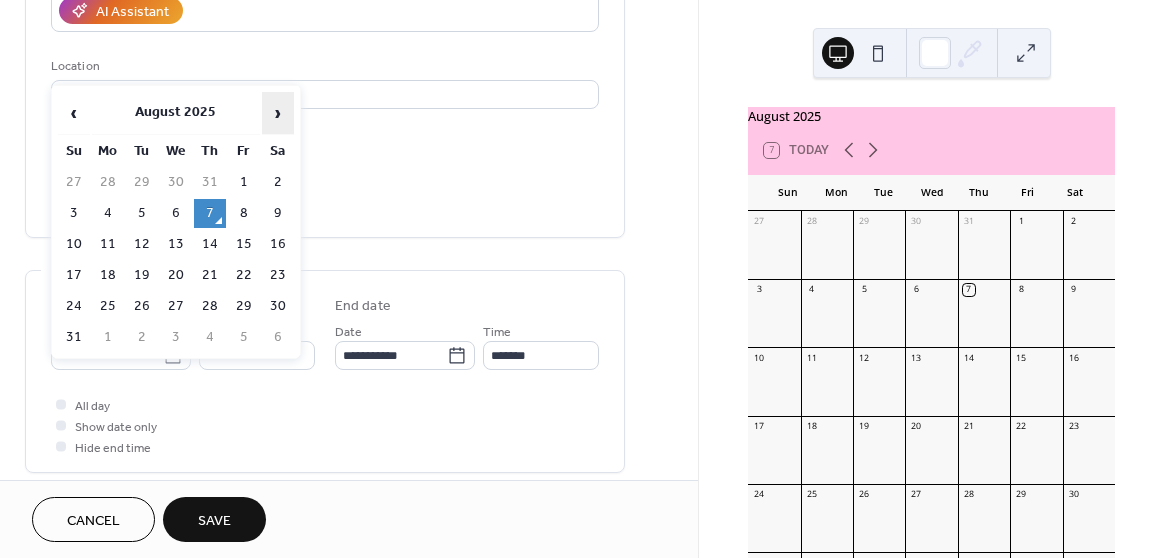 click on "›" at bounding box center [278, 113] 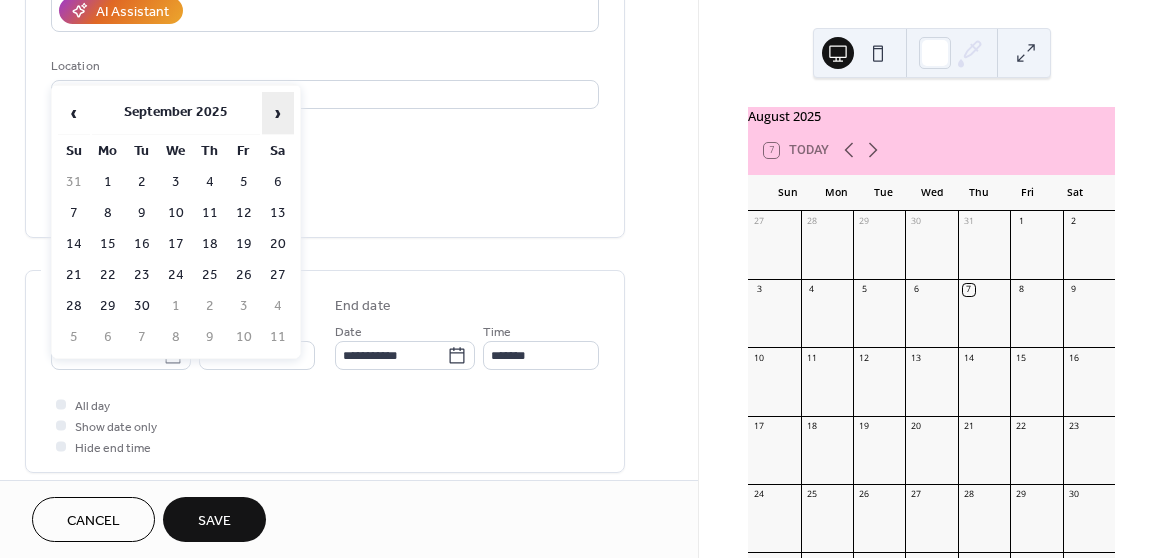 click on "›" at bounding box center [278, 113] 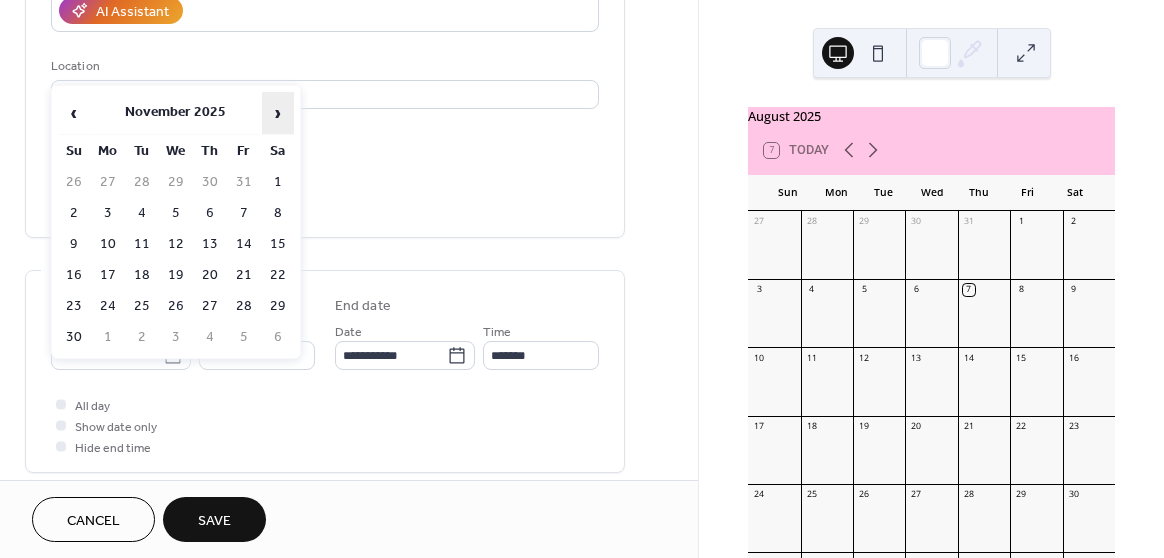 click on "›" at bounding box center (278, 113) 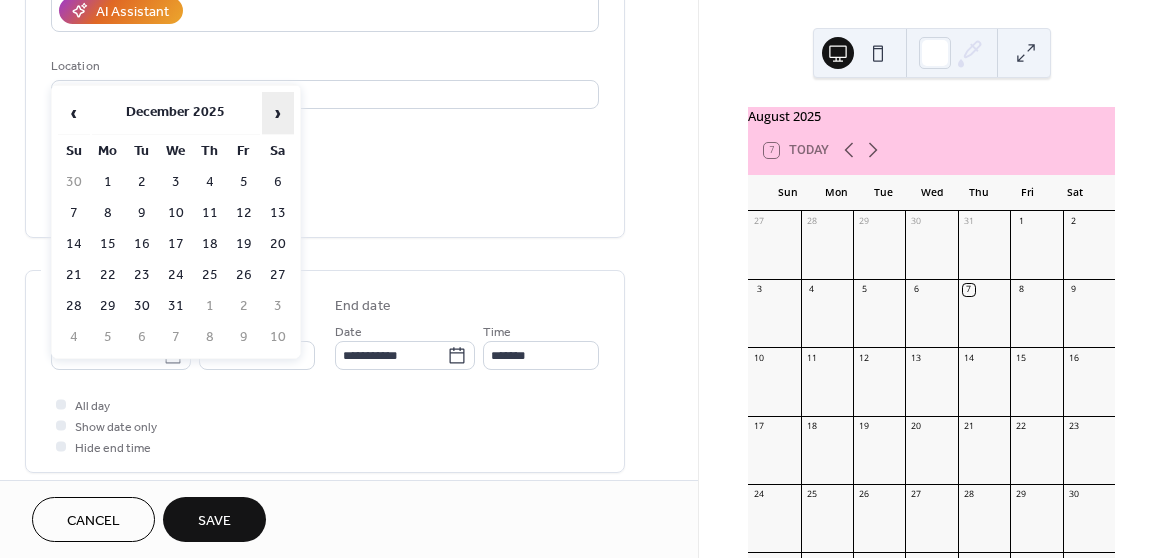 click on "›" at bounding box center (278, 113) 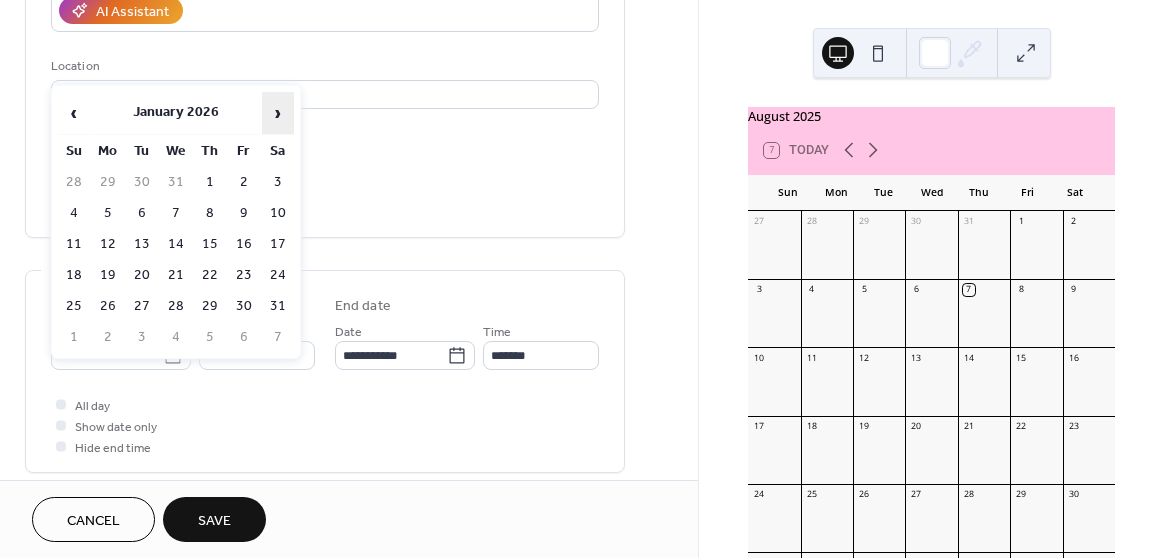 click on "›" at bounding box center [278, 113] 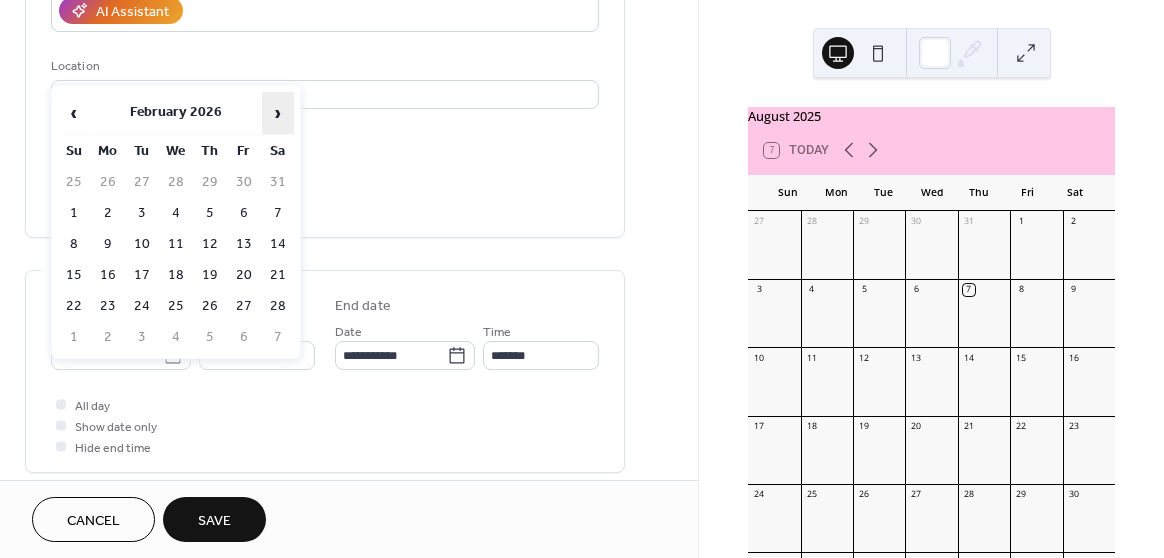 click on "›" at bounding box center (278, 113) 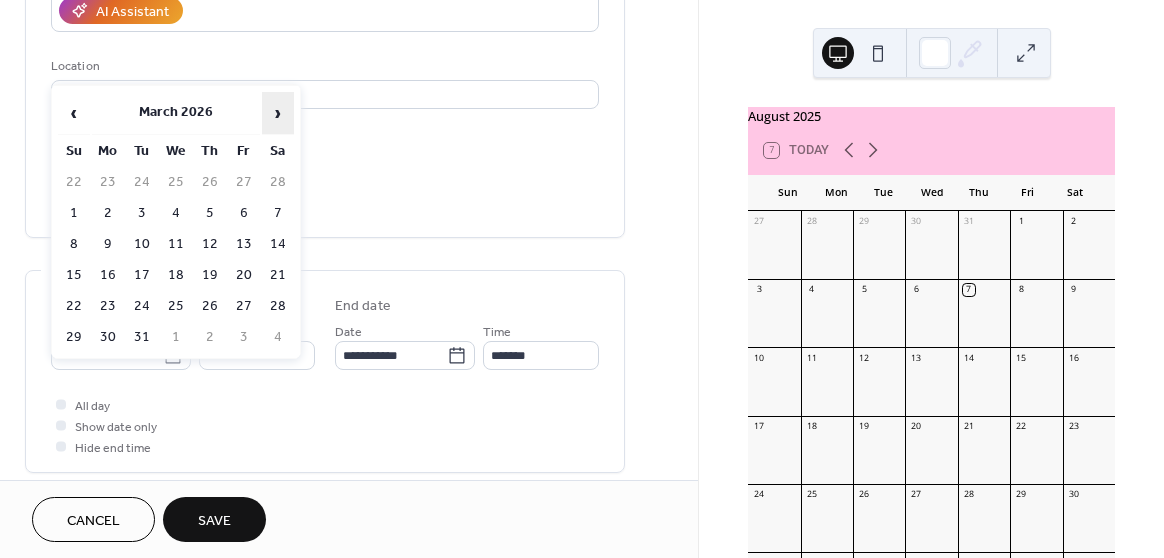 click on "›" at bounding box center [278, 113] 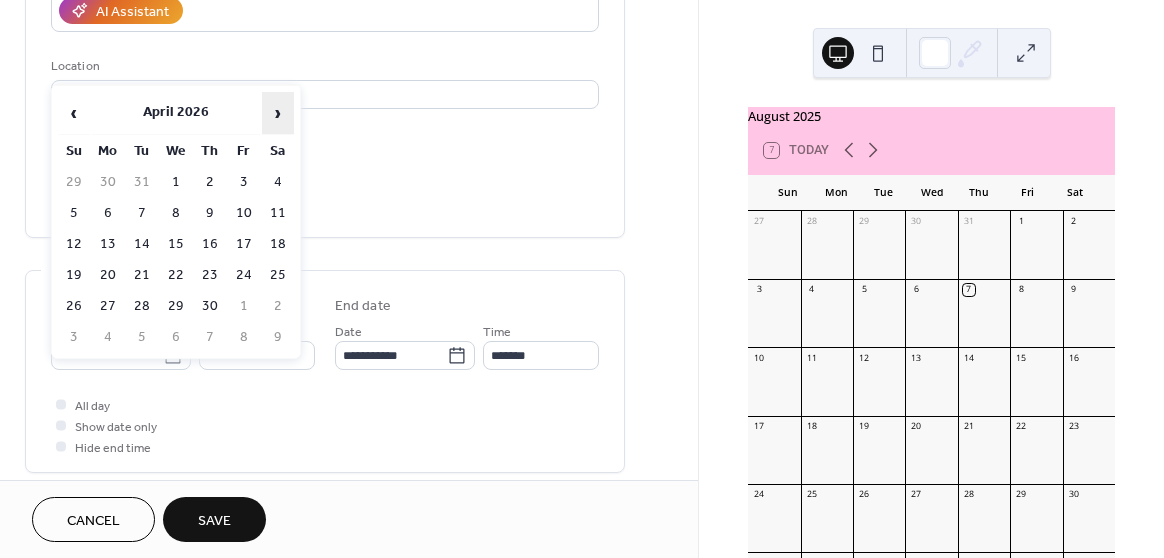 click on "›" at bounding box center [278, 113] 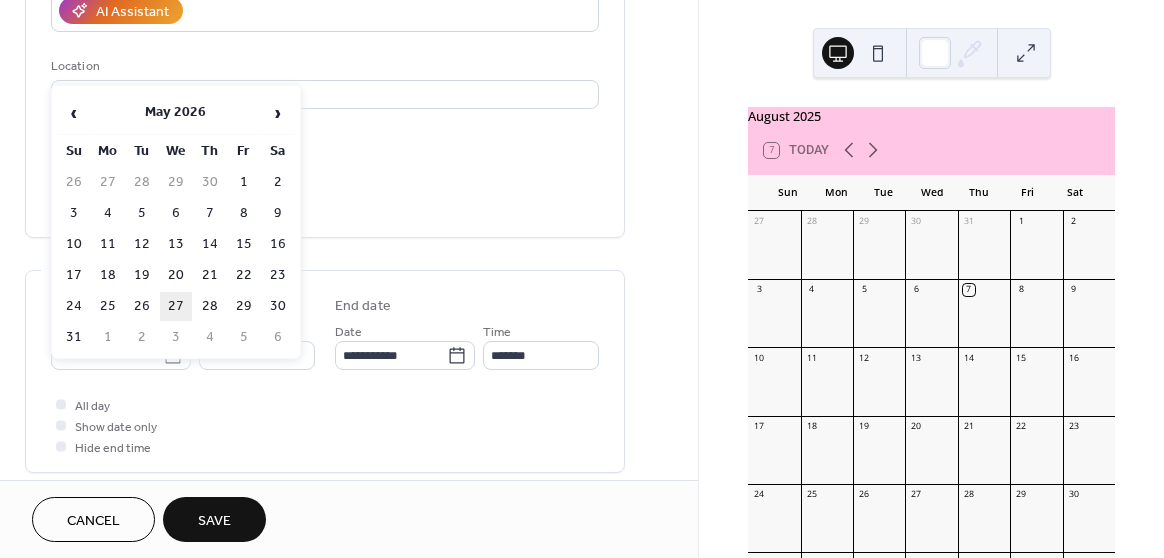 click on "27" at bounding box center (176, 306) 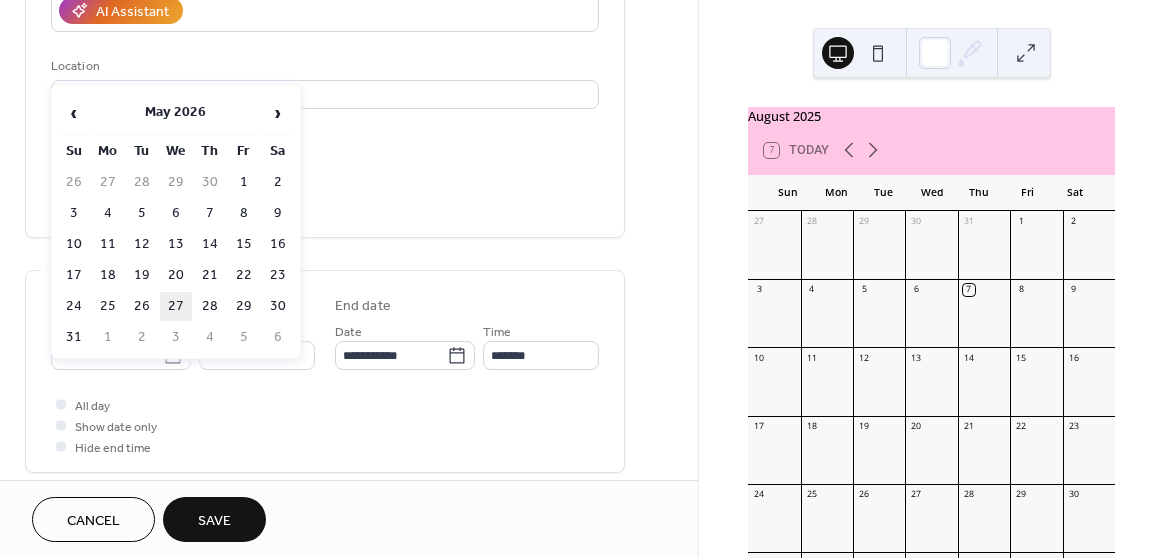 type on "**********" 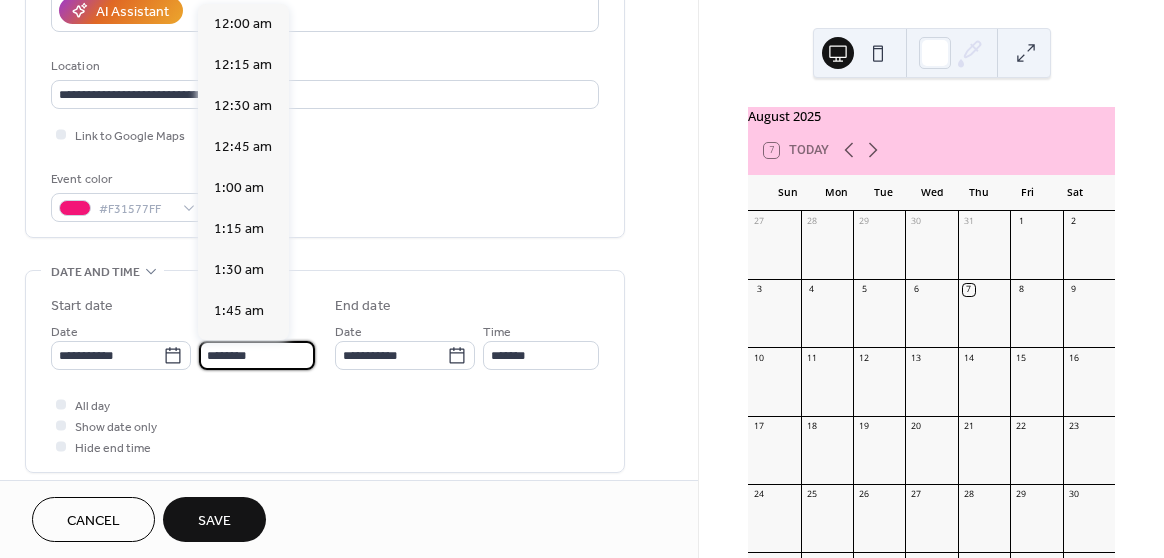 click on "********" at bounding box center (257, 355) 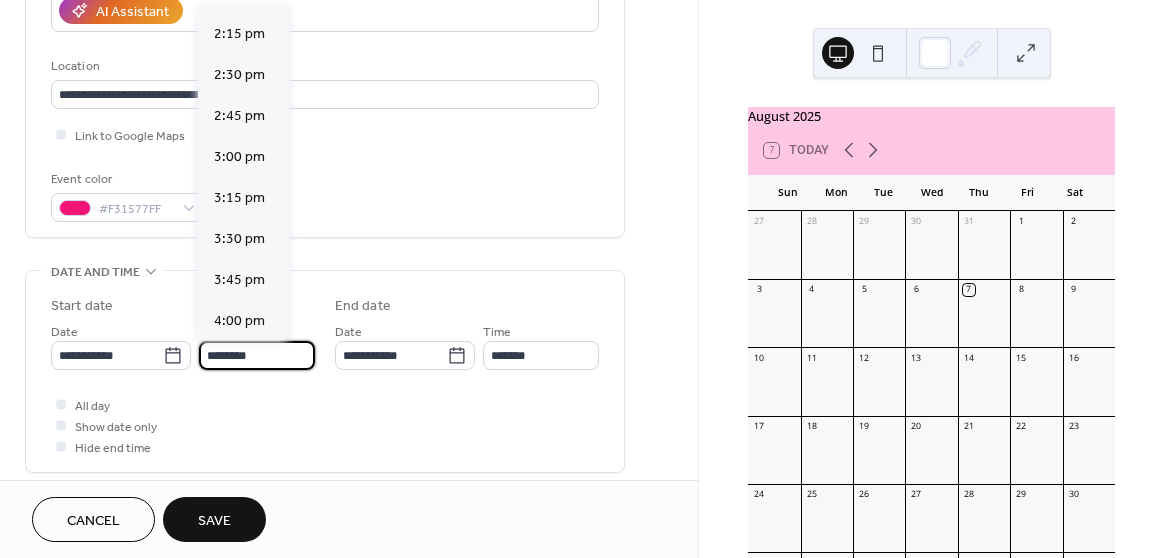 scroll, scrollTop: 2339, scrollLeft: 0, axis: vertical 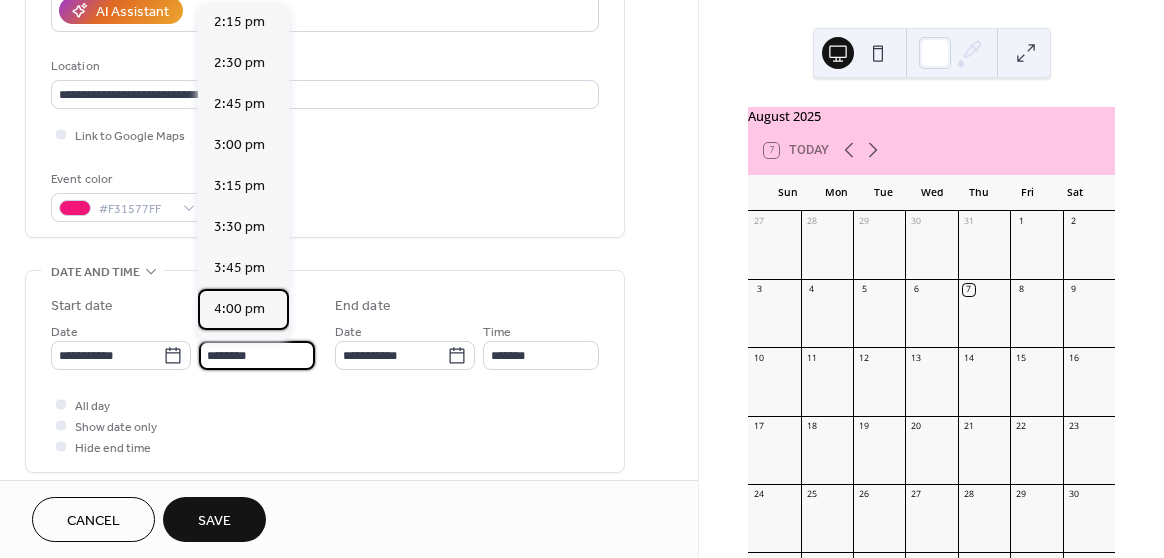 click on "4:00 pm" at bounding box center [239, 309] 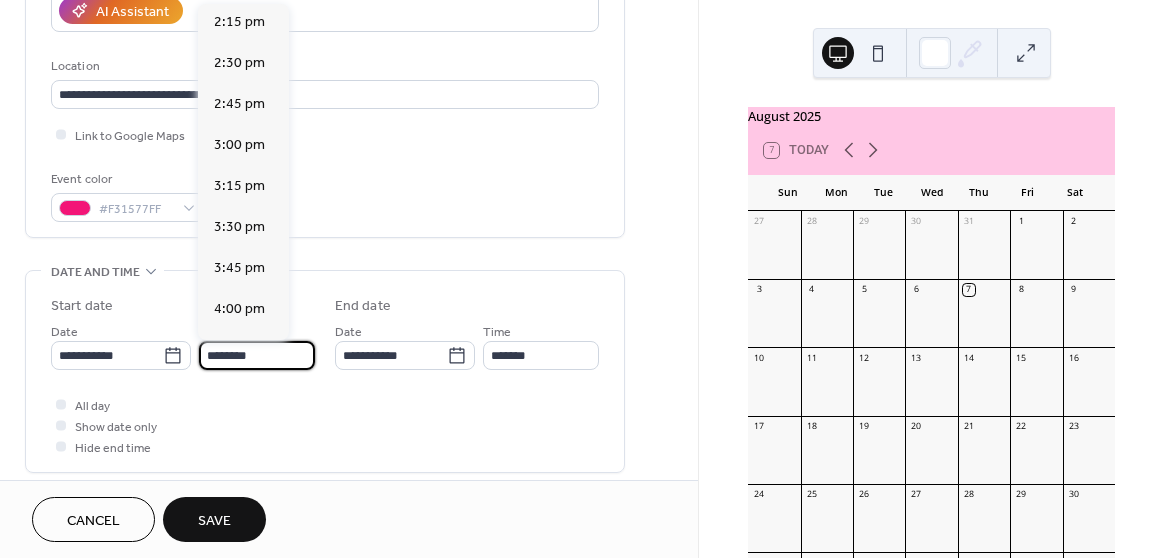 type on "*******" 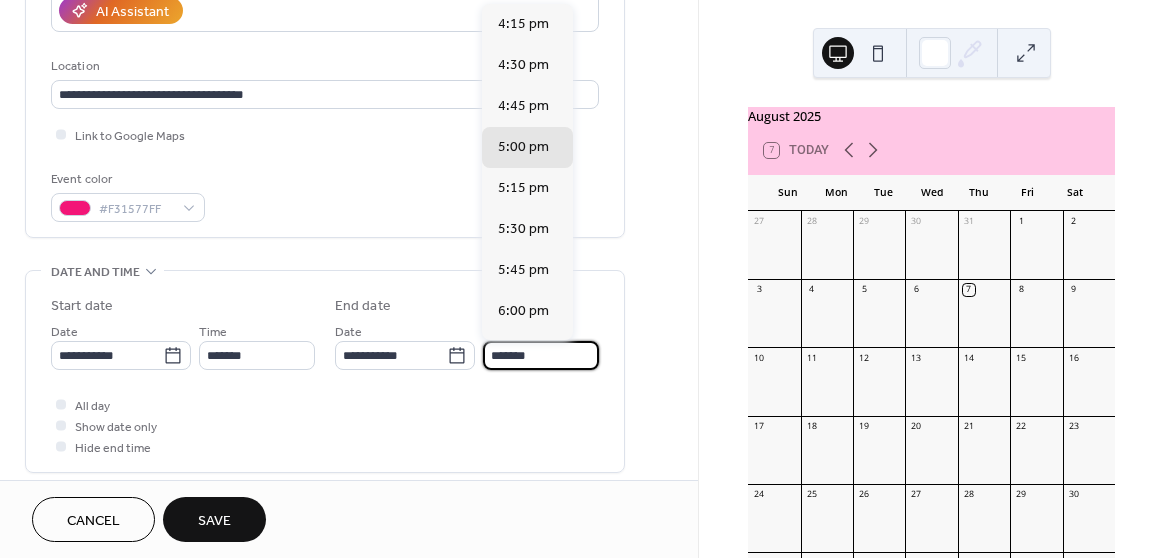 click on "*******" at bounding box center [541, 355] 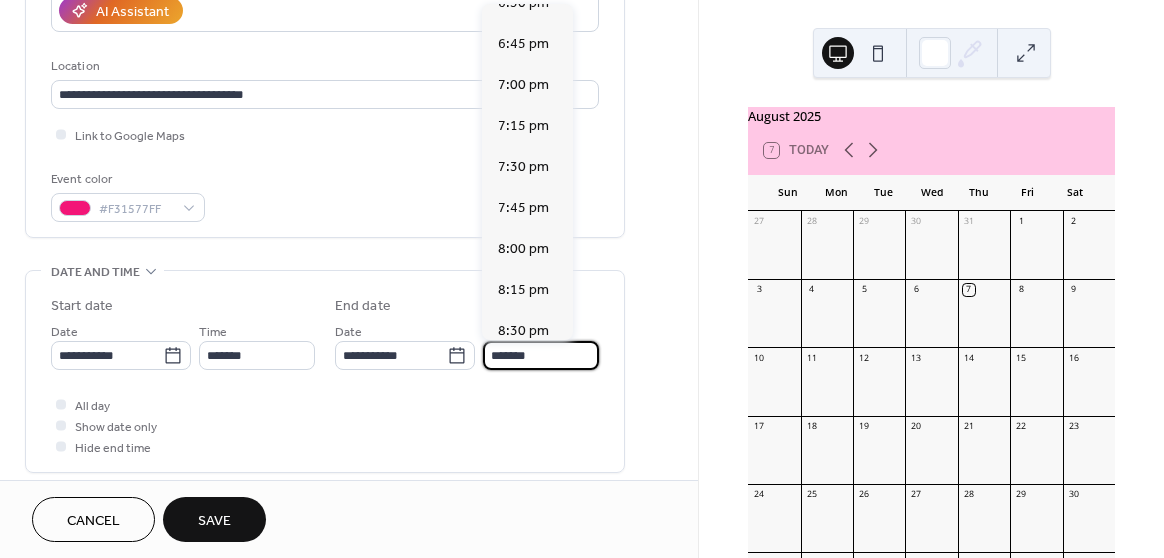 scroll, scrollTop: 412, scrollLeft: 0, axis: vertical 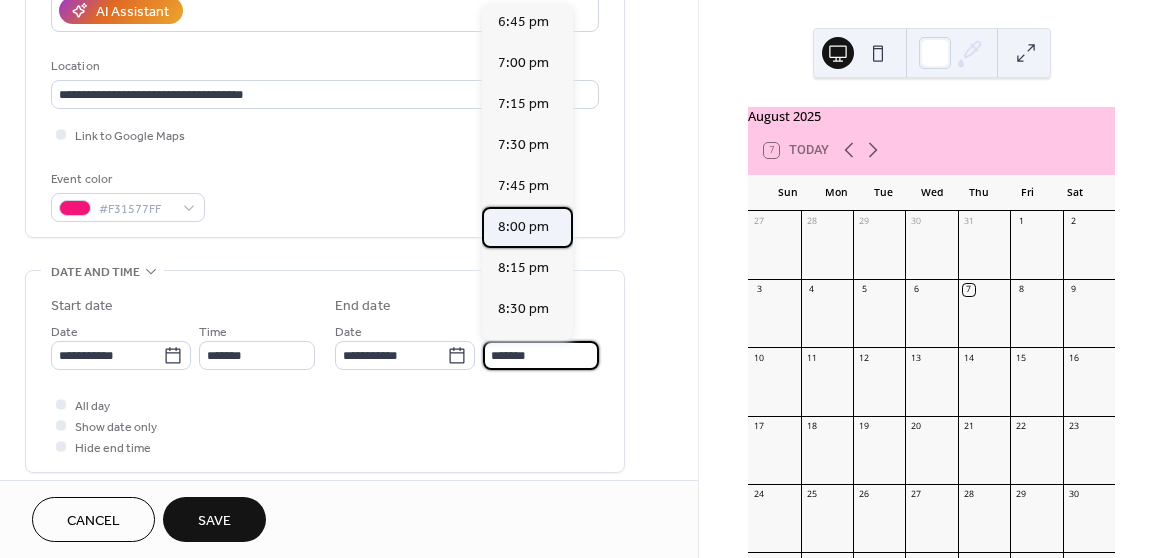 click on "8:00 pm" at bounding box center [523, 227] 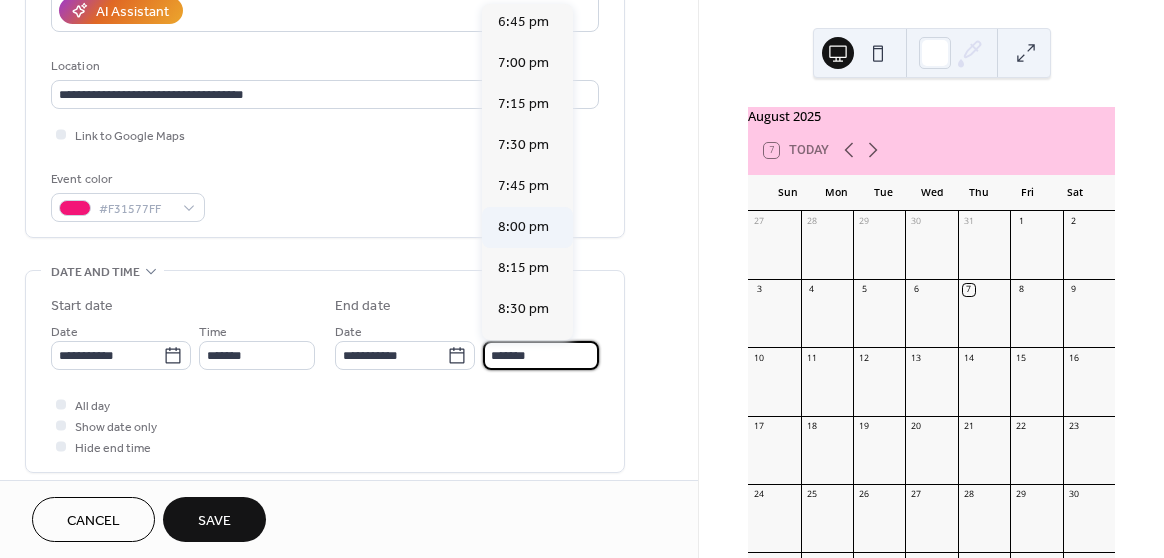 type on "*******" 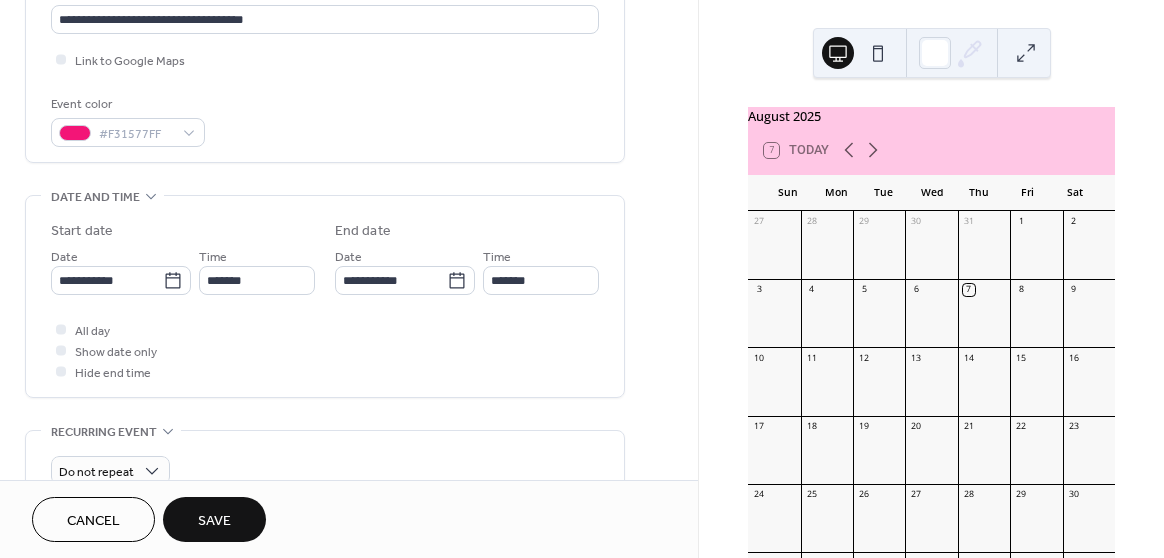 scroll, scrollTop: 463, scrollLeft: 0, axis: vertical 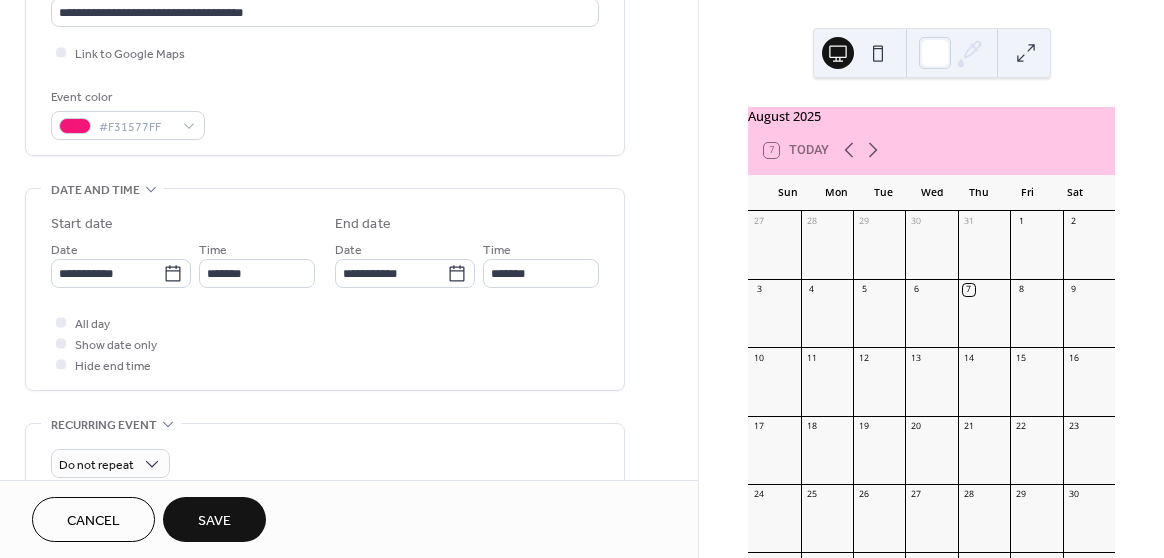 click on "Save" at bounding box center (214, 521) 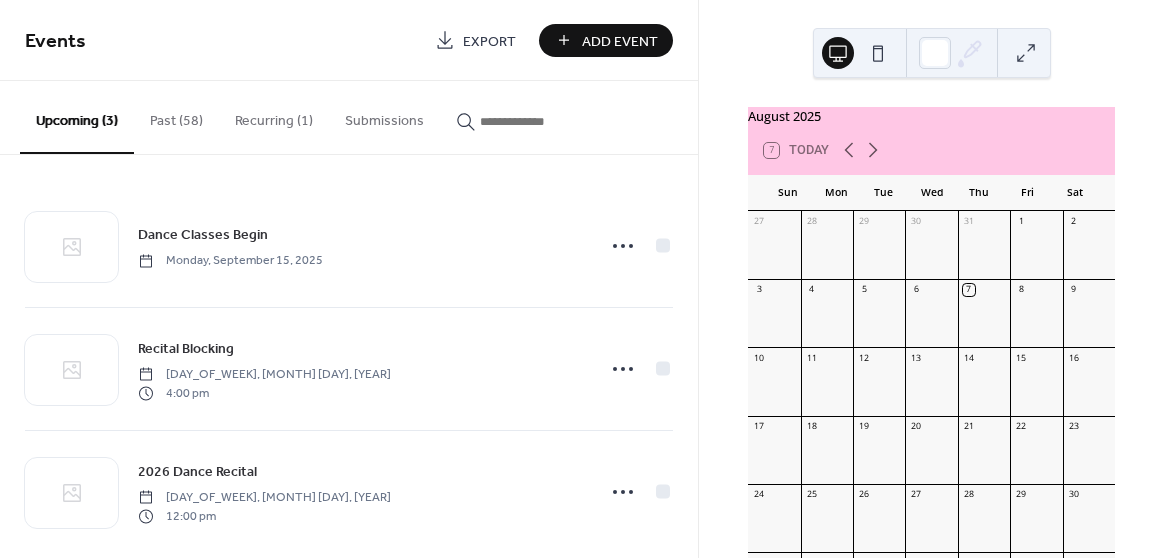 click on "Add Event" at bounding box center [620, 41] 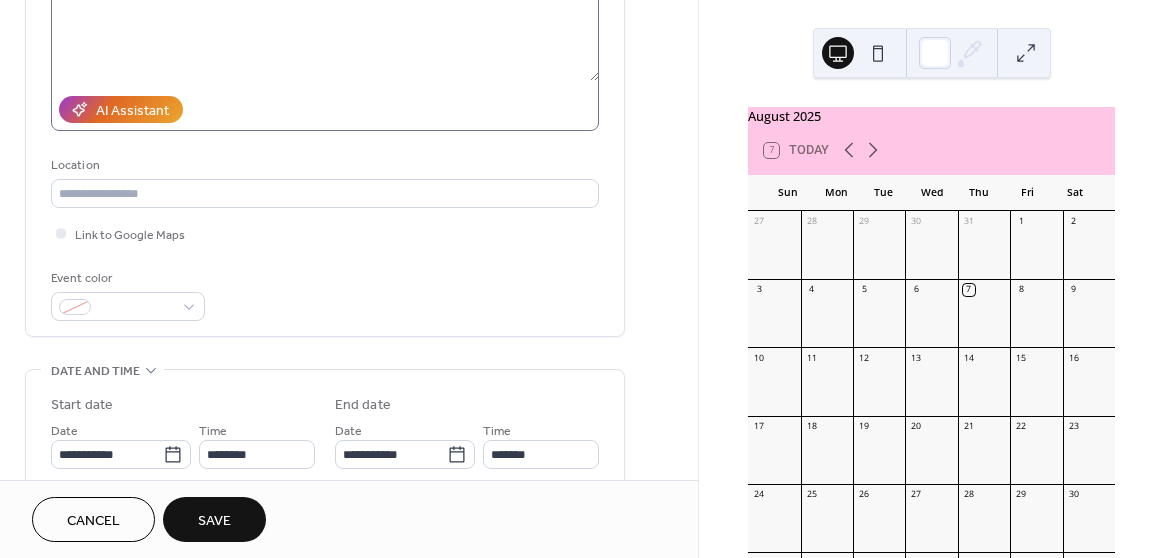 scroll, scrollTop: 406, scrollLeft: 0, axis: vertical 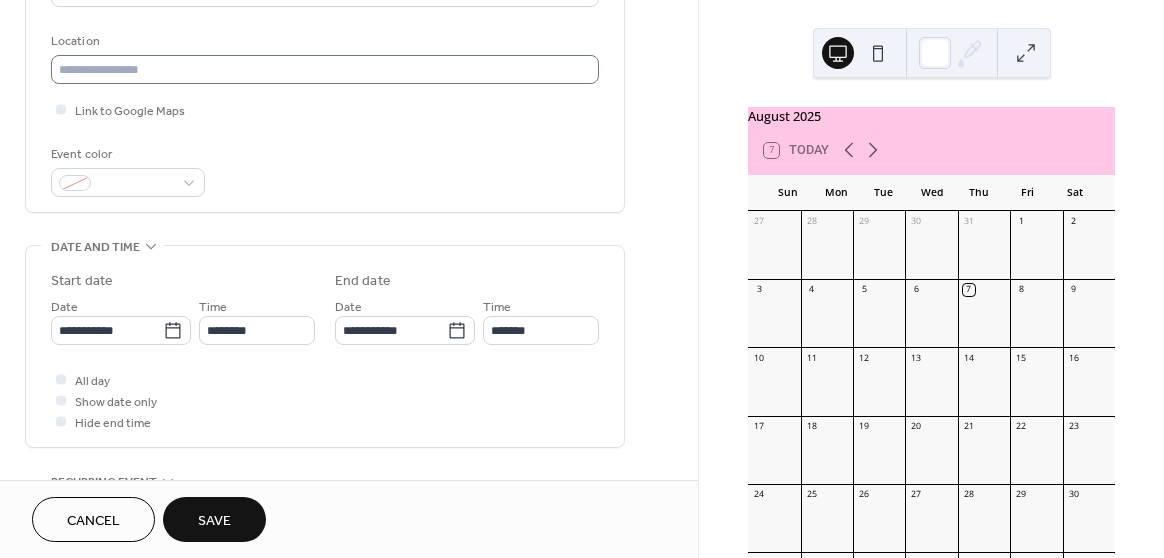 type on "**********" 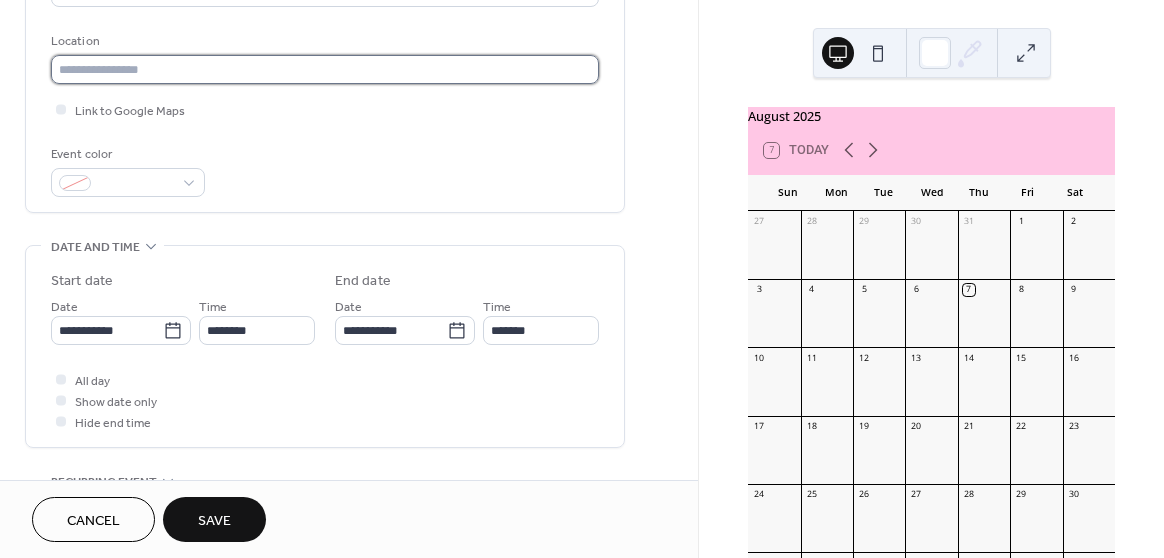 click at bounding box center [325, 69] 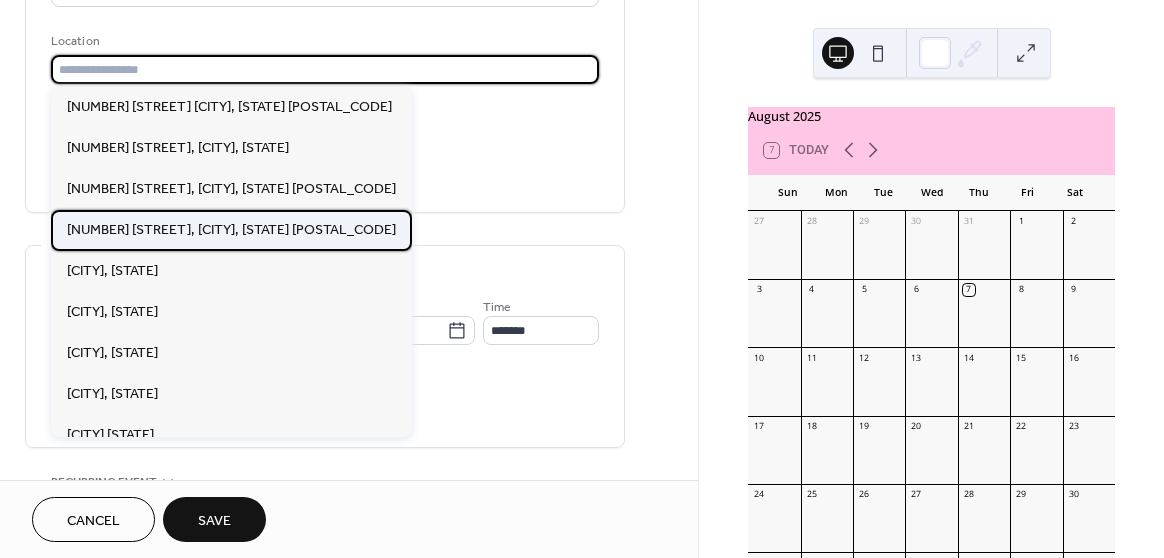 click on "[NUMBER] [STREET], [CITY], [STATE] [POSTAL_CODE]" at bounding box center (231, 230) 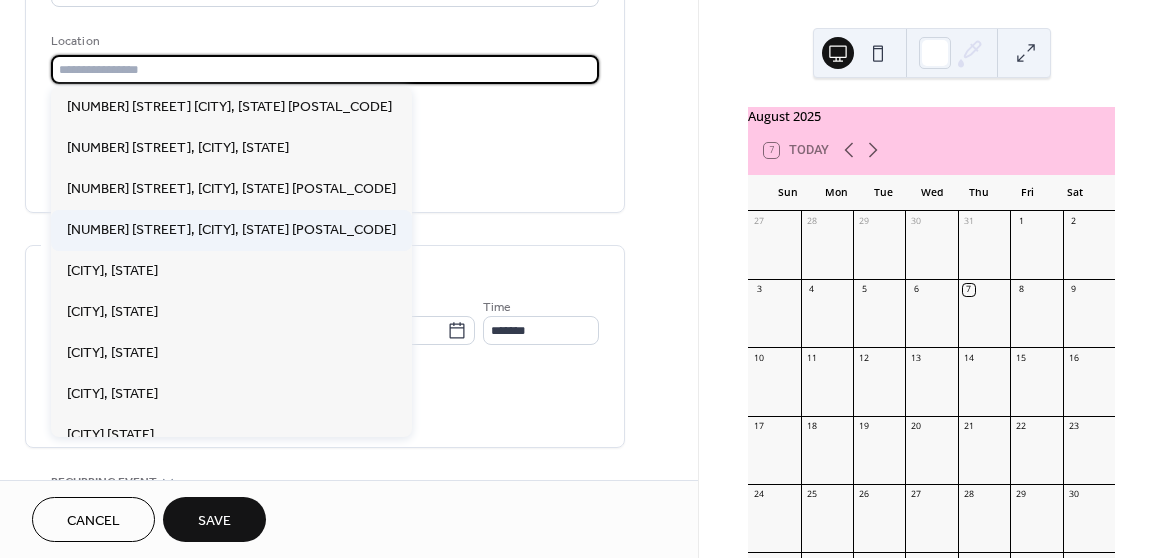 type on "**********" 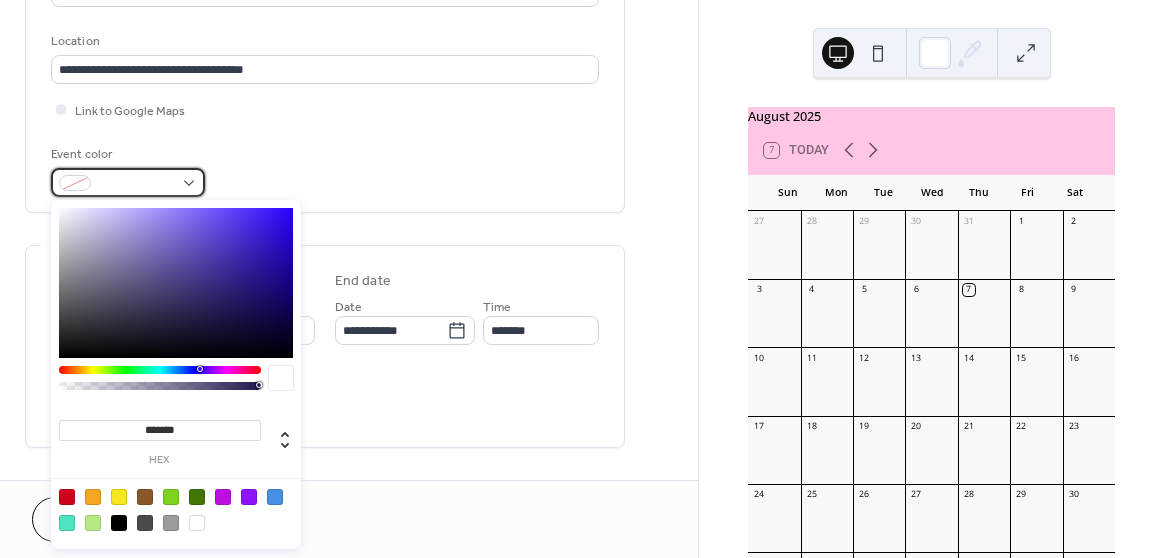 click at bounding box center [128, 182] 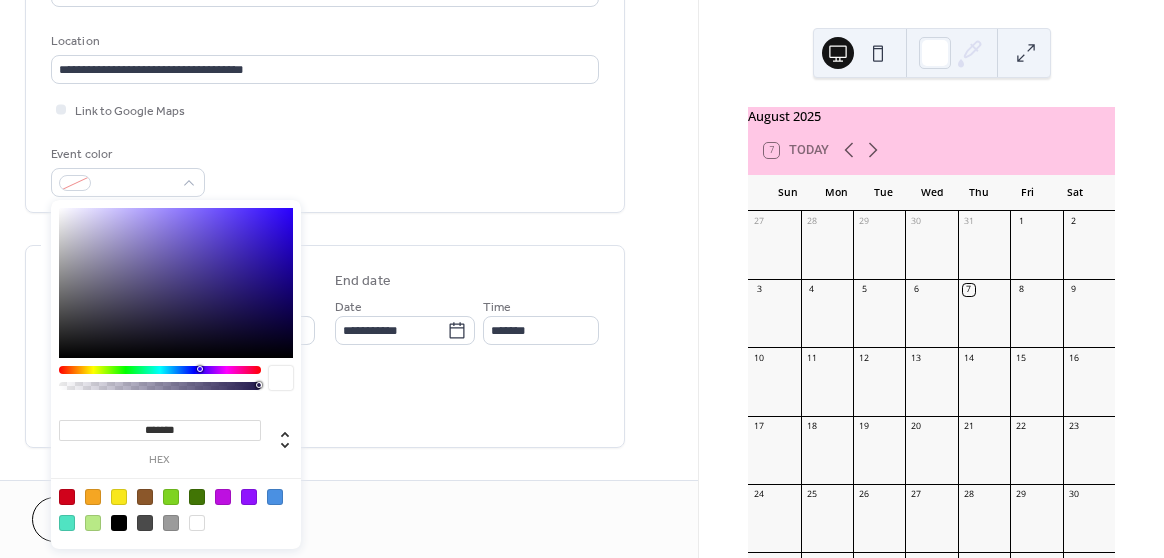 drag, startPoint x: 188, startPoint y: 428, endPoint x: 107, endPoint y: 421, distance: 81.3019 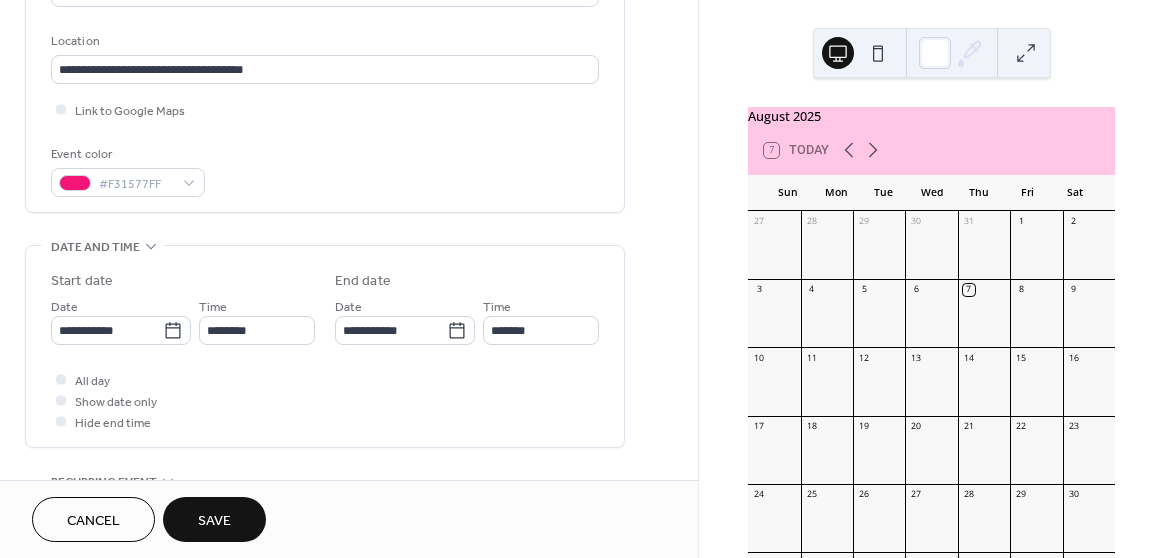 click on "All day Show date only Hide end time" at bounding box center (325, 400) 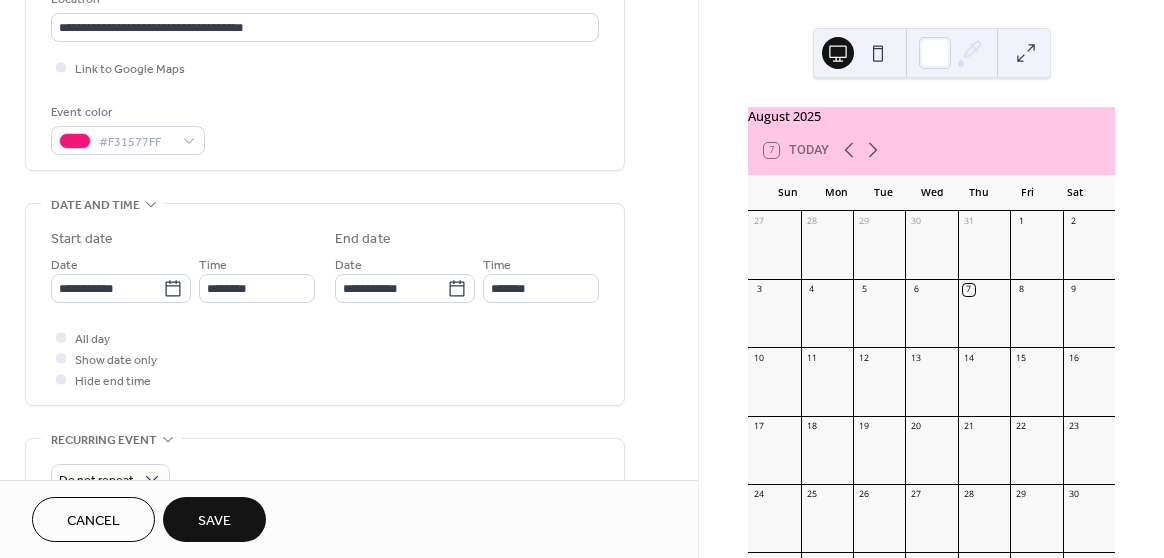 scroll, scrollTop: 502, scrollLeft: 0, axis: vertical 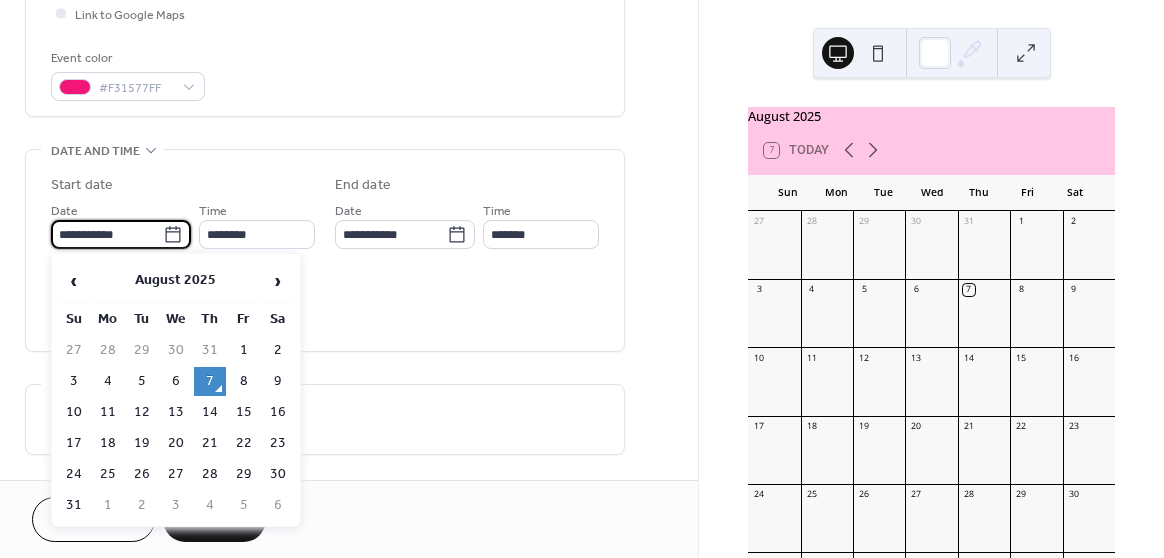 click on "**********" at bounding box center [107, 234] 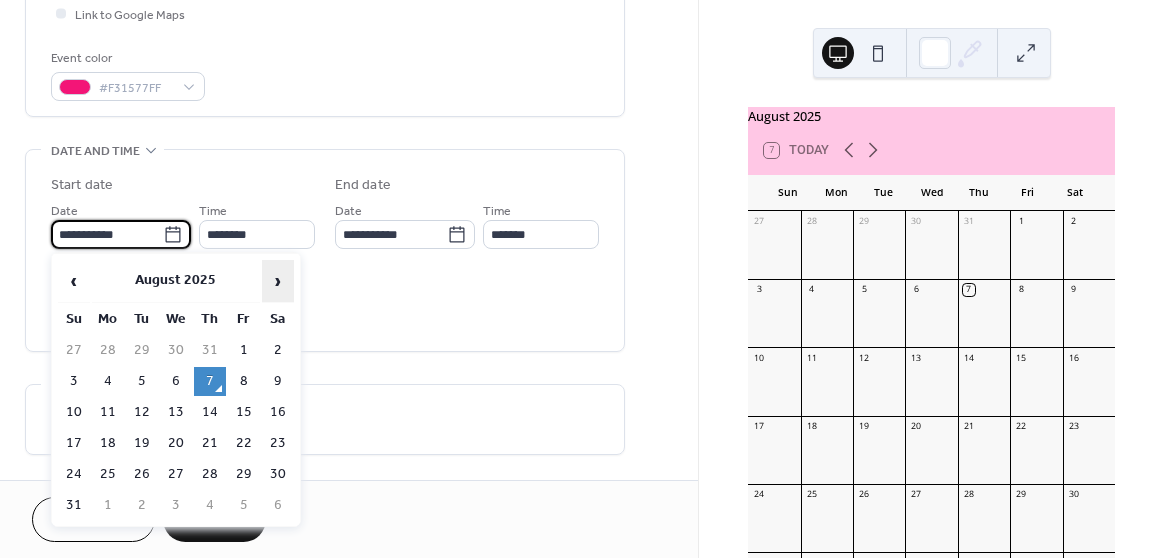 click on "›" at bounding box center (278, 281) 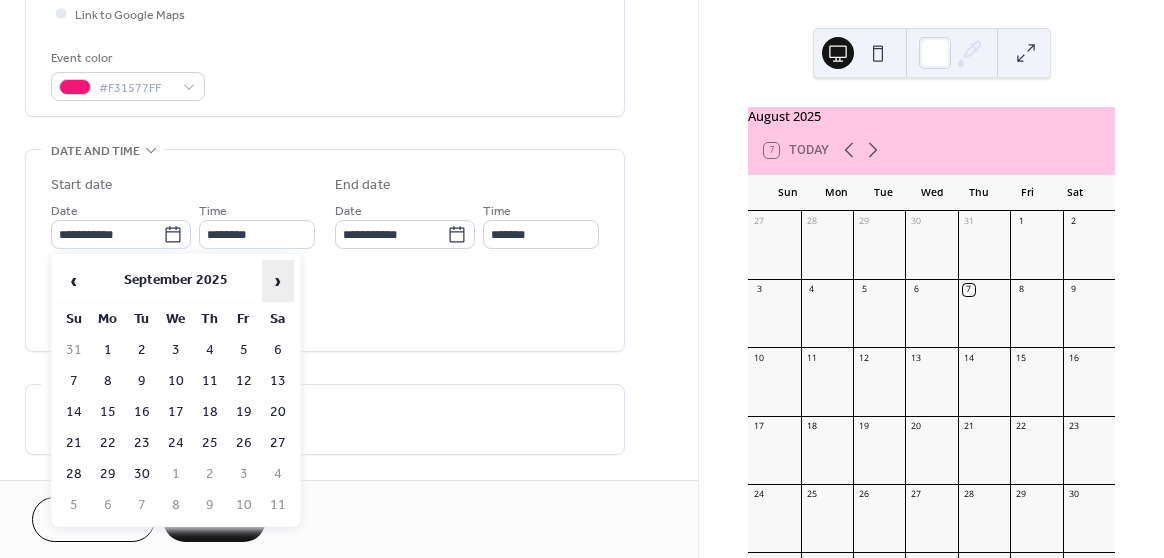 click on "›" at bounding box center [278, 281] 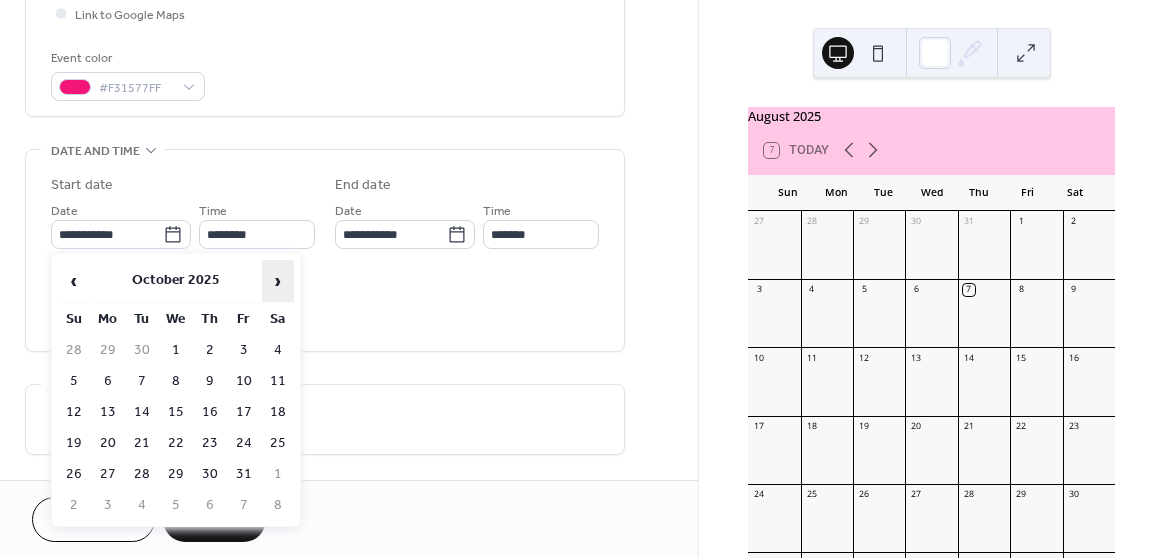 click on "›" at bounding box center [278, 281] 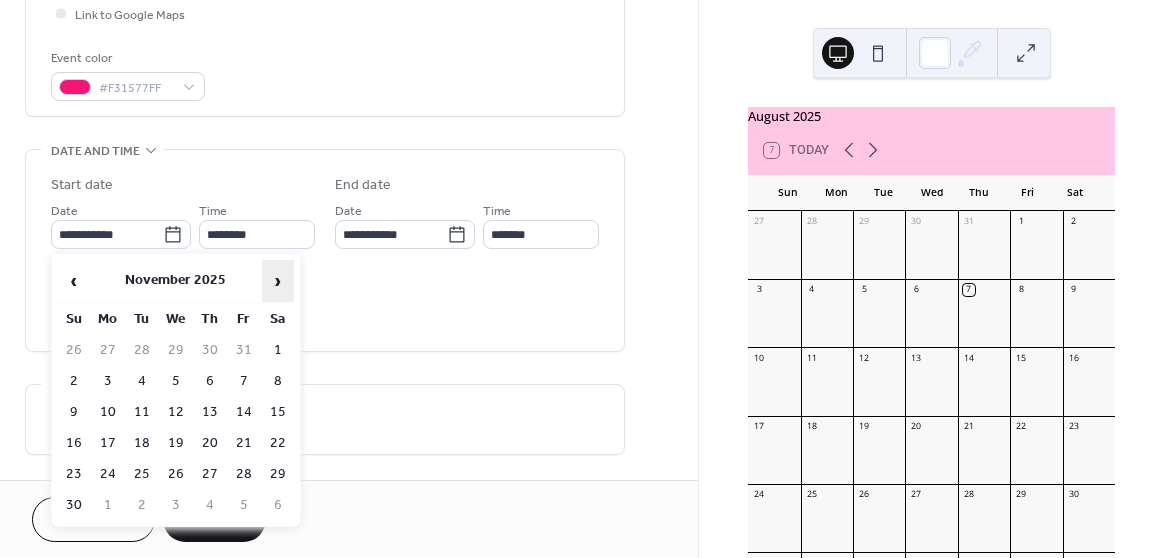 click on "›" at bounding box center [278, 281] 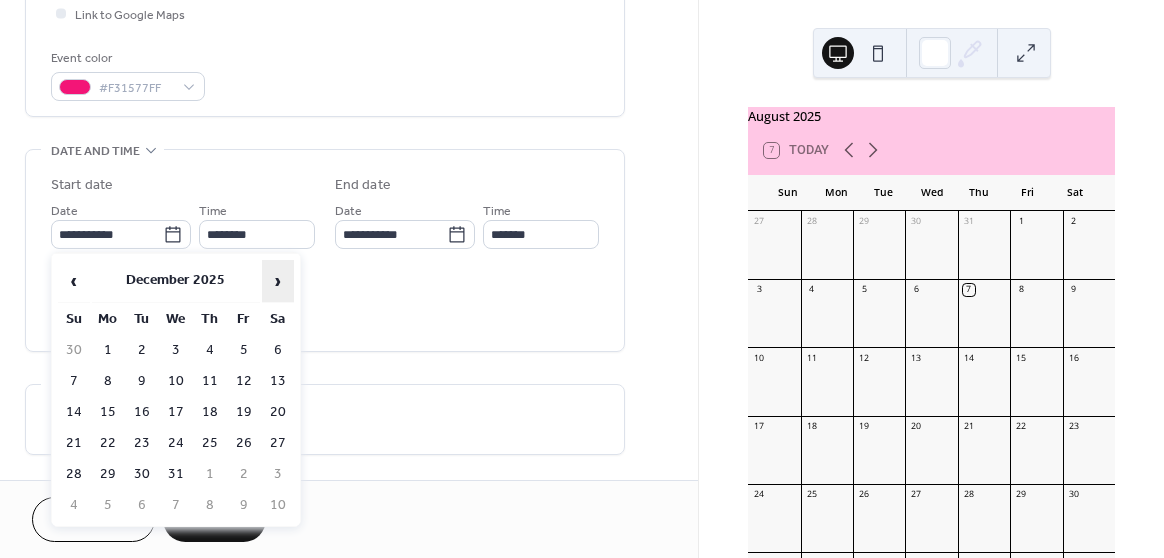 click on "›" at bounding box center [278, 281] 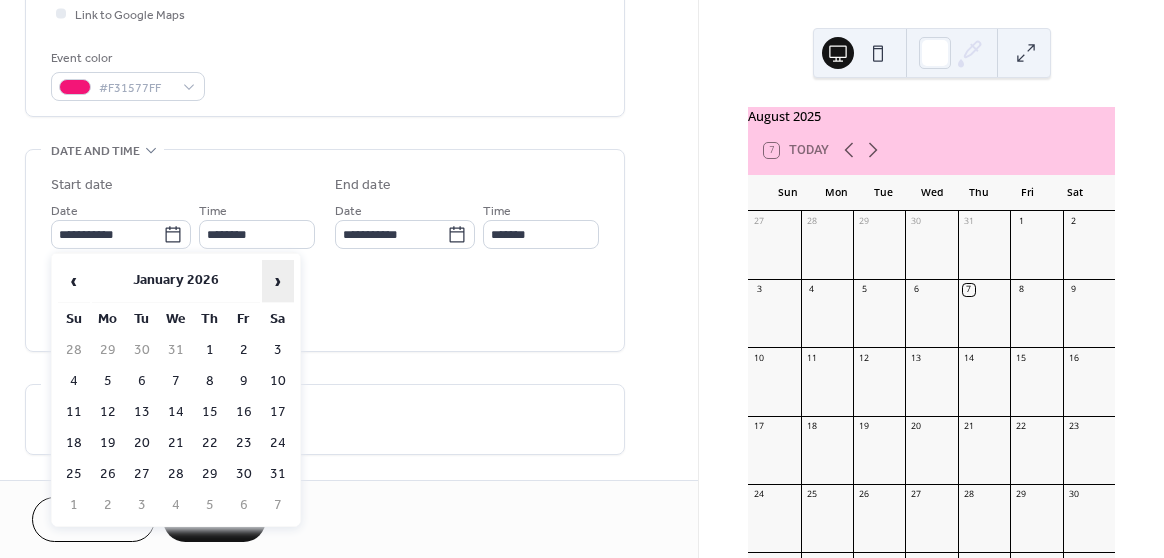 click on "›" at bounding box center (278, 281) 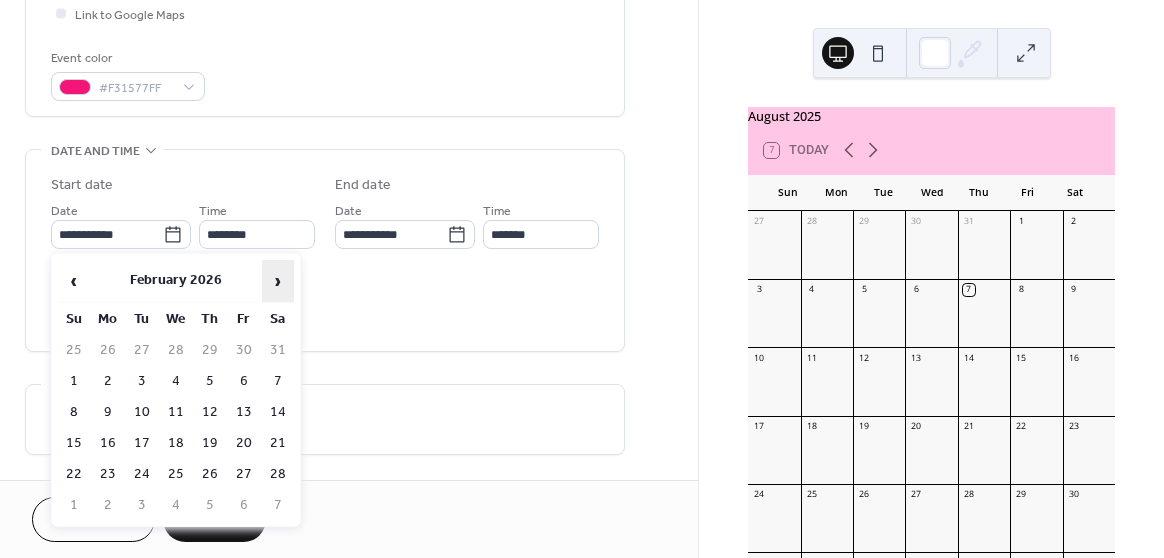 click on "›" at bounding box center [278, 281] 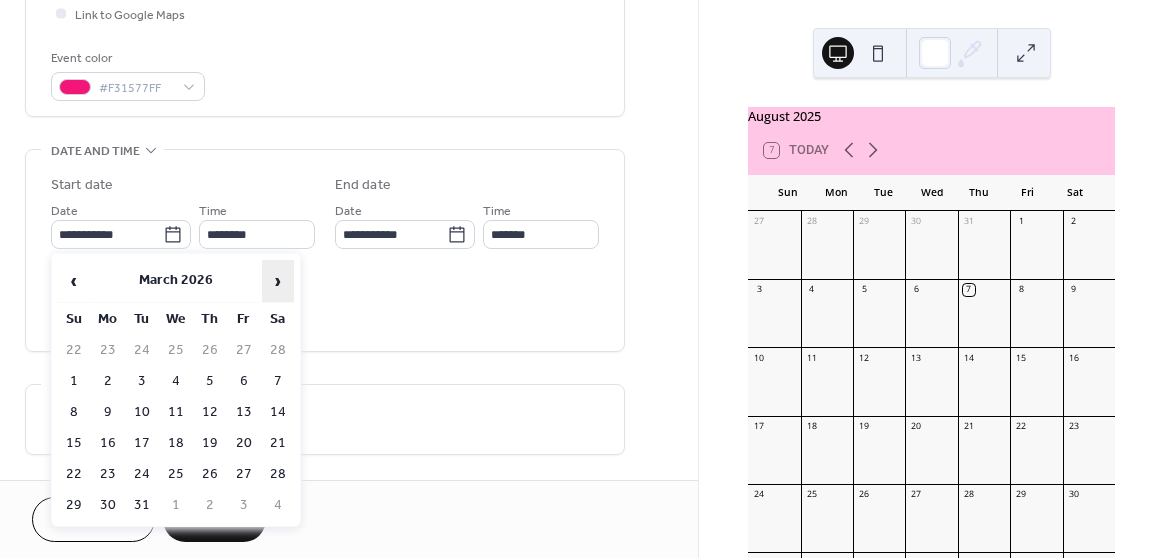 click on "›" at bounding box center [278, 281] 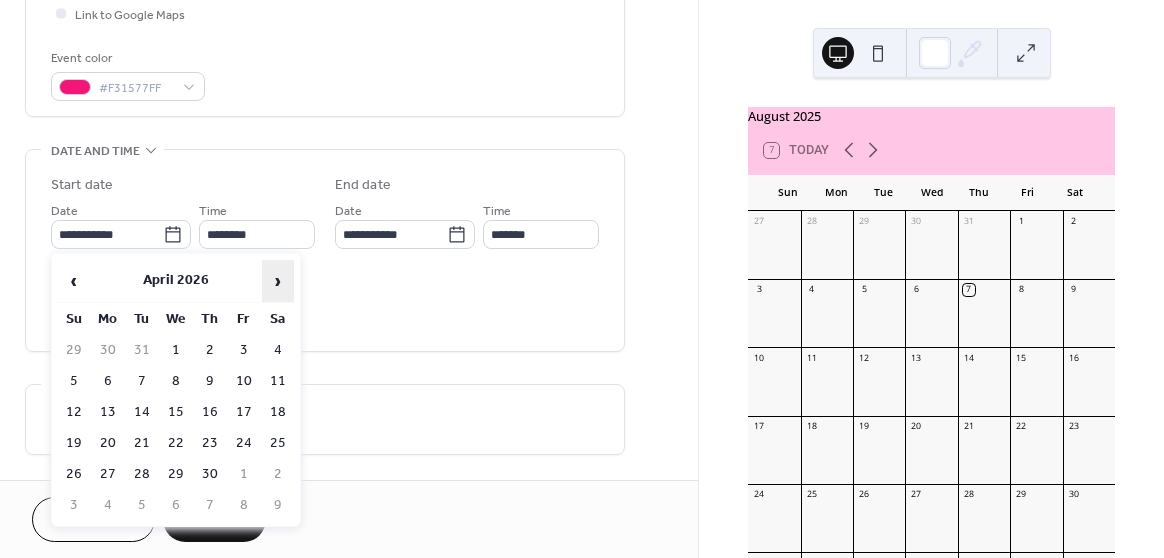 click on "›" at bounding box center (278, 281) 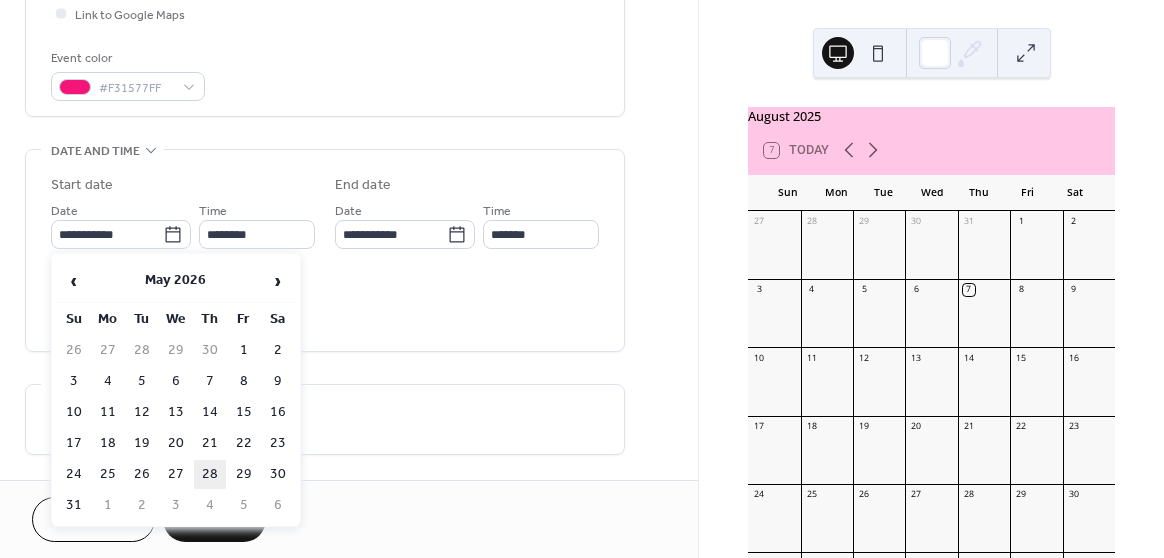 click on "28" at bounding box center (210, 474) 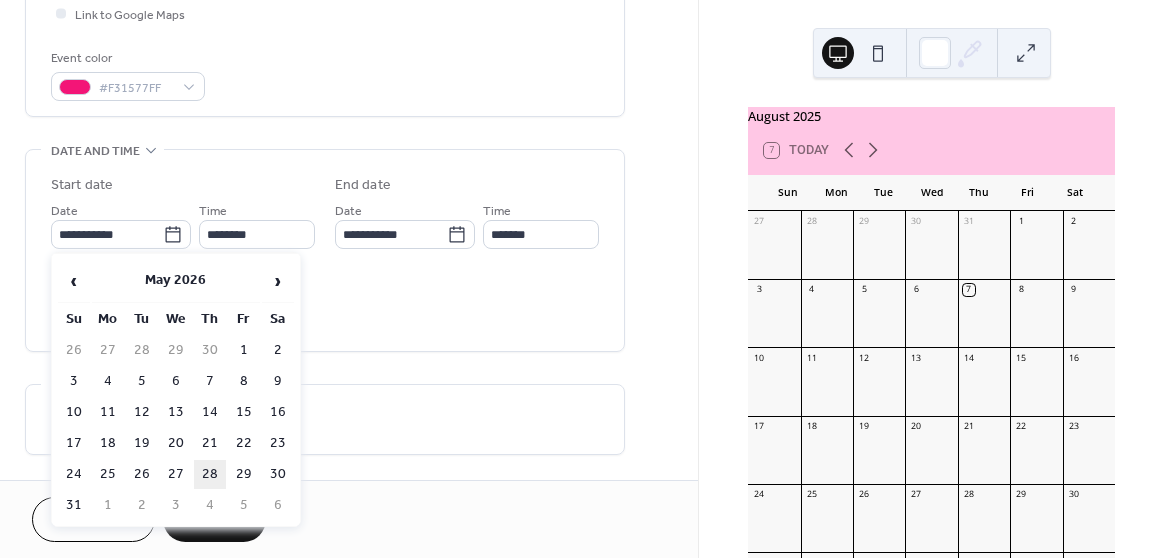 type on "**********" 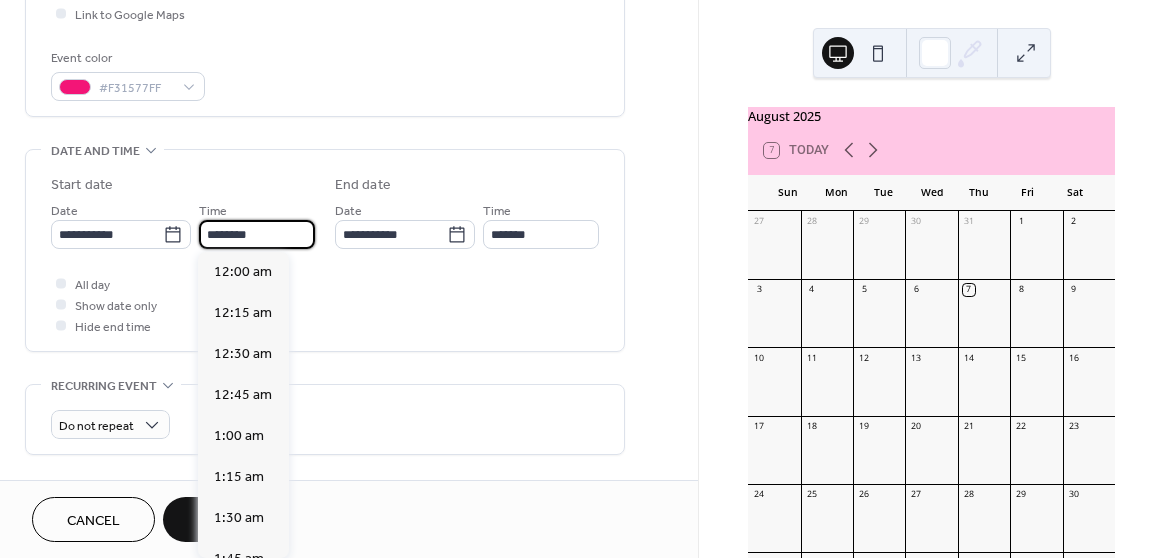click on "********" at bounding box center (257, 234) 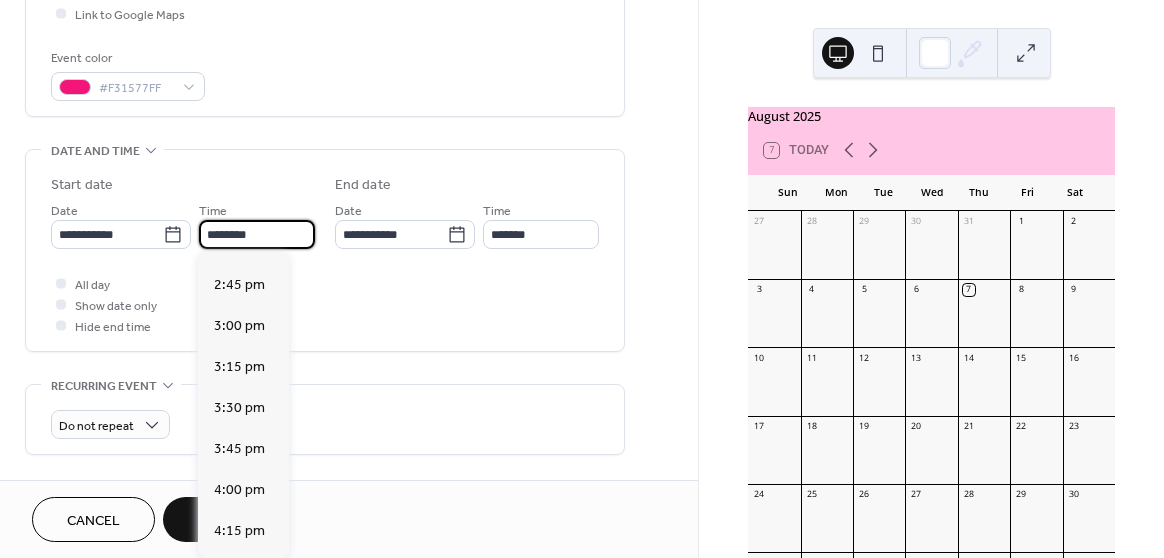scroll, scrollTop: 2414, scrollLeft: 0, axis: vertical 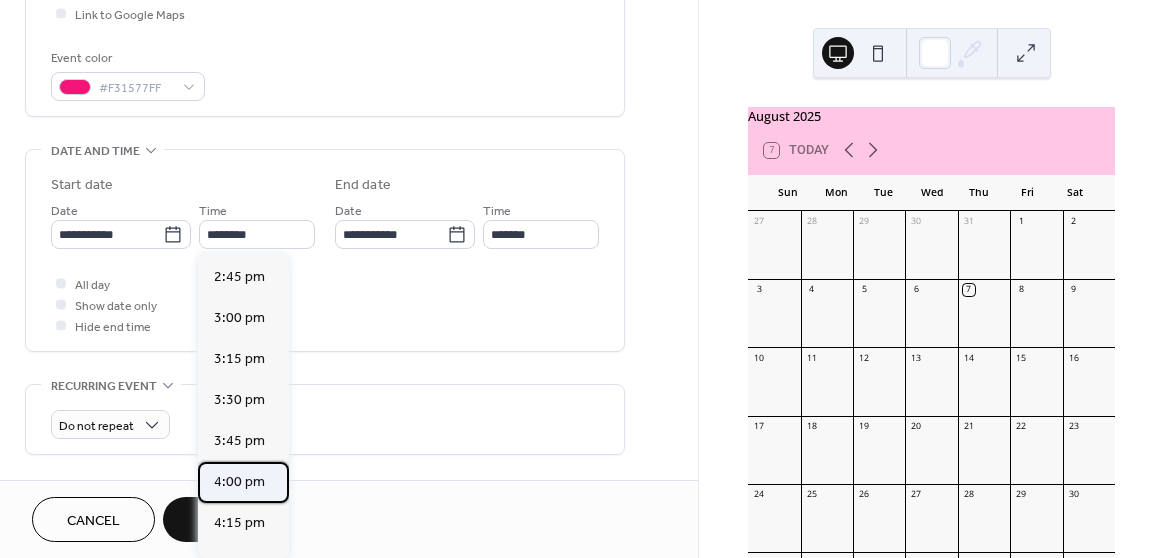 click on "4:00 pm" at bounding box center (239, 481) 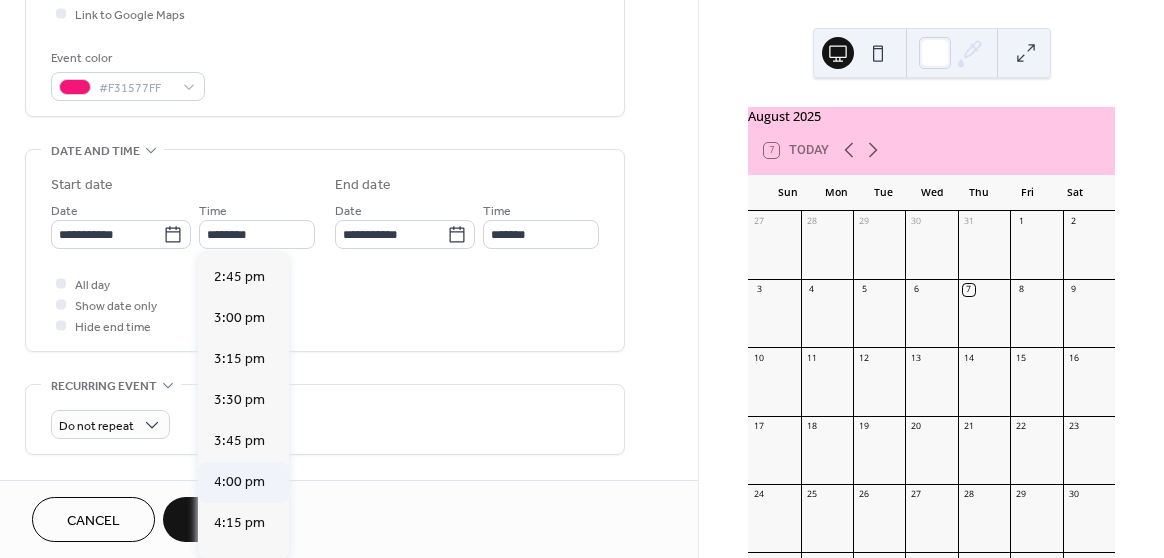 type on "*******" 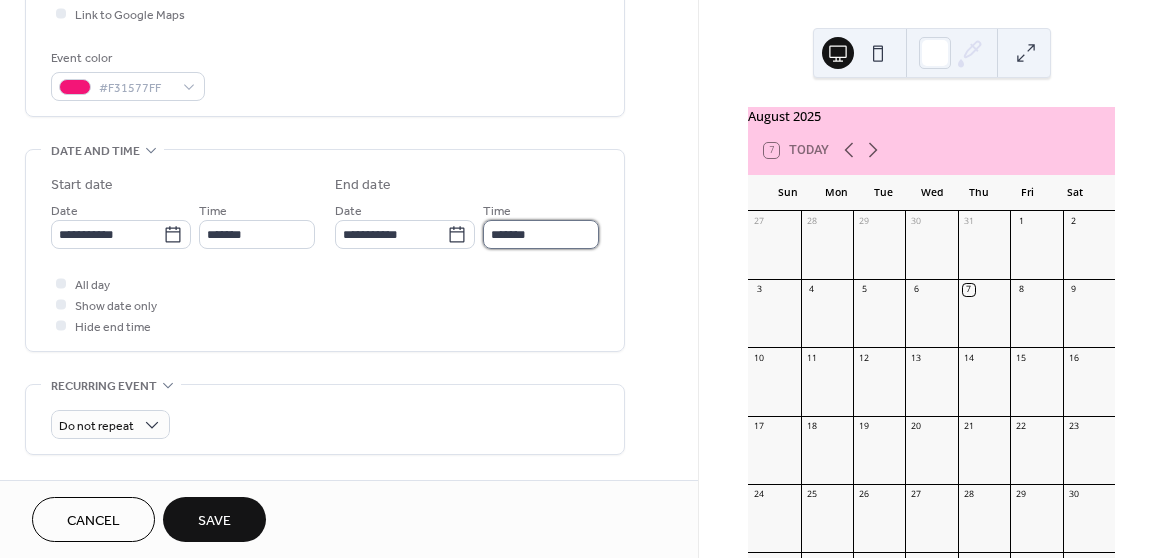 click on "*******" at bounding box center (541, 234) 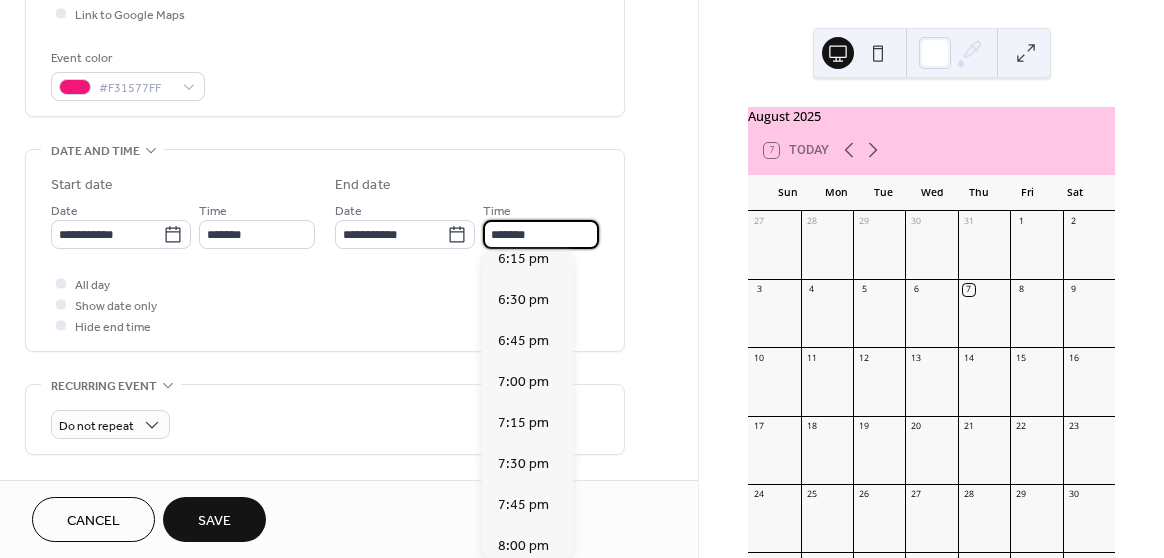 scroll, scrollTop: 360, scrollLeft: 0, axis: vertical 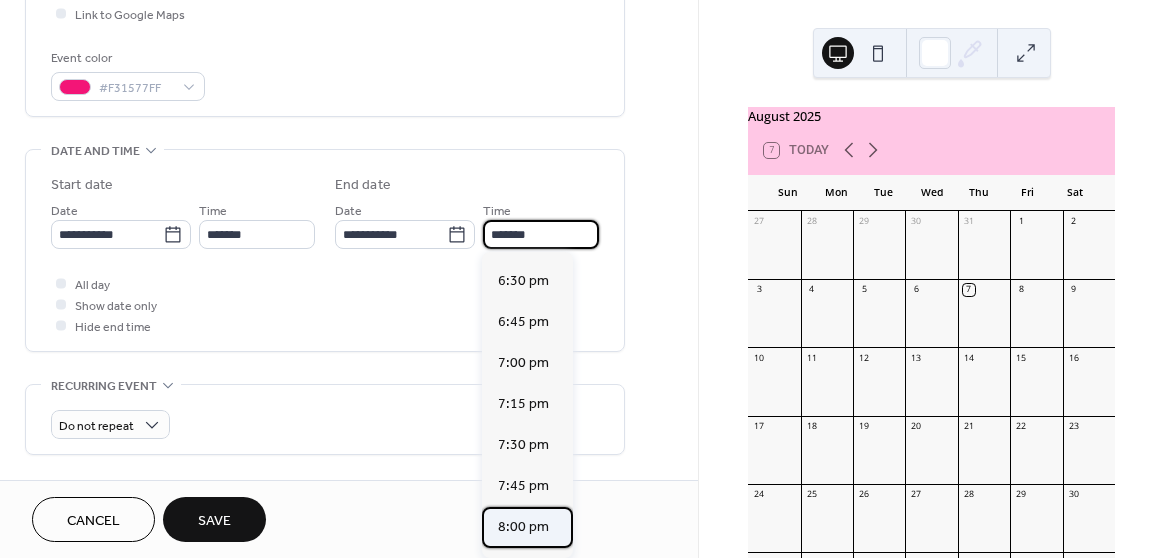 click on "8:00 pm" at bounding box center (523, 526) 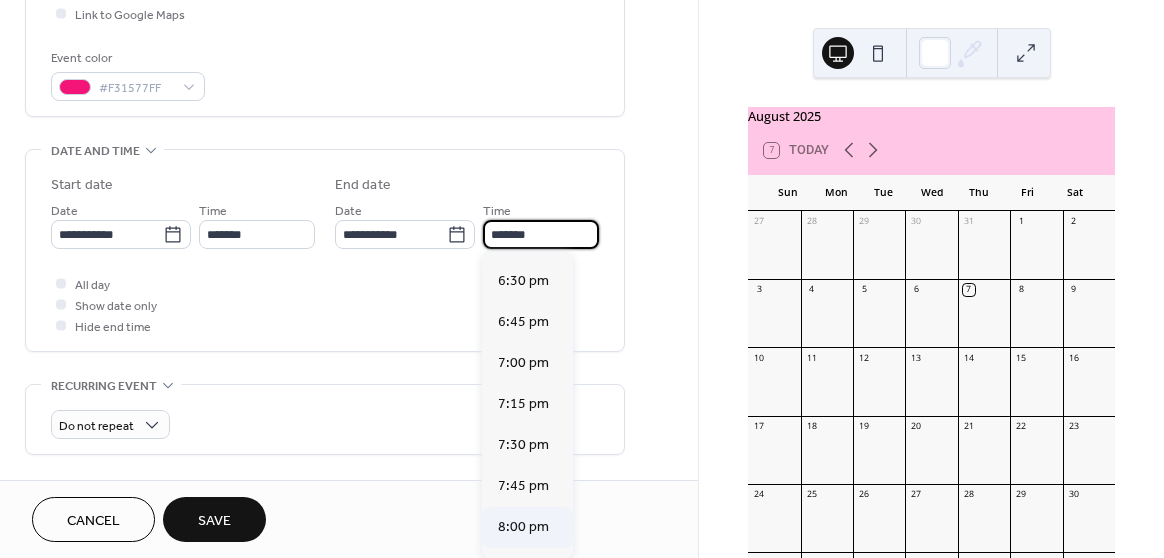 type on "*******" 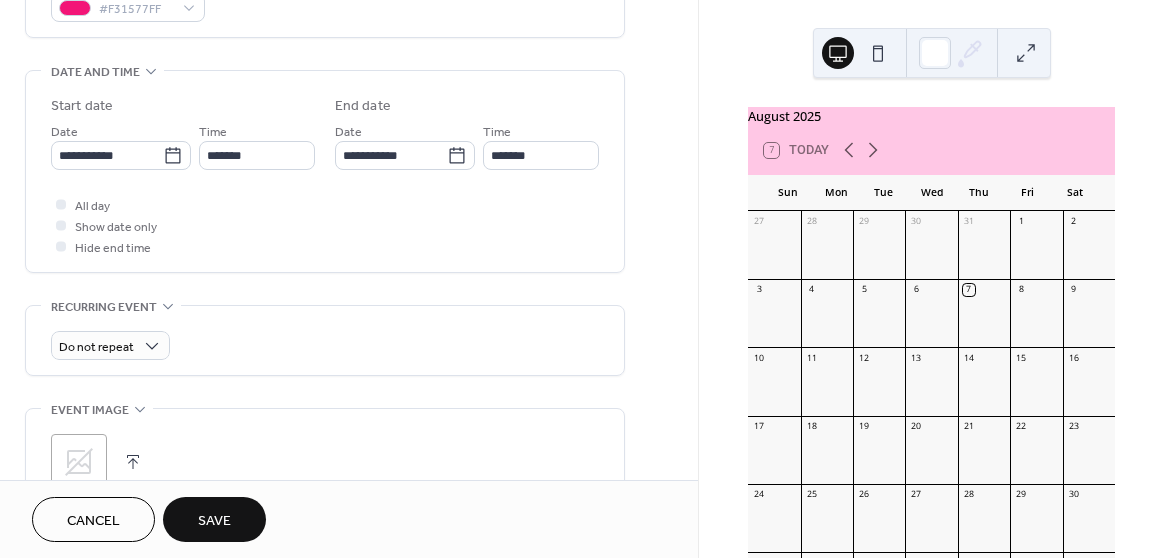 scroll, scrollTop: 638, scrollLeft: 0, axis: vertical 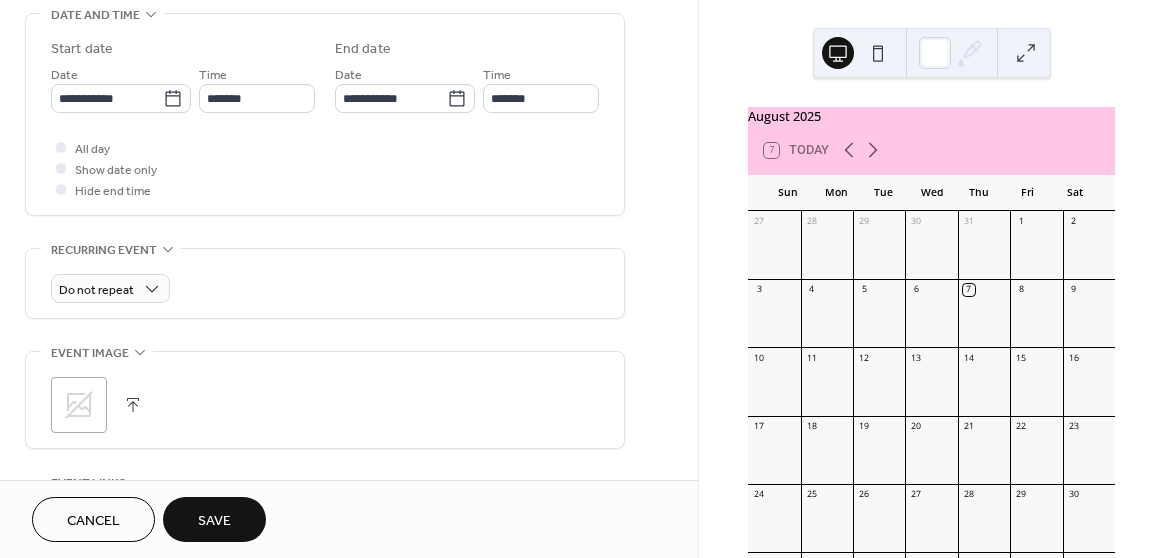 click on "Save" at bounding box center [214, 521] 